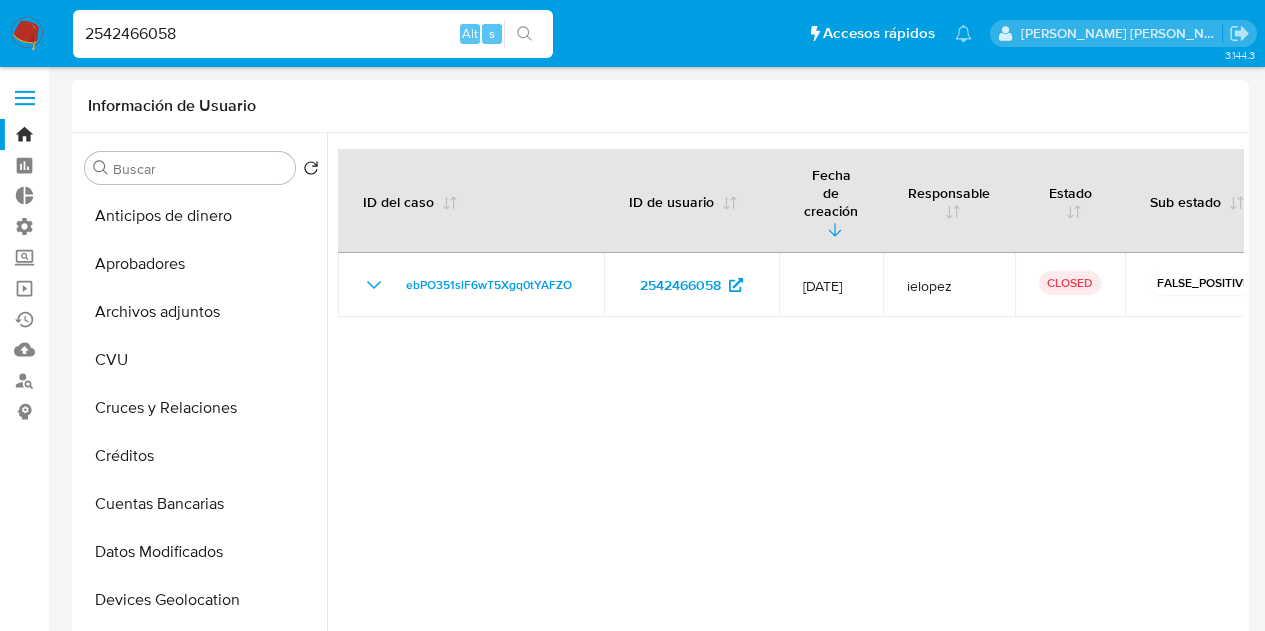 select on "10" 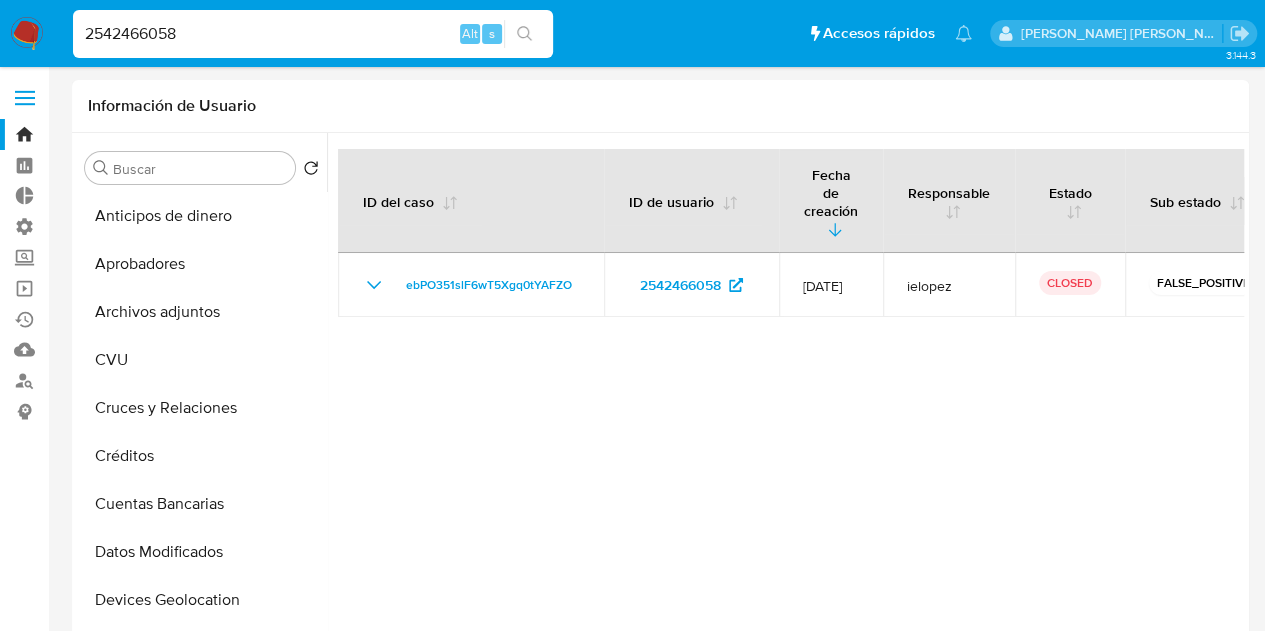 scroll, scrollTop: 535, scrollLeft: 0, axis: vertical 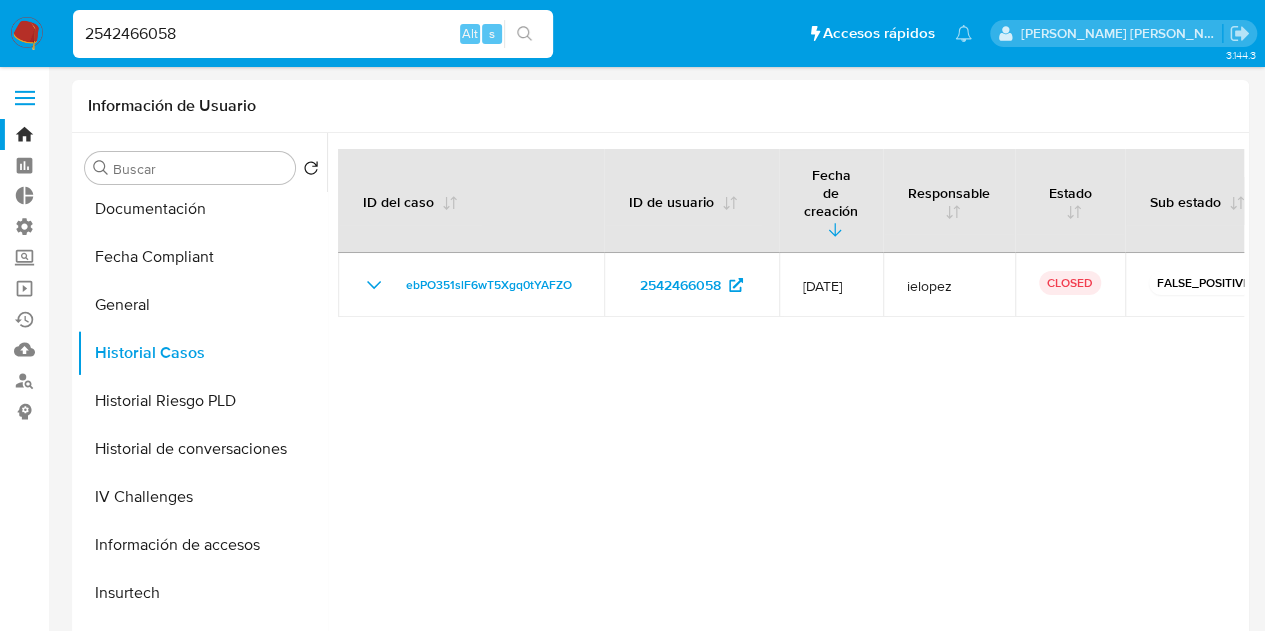 click on "2542466058" at bounding box center [313, 34] 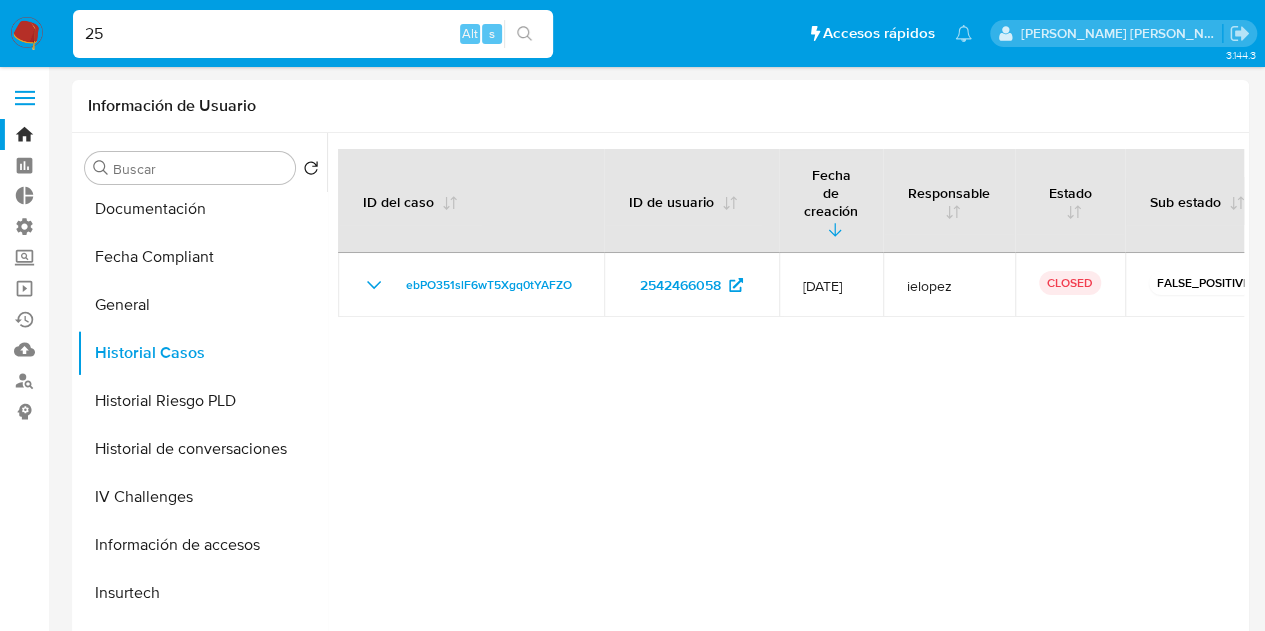 type on "2" 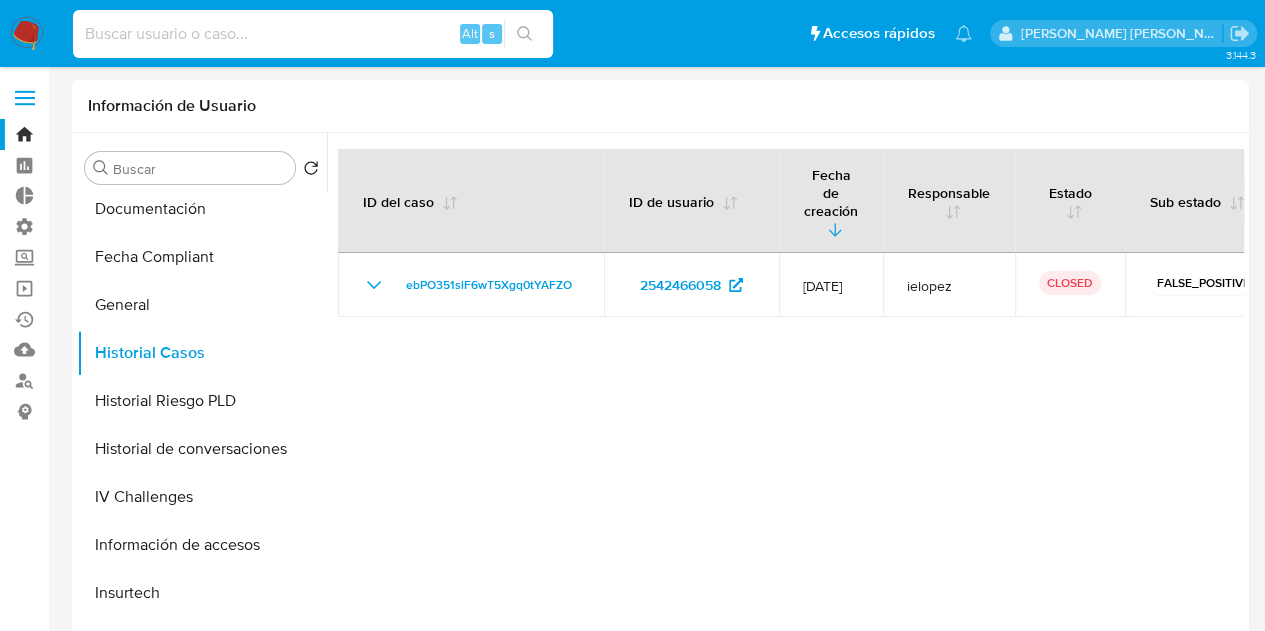 paste on "1657388659" 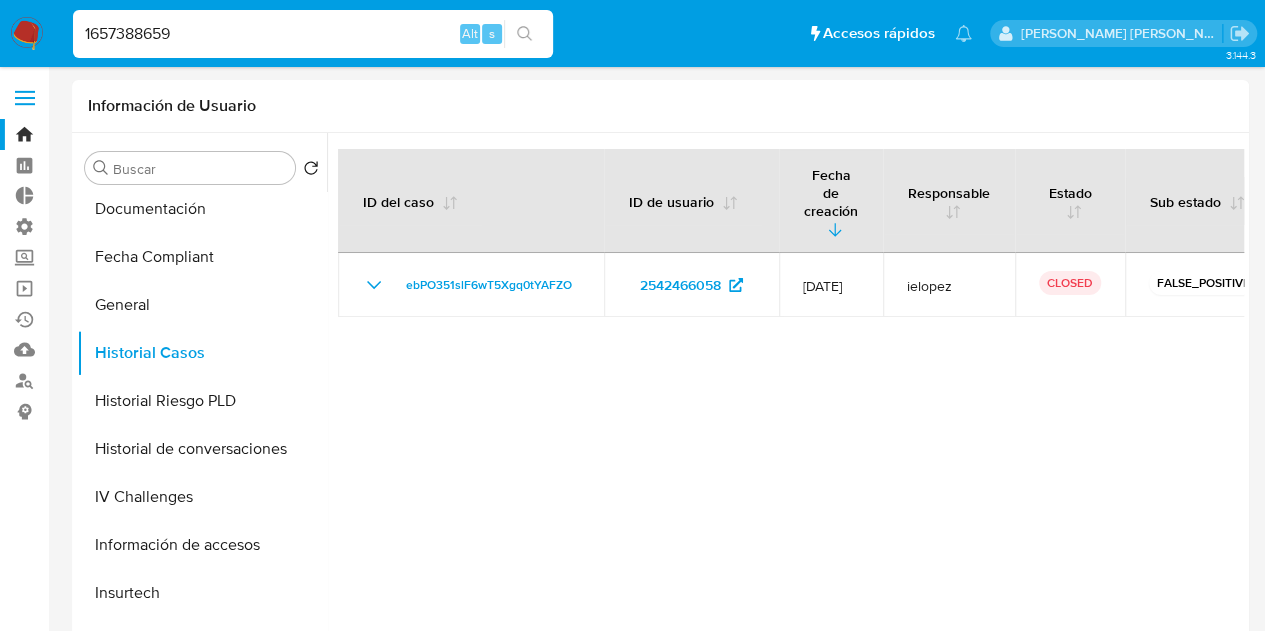 type on "1657388659" 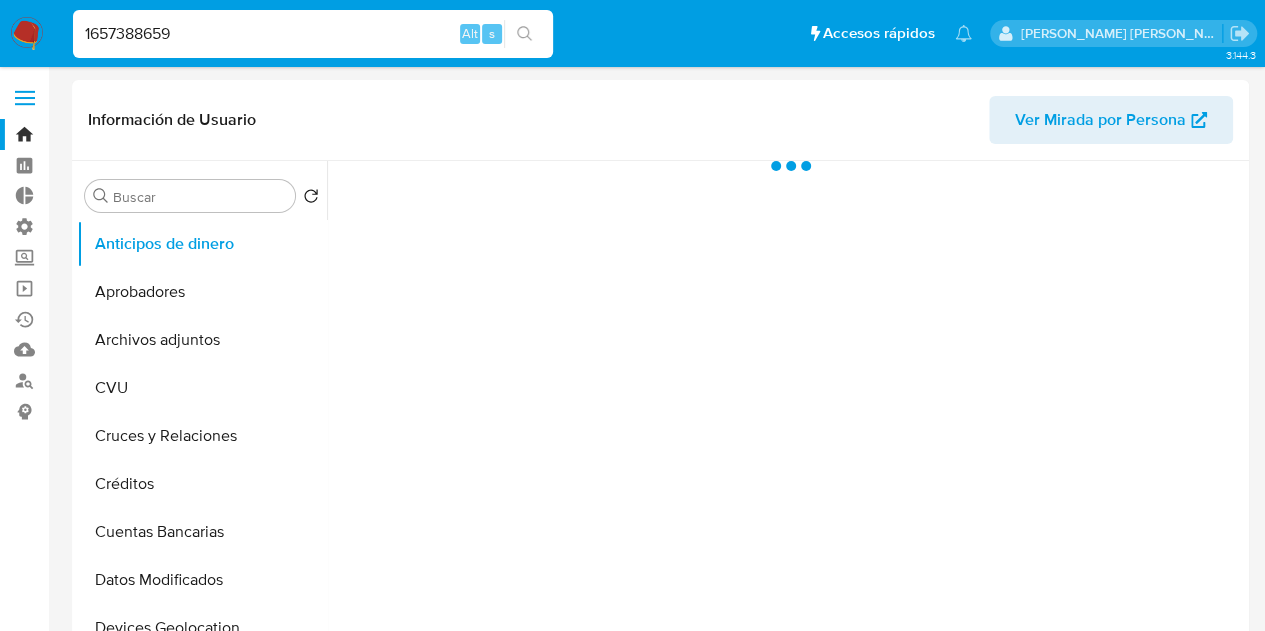 select on "10" 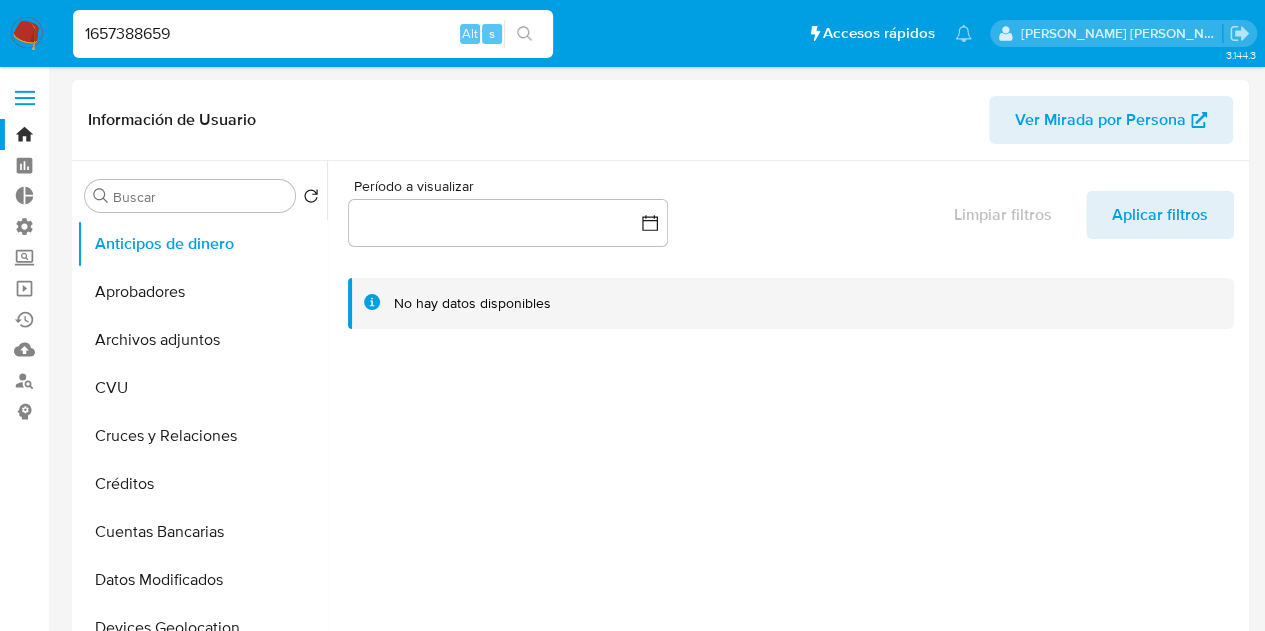 drag, startPoint x: 327, startPoint y: 300, endPoint x: 340, endPoint y: 467, distance: 167.50522 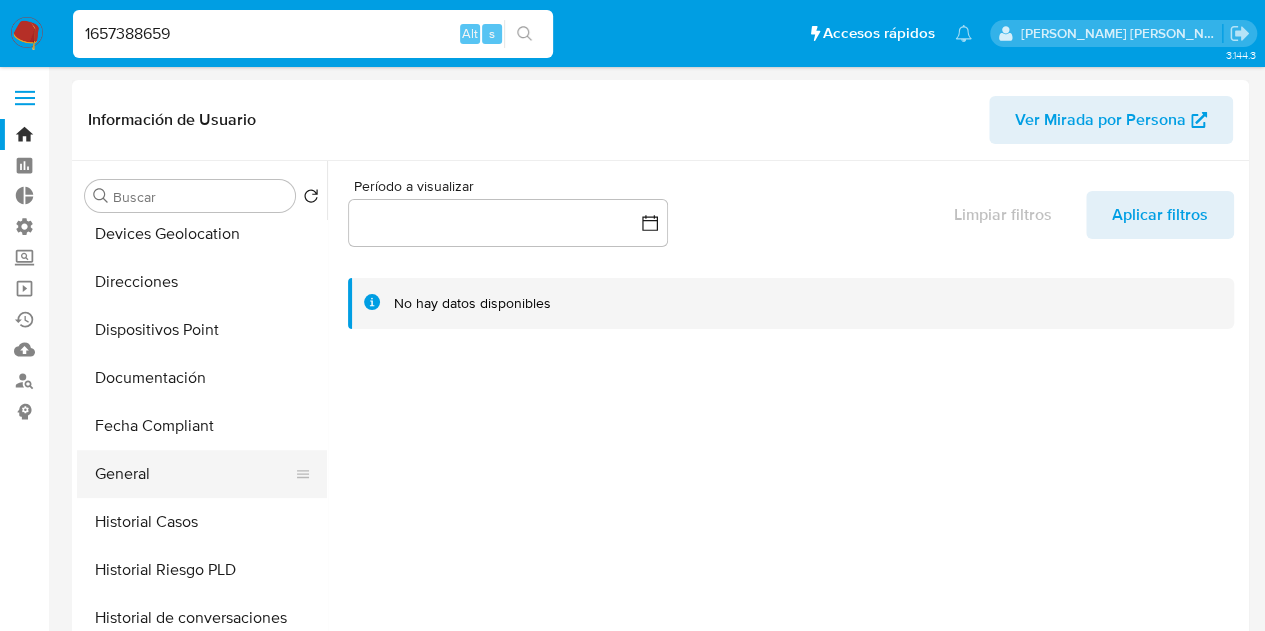 click on "General" at bounding box center (194, 474) 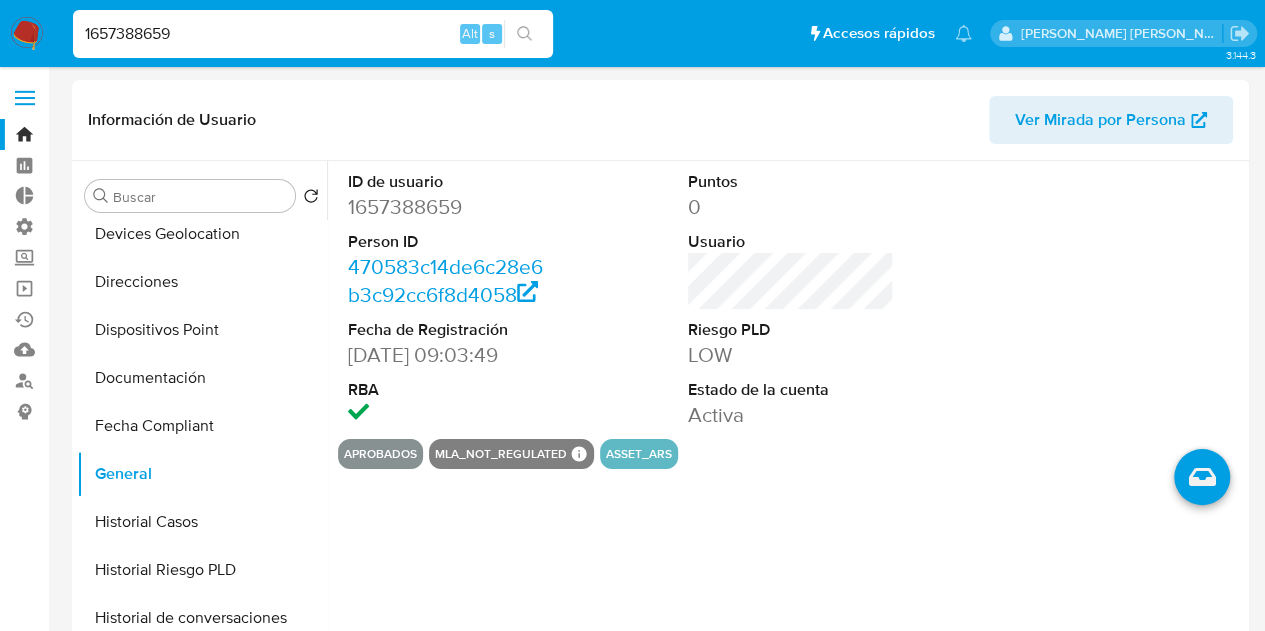 click on "1657388659" at bounding box center (313, 34) 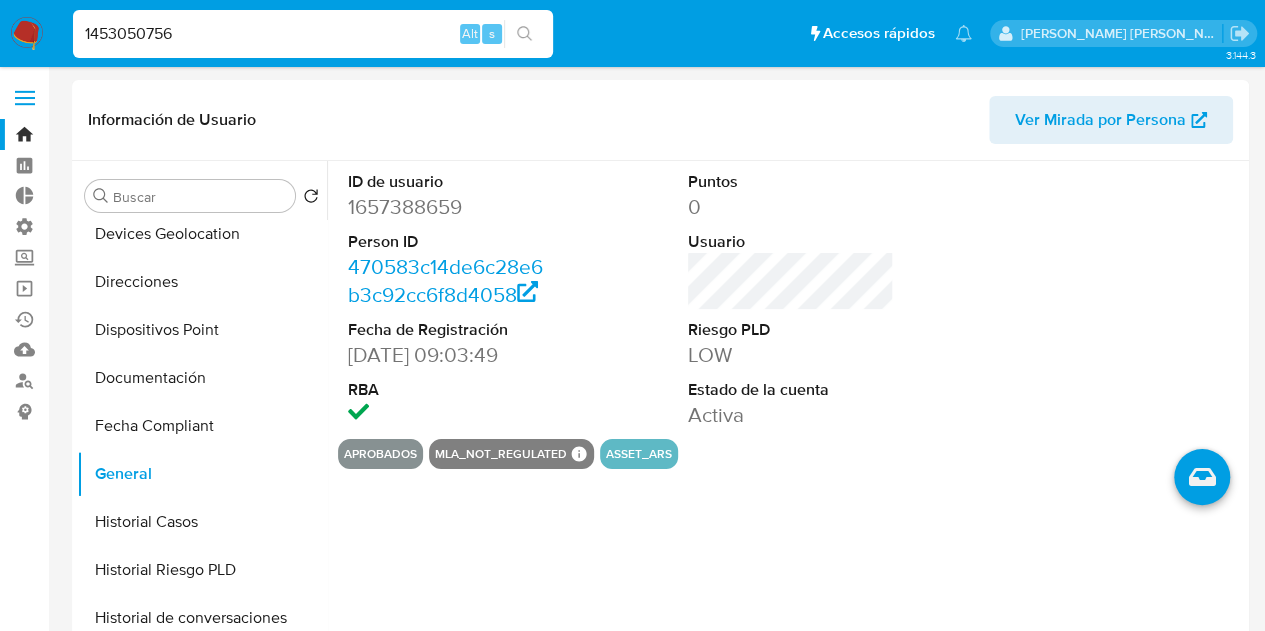 type on "1453050756" 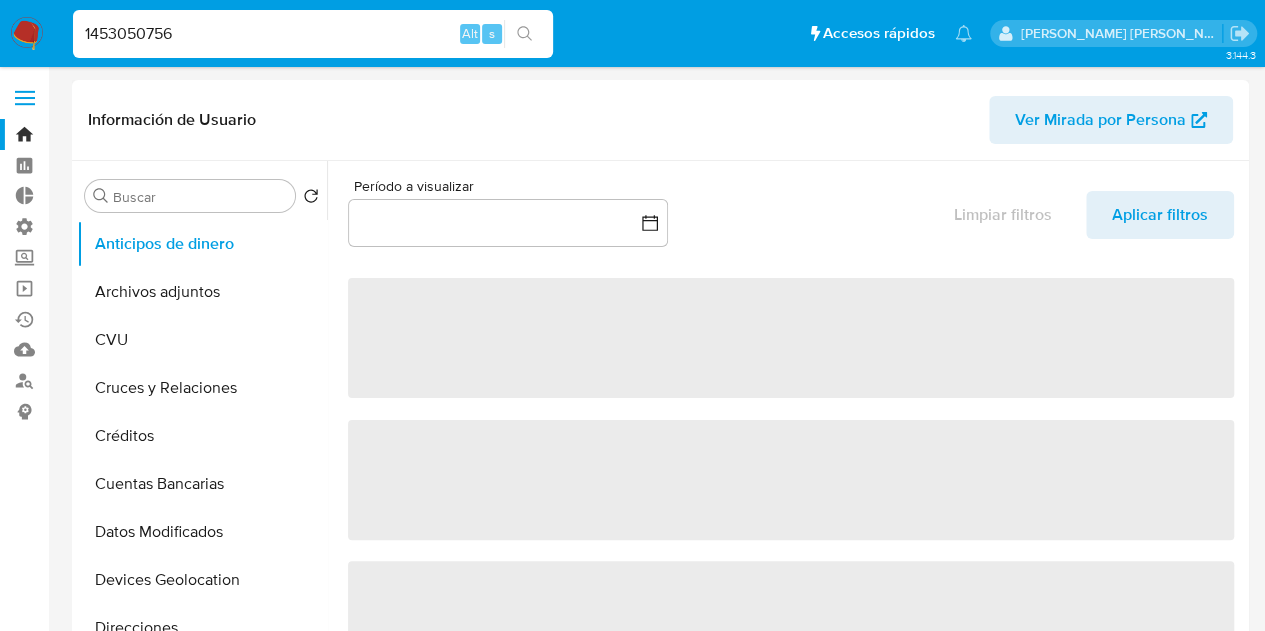 select on "10" 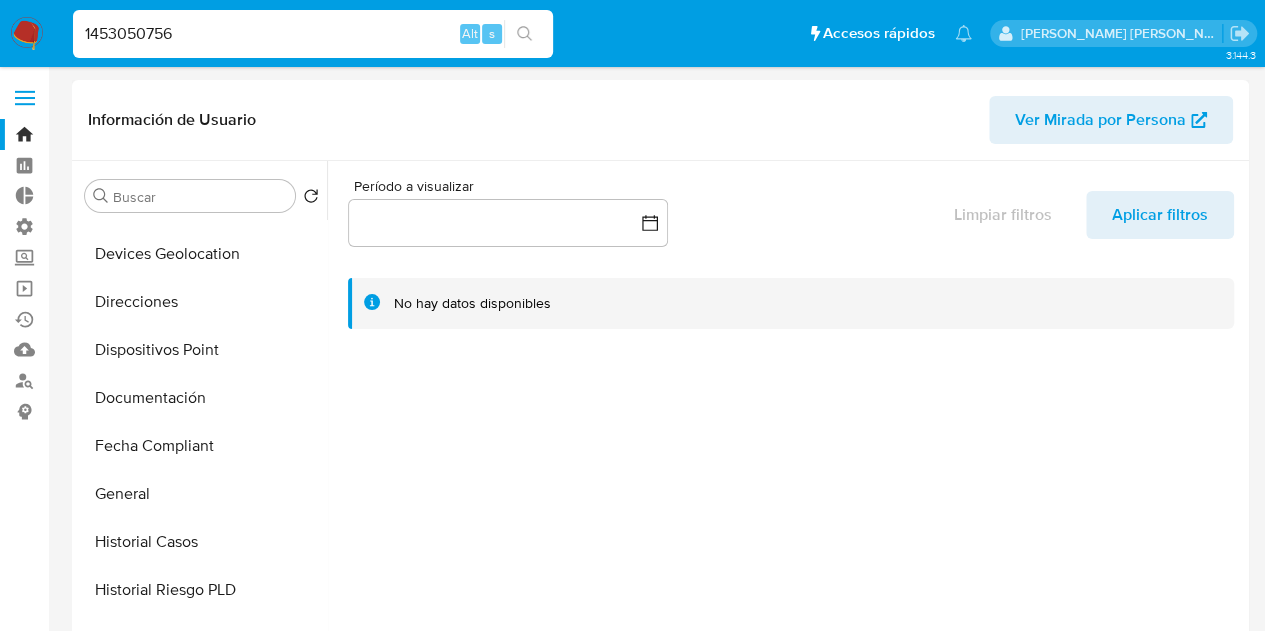 scroll, scrollTop: 332, scrollLeft: 0, axis: vertical 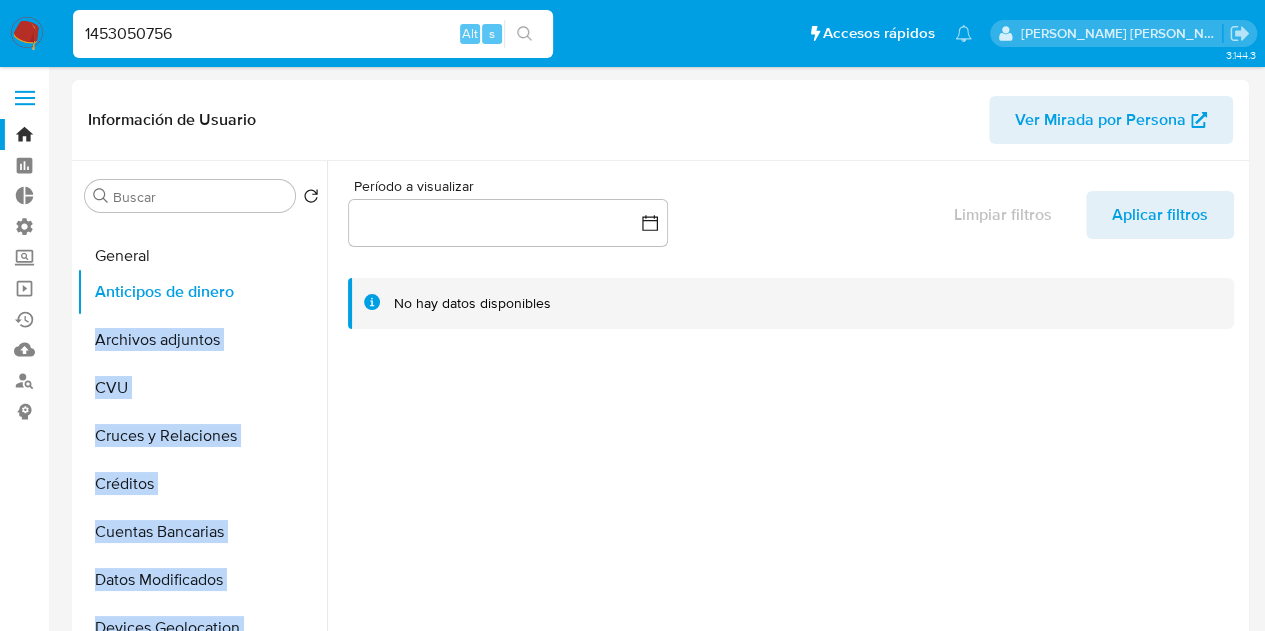 drag, startPoint x: 288, startPoint y: 491, endPoint x: 290, endPoint y: 253, distance: 238.0084 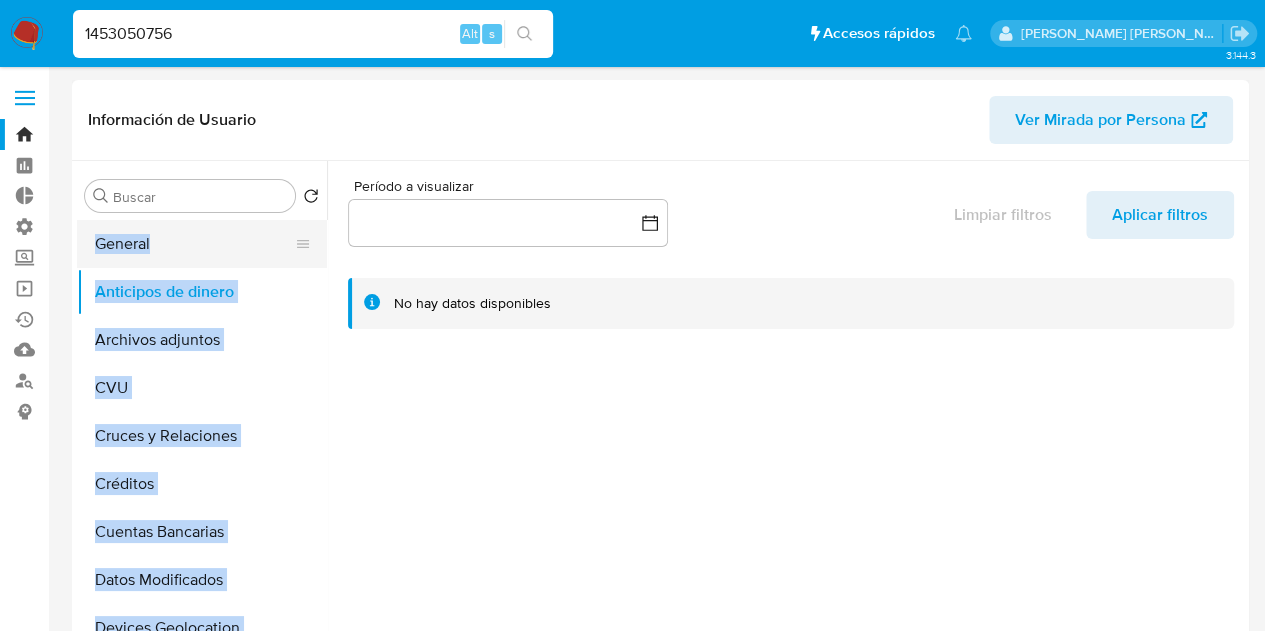 click on "General" at bounding box center [194, 244] 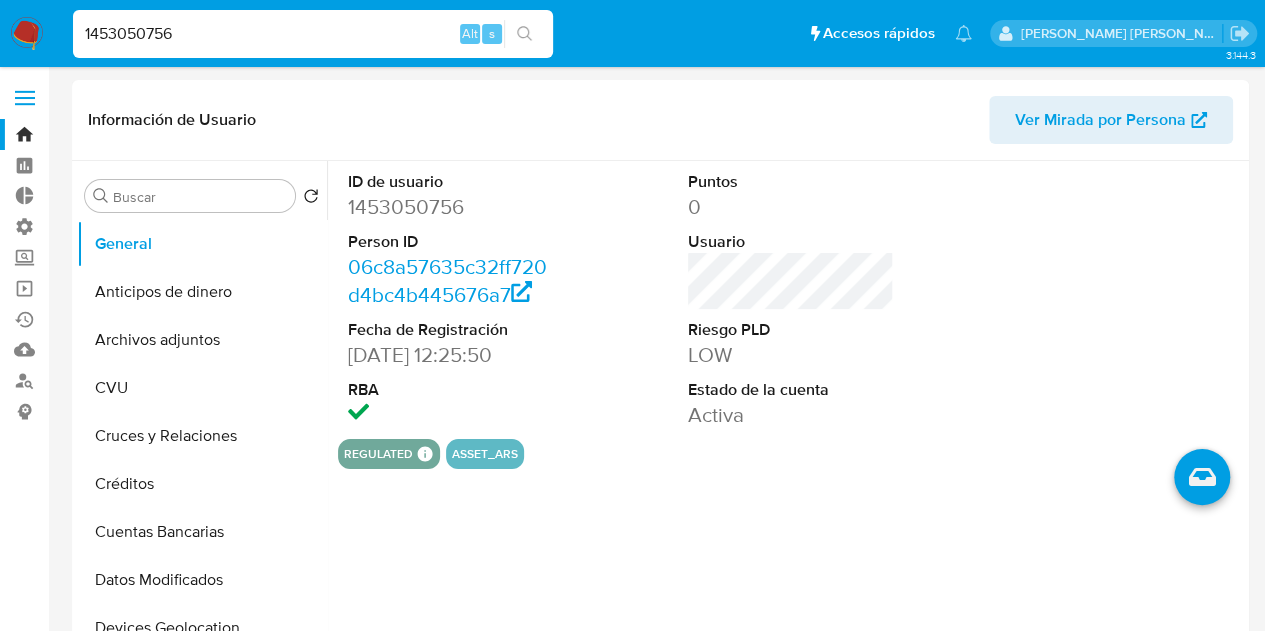 click on "1453050756" at bounding box center [313, 34] 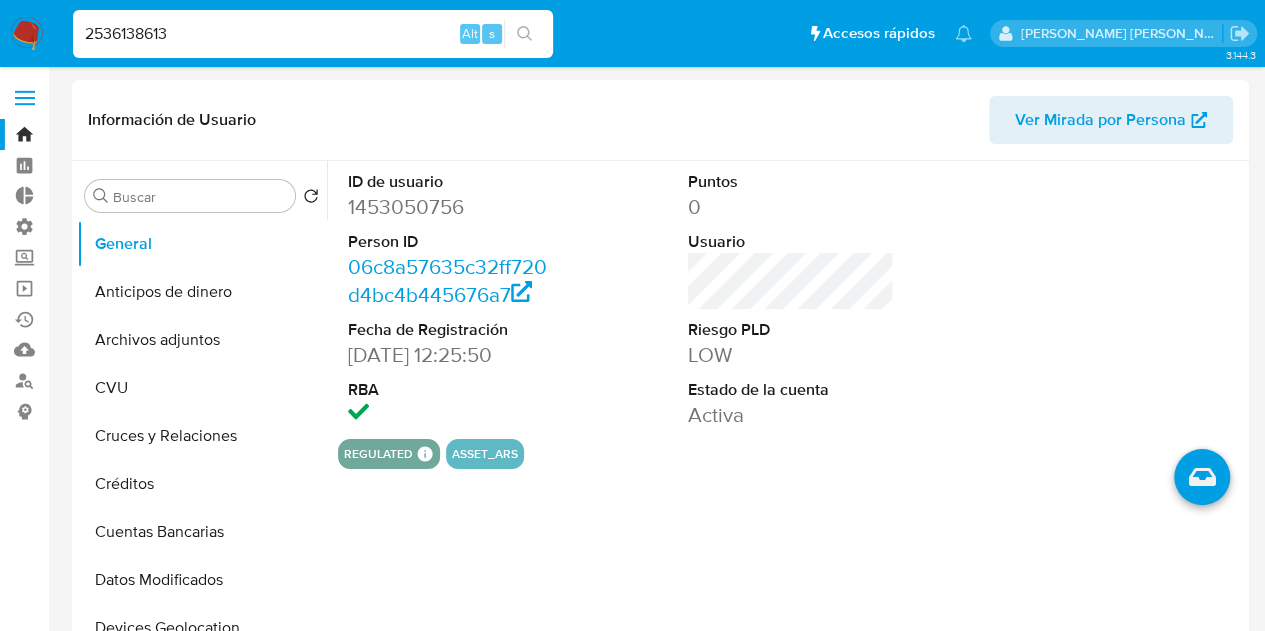type on "2536138613" 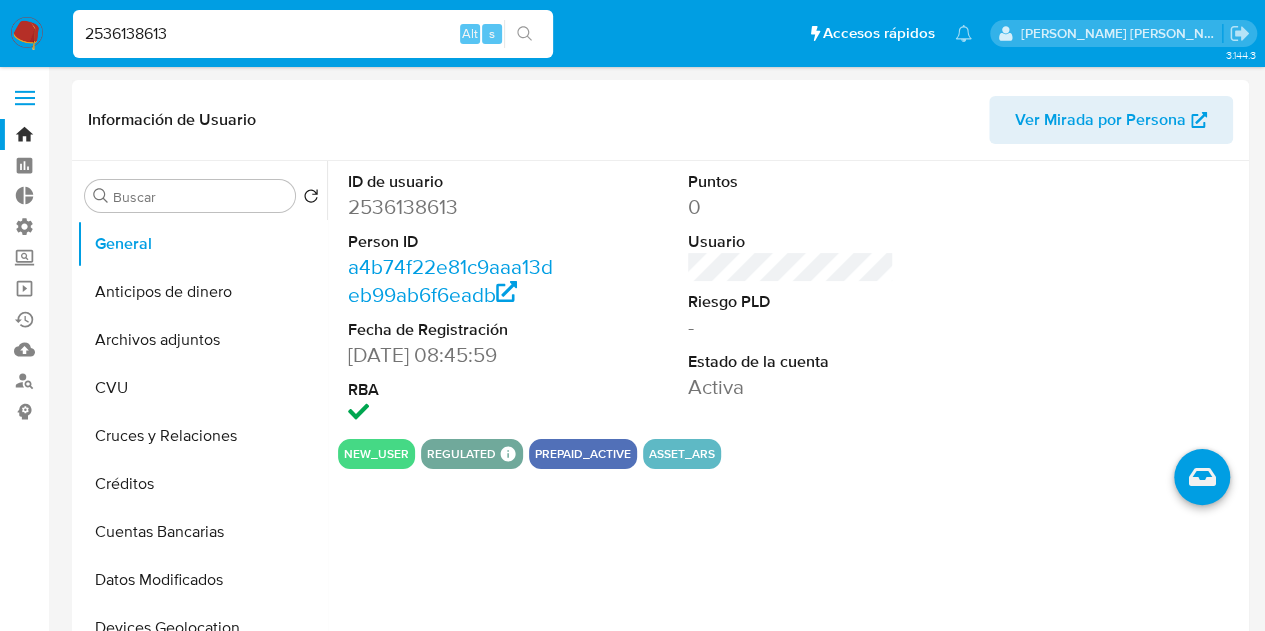 select on "10" 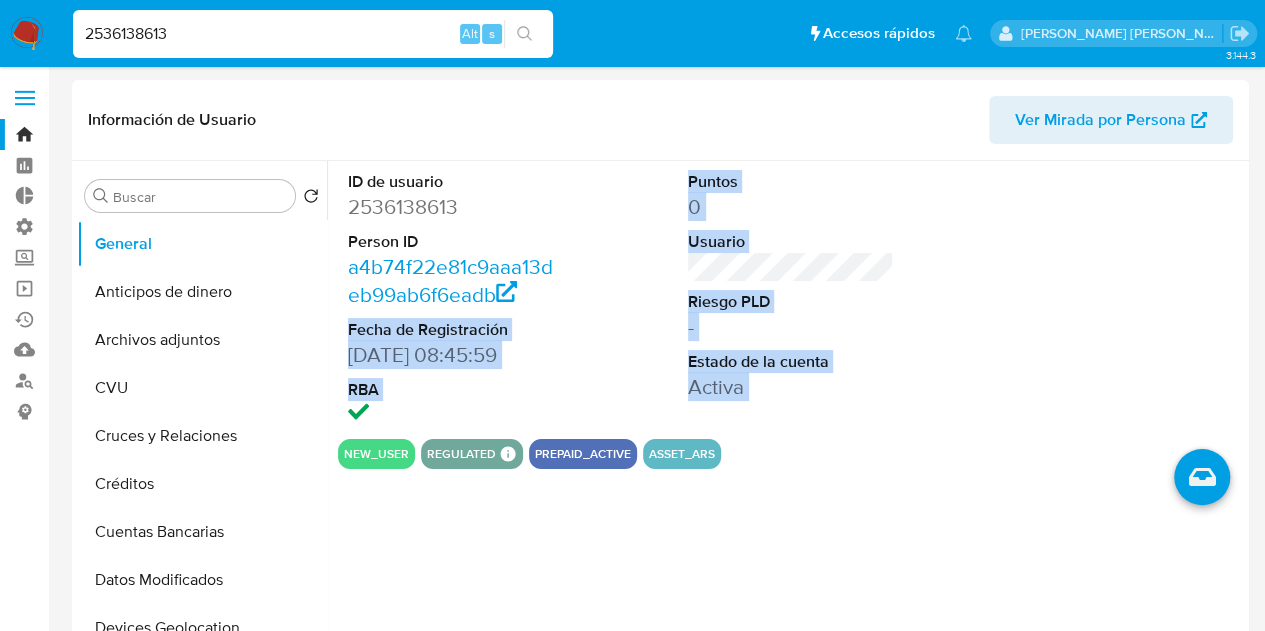 drag, startPoint x: 328, startPoint y: 325, endPoint x: 332, endPoint y: 454, distance: 129.062 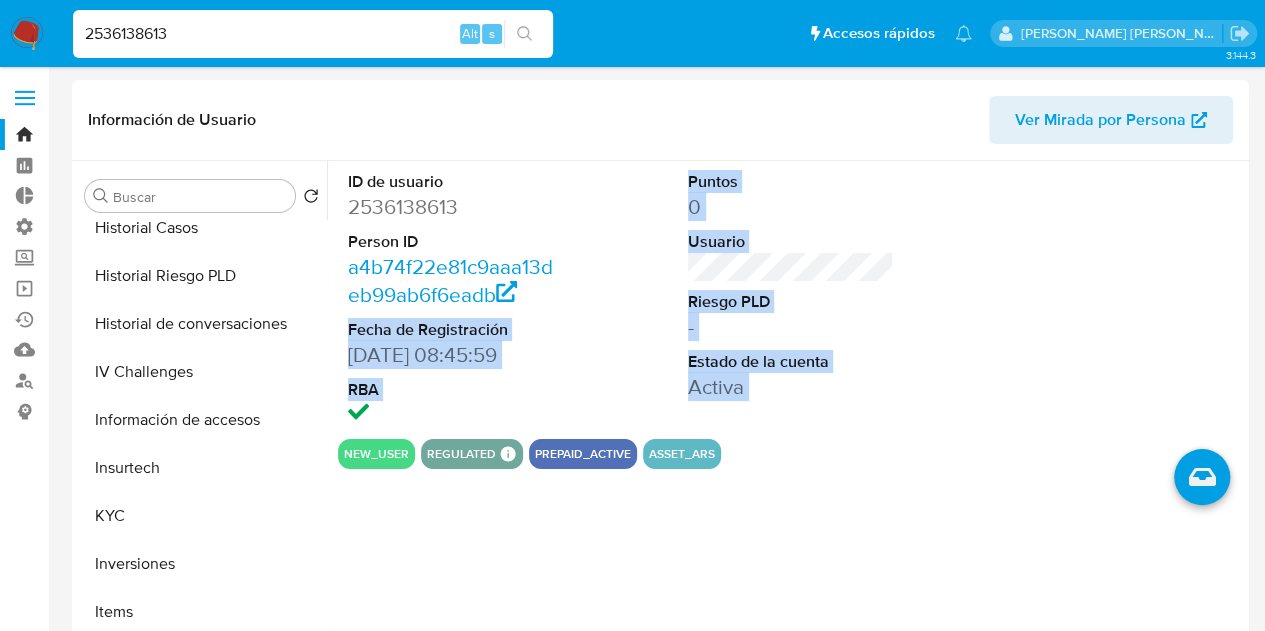 scroll, scrollTop: 650, scrollLeft: 0, axis: vertical 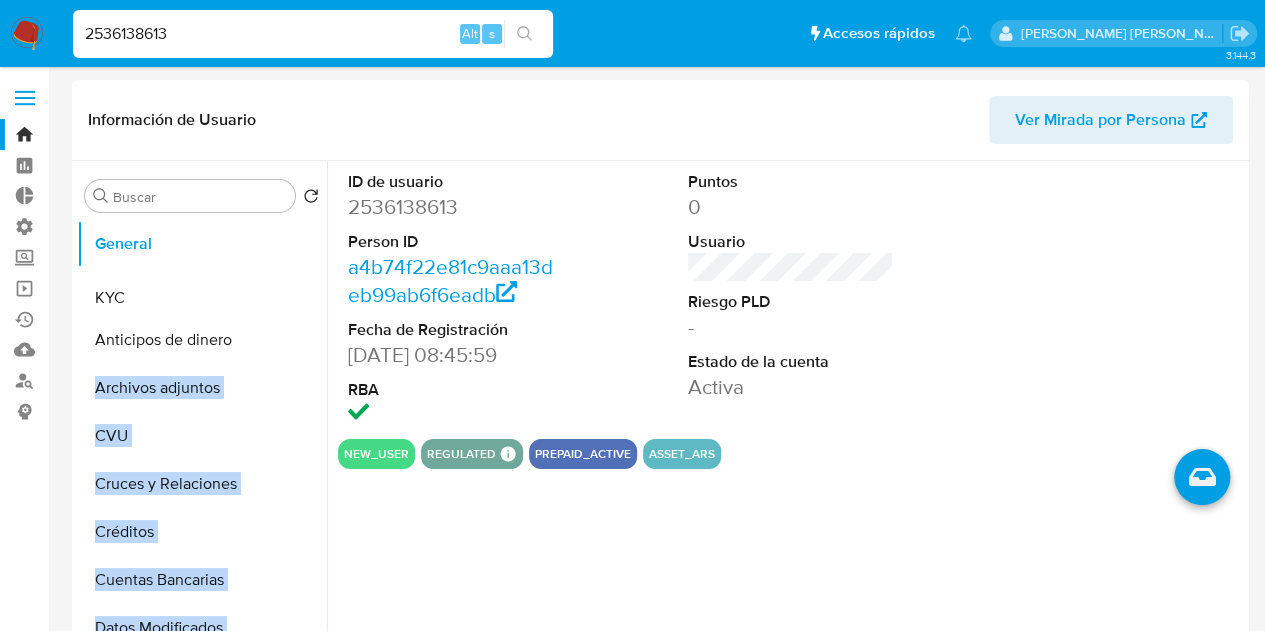 drag, startPoint x: 288, startPoint y: 500, endPoint x: 298, endPoint y: 292, distance: 208.24025 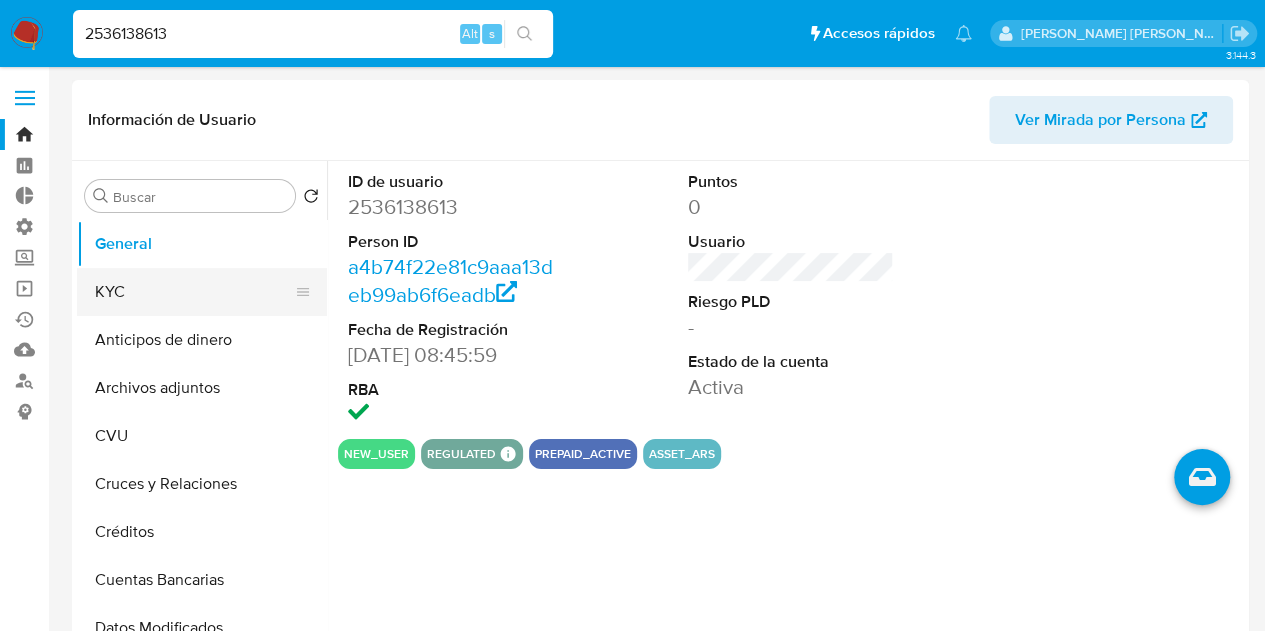 click on "KYC" at bounding box center (194, 292) 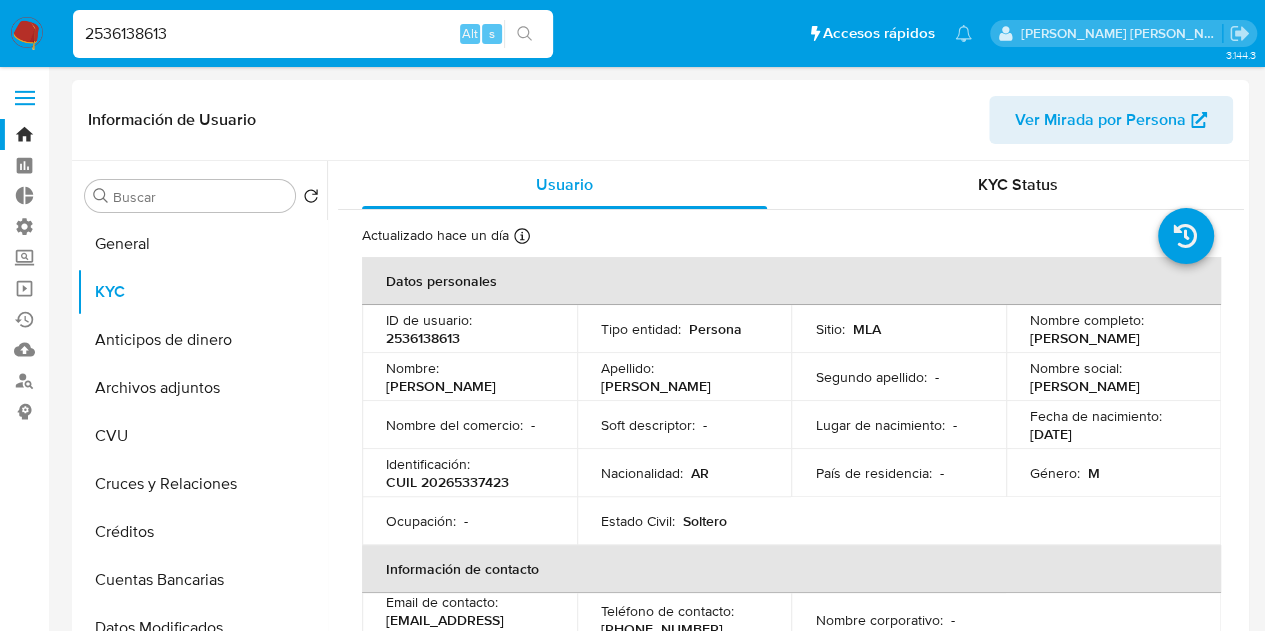 type 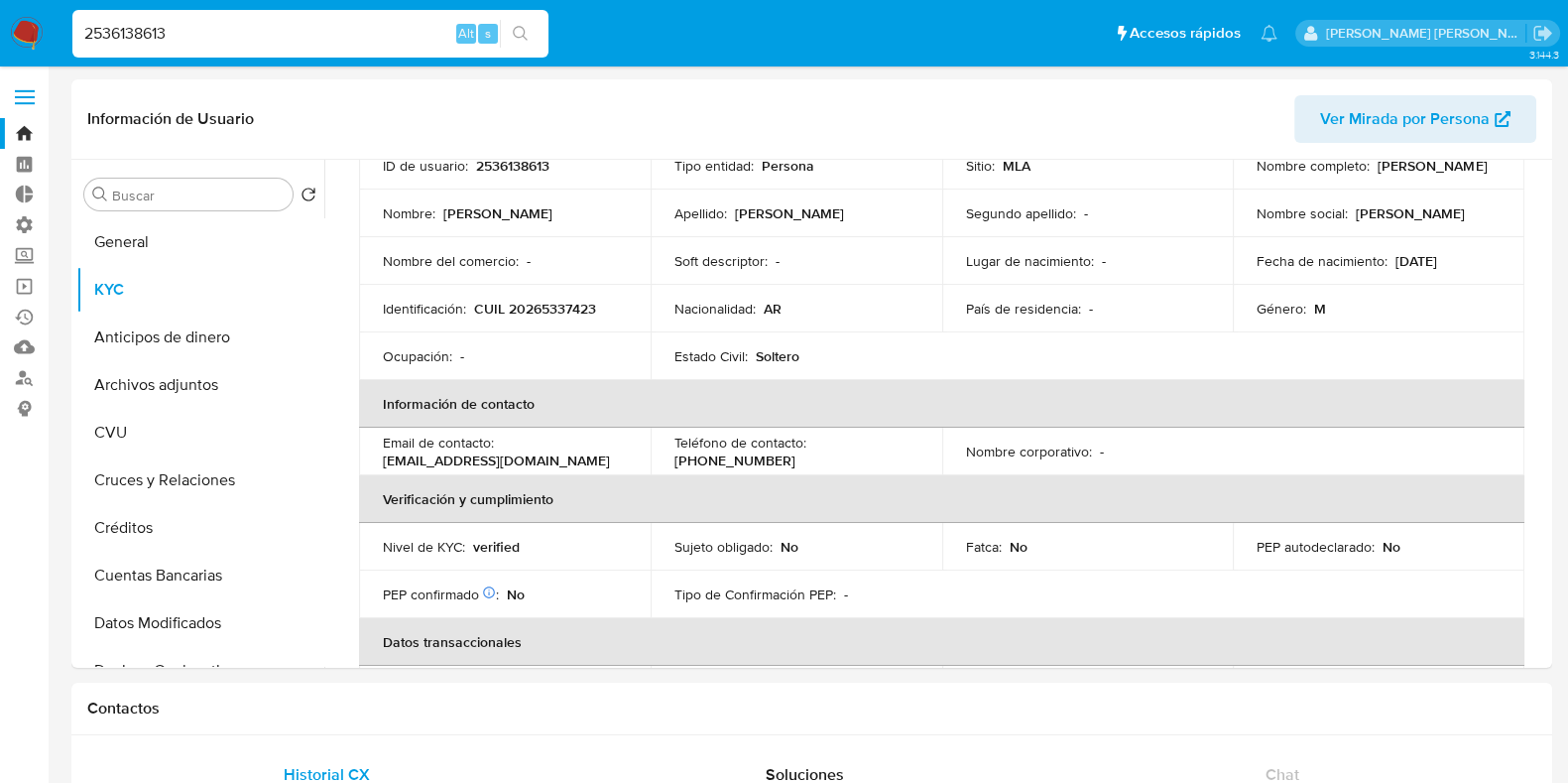 scroll, scrollTop: 167, scrollLeft: 0, axis: vertical 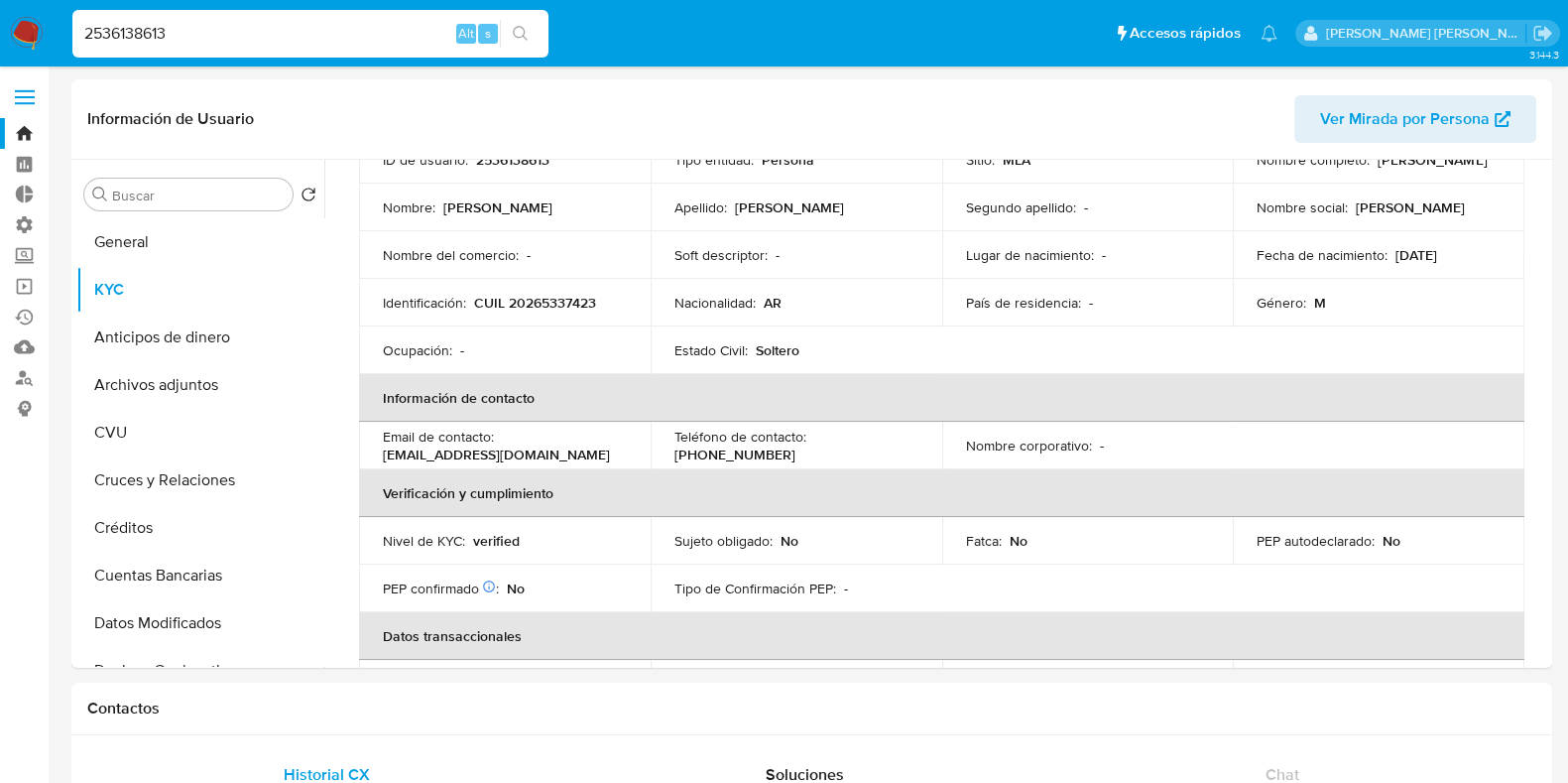 click on "2536138613" at bounding box center (310, 34) 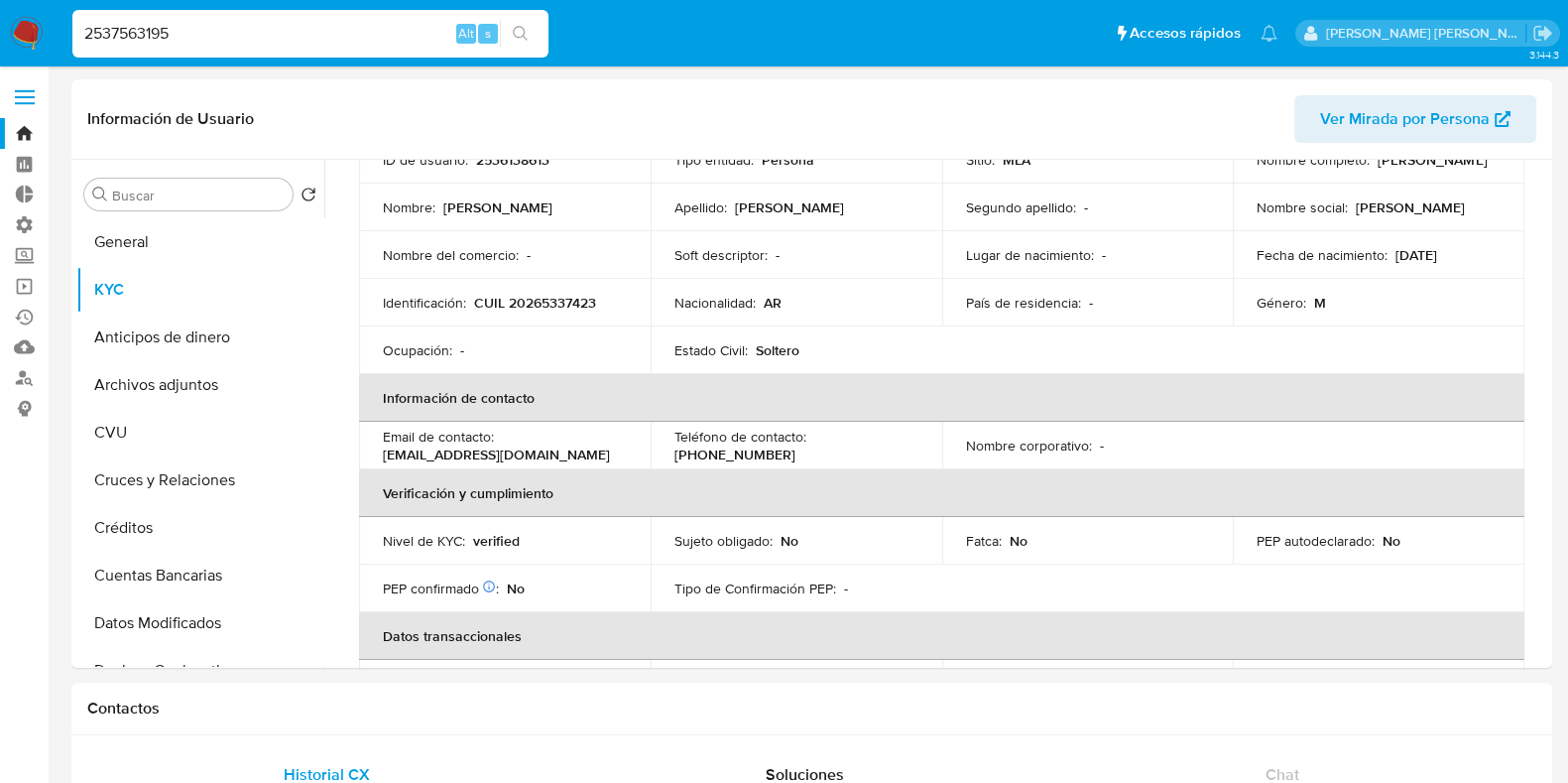 type on "2537563195" 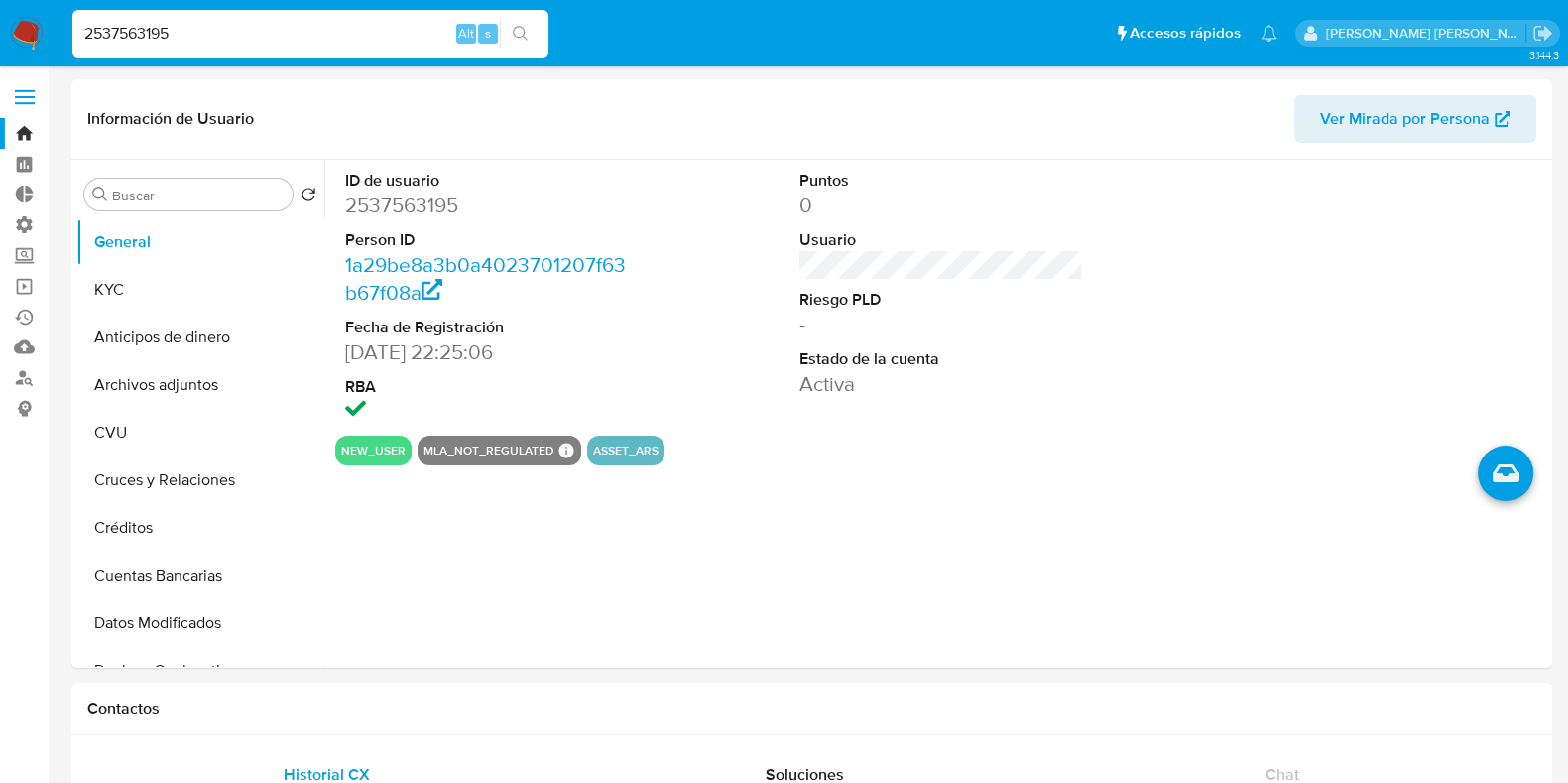 select on "10" 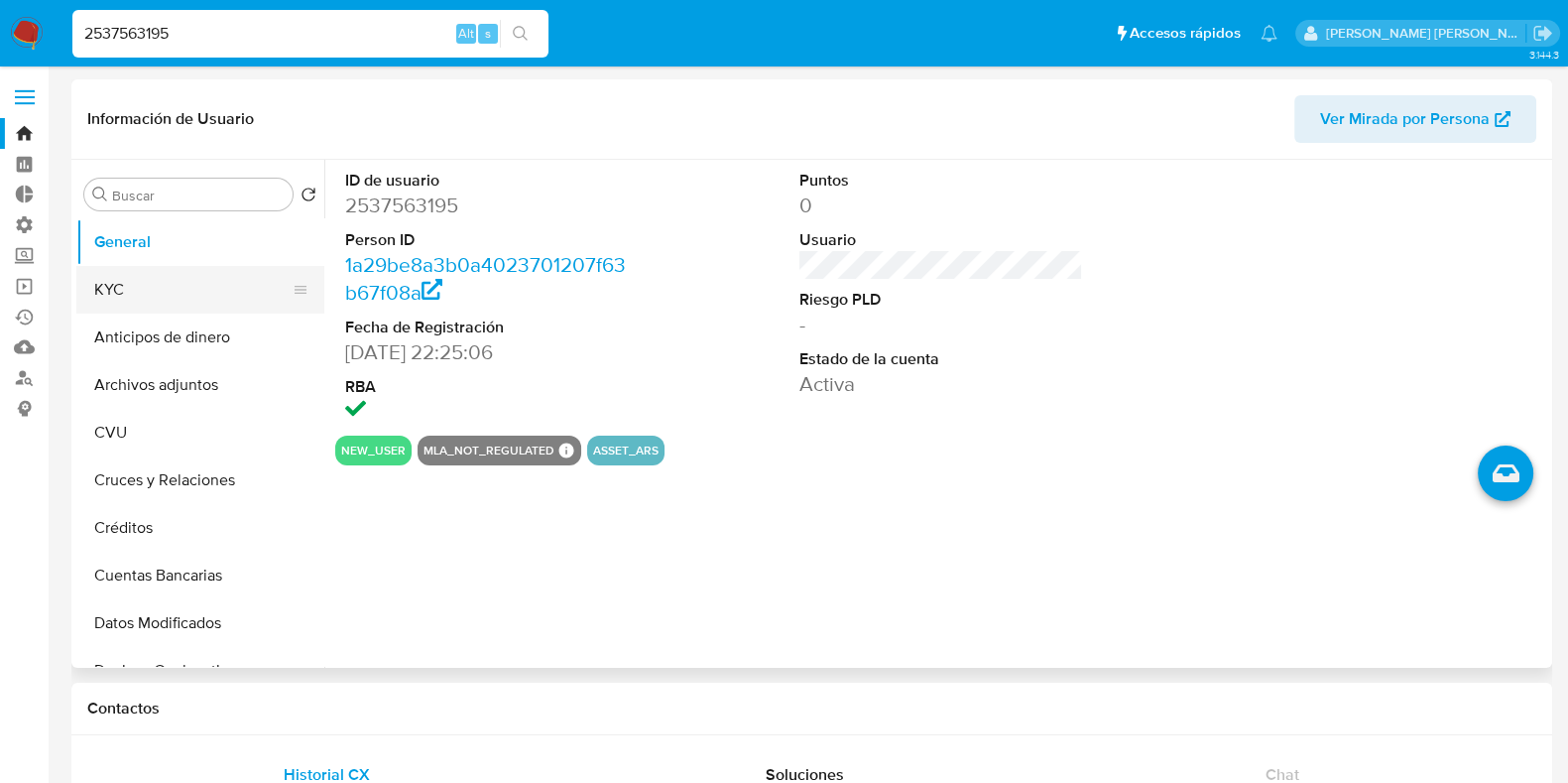click on "KYC" at bounding box center [192, 290] 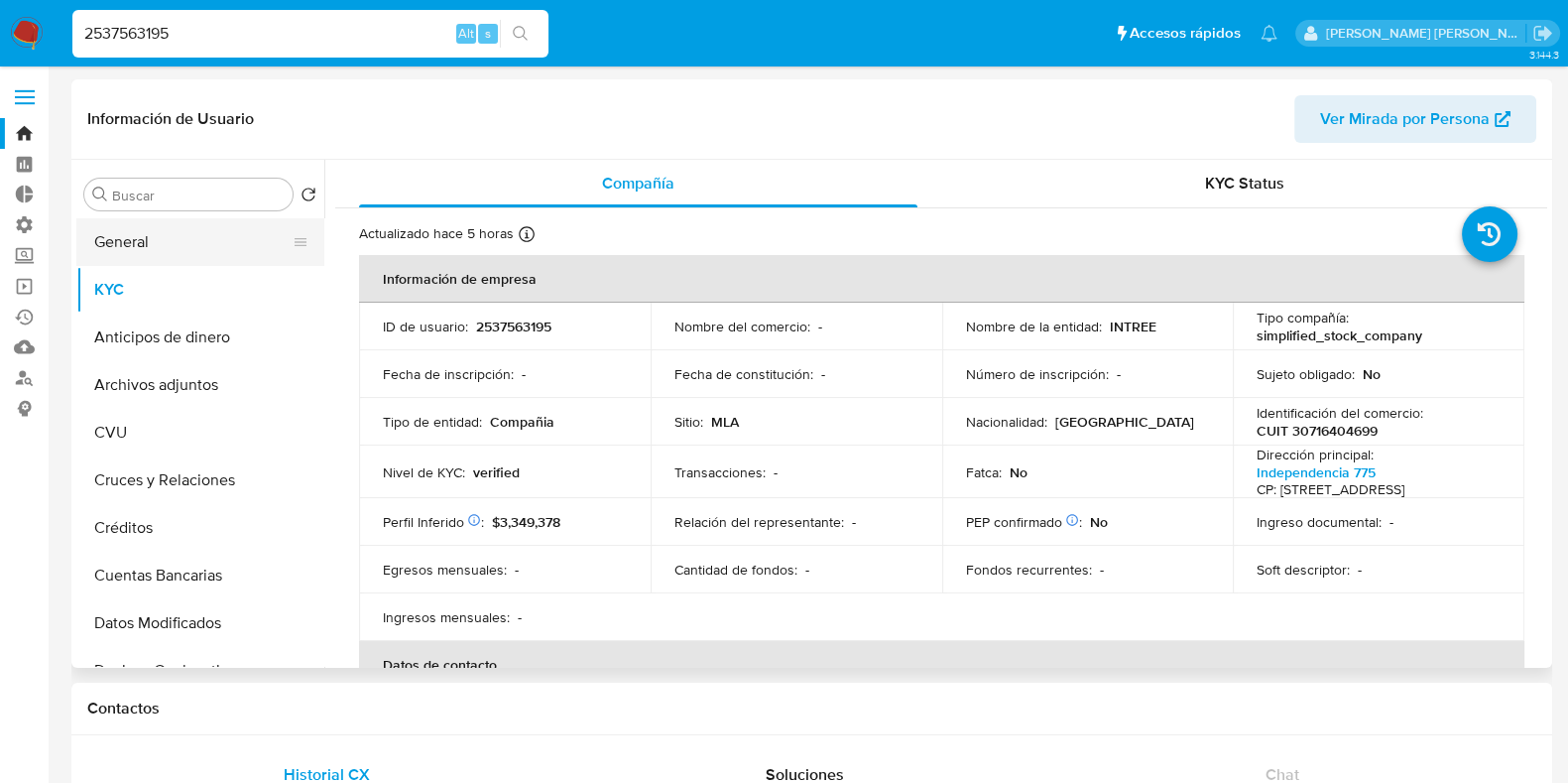 click on "General" at bounding box center (192, 242) 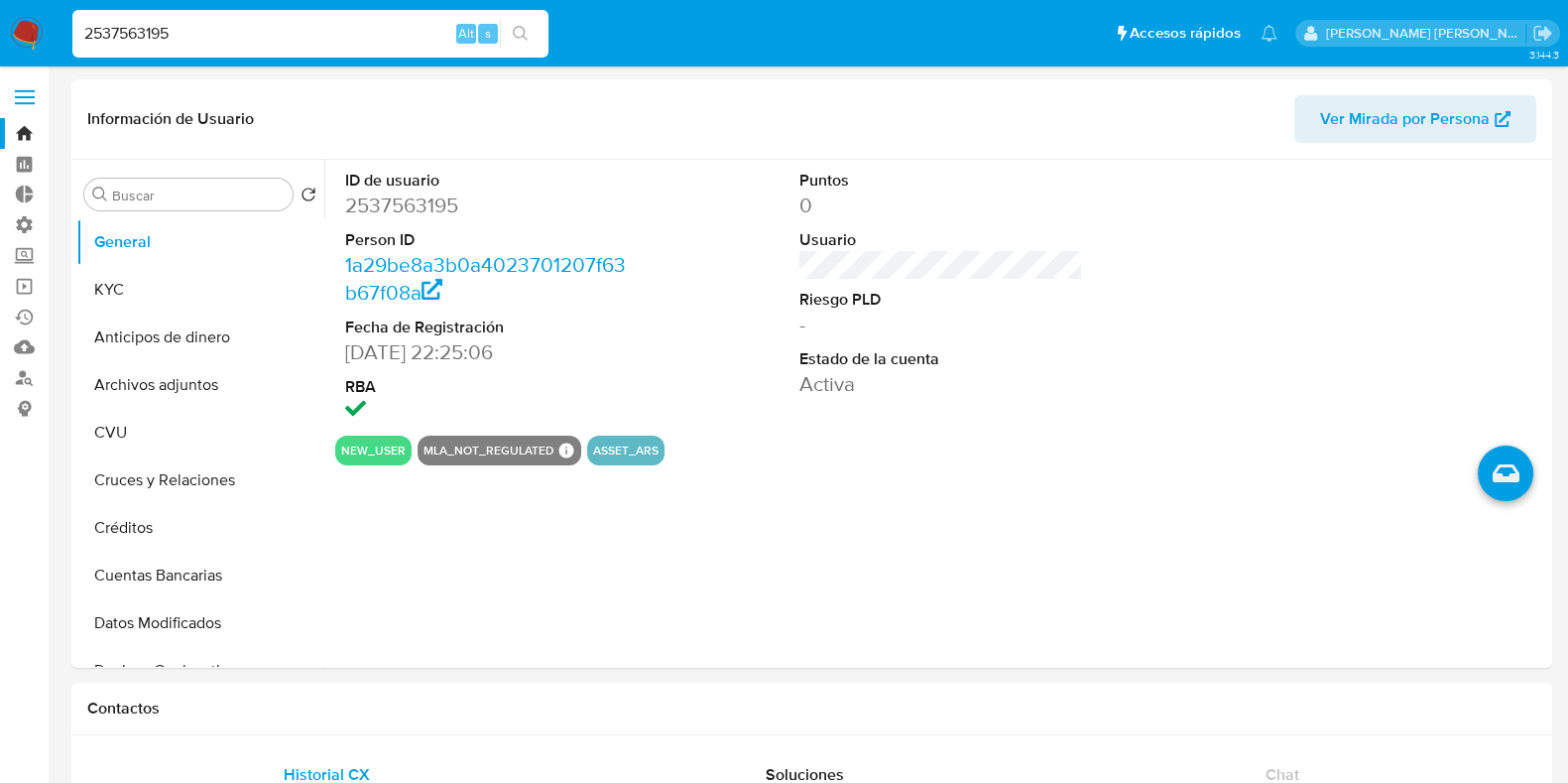 click on "2537563195" at bounding box center [310, 34] 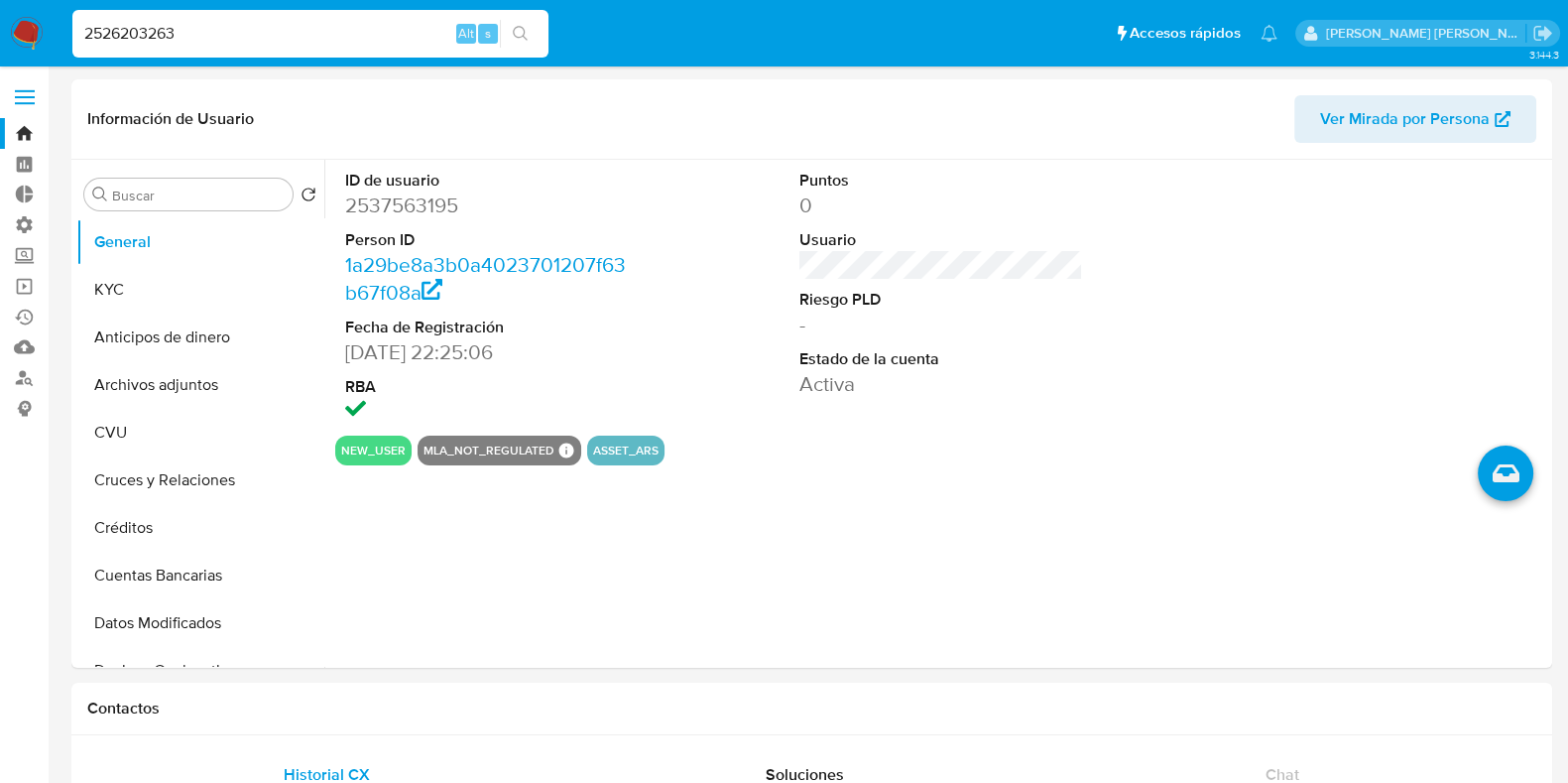 type on "2526203263" 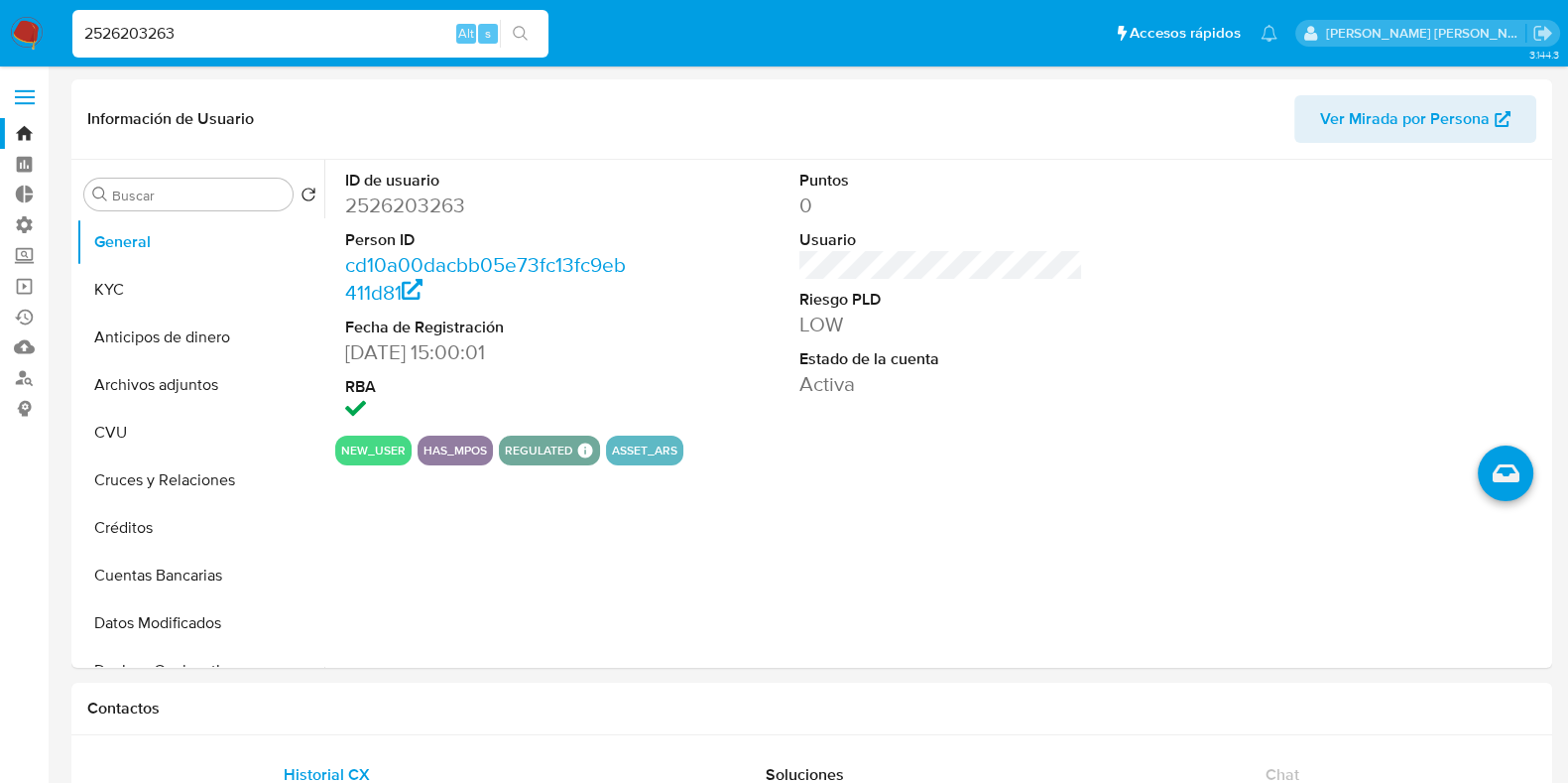 select on "10" 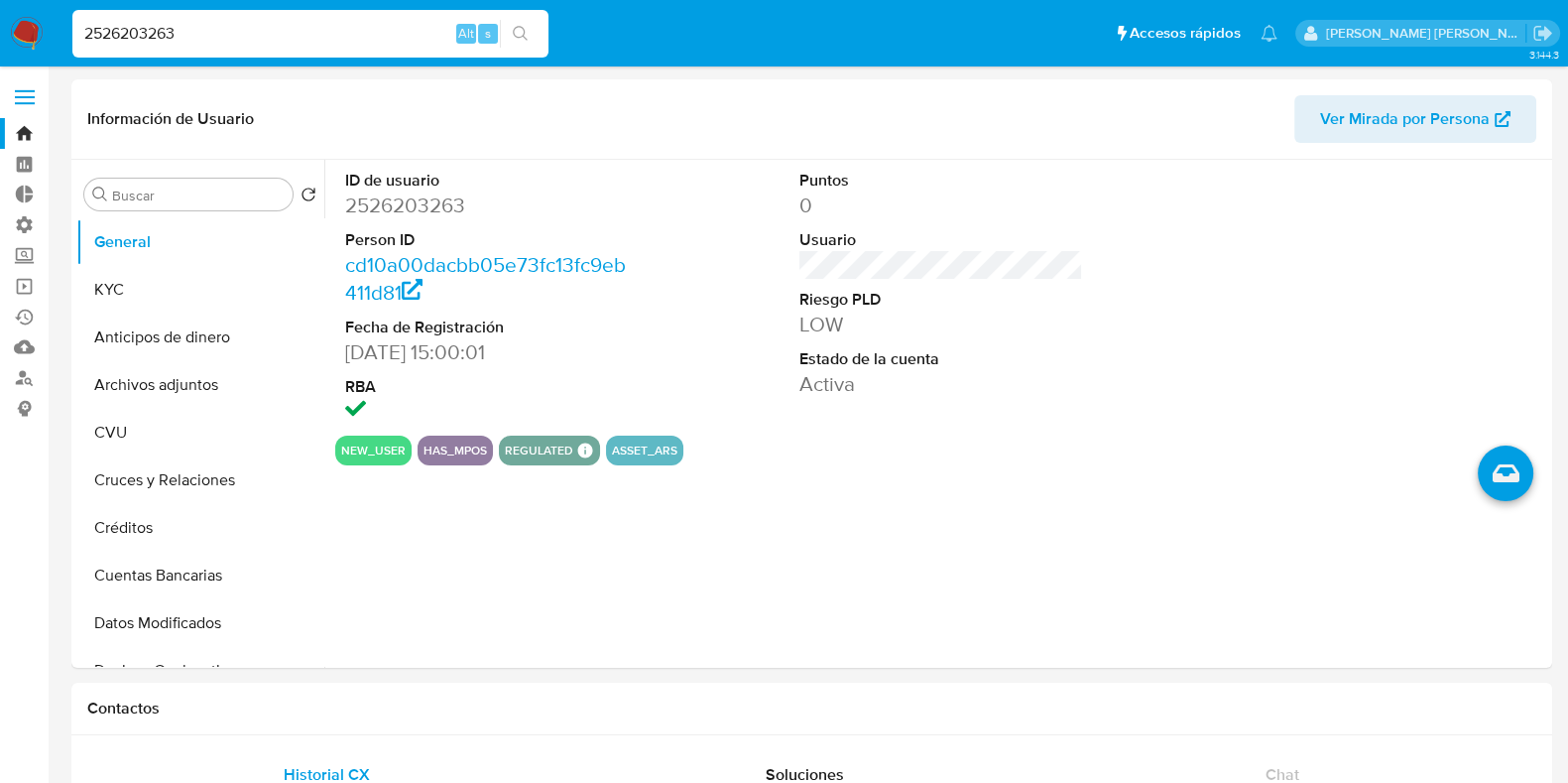 click on "2526203263" at bounding box center (310, 34) 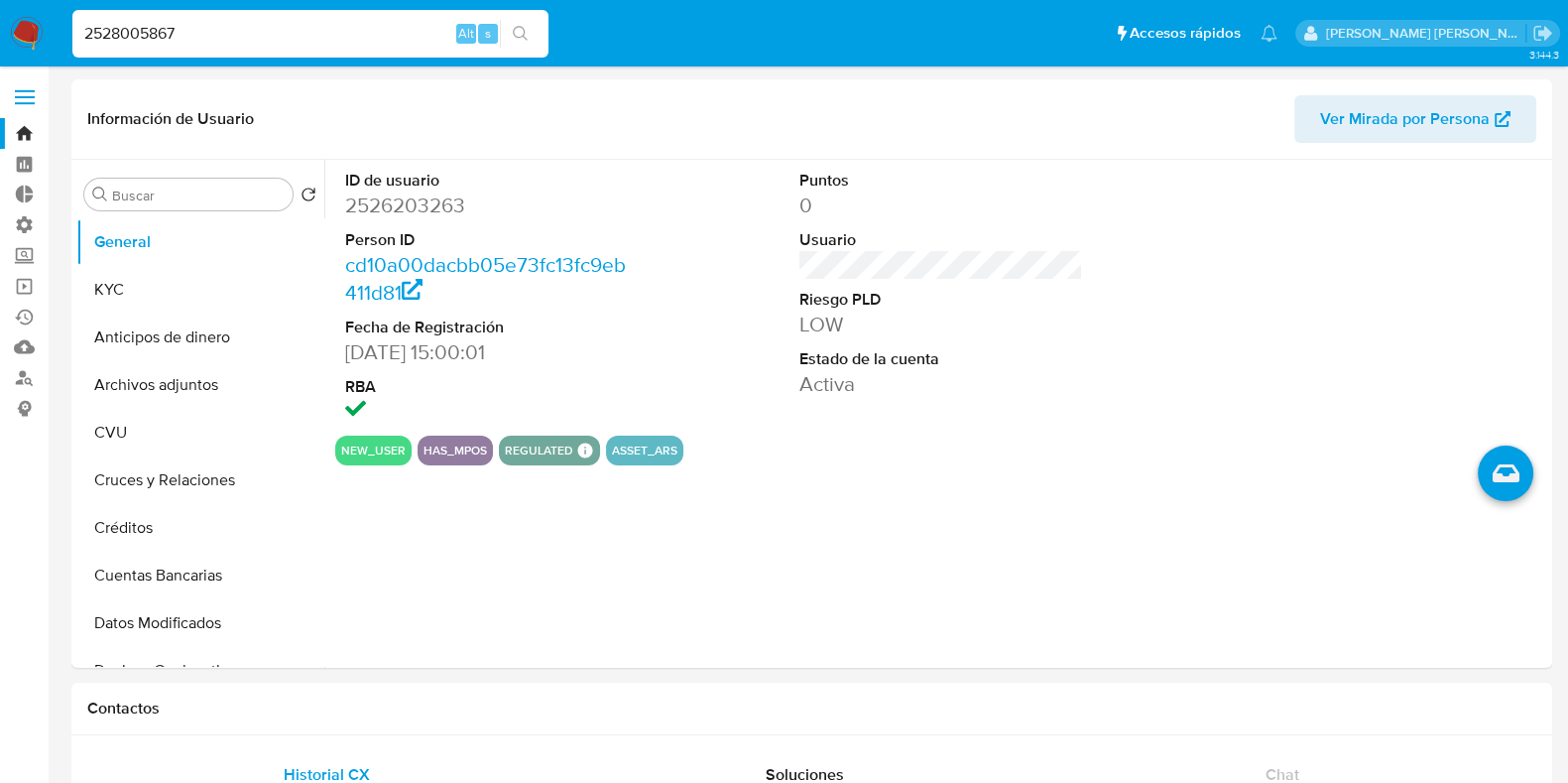 type on "2528005867" 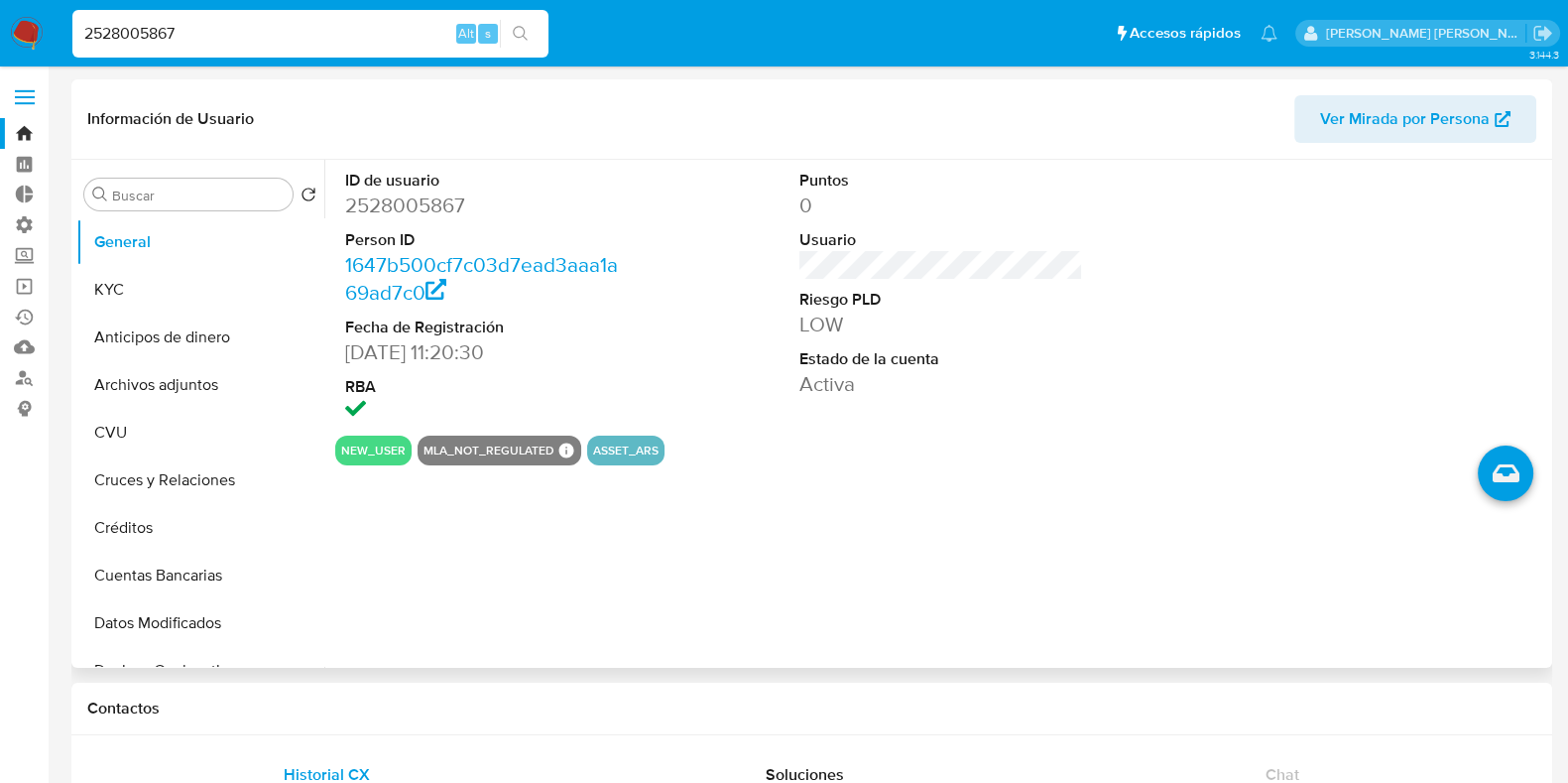 select on "10" 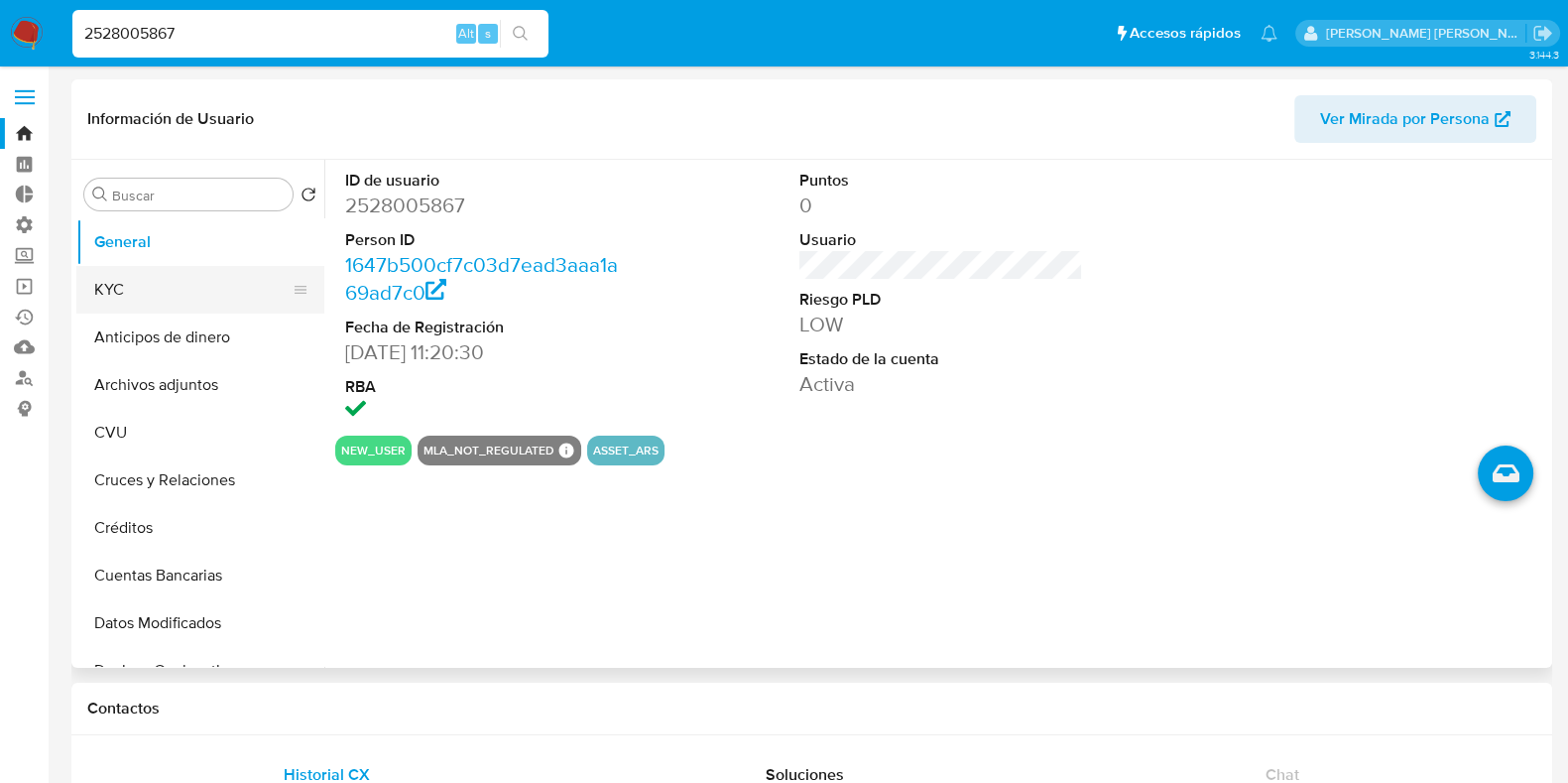 click on "KYC" at bounding box center [192, 290] 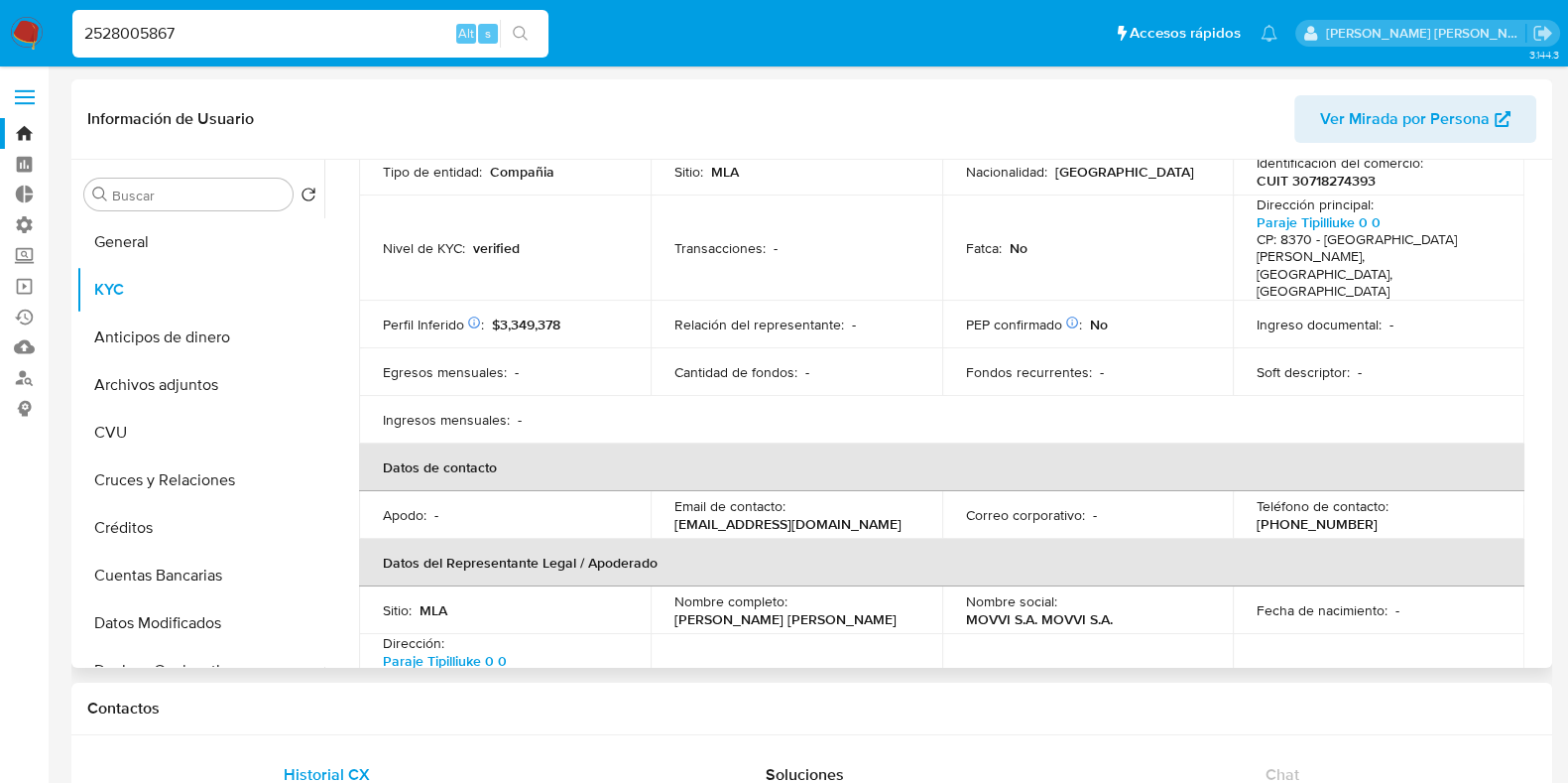 scroll, scrollTop: 269, scrollLeft: 0, axis: vertical 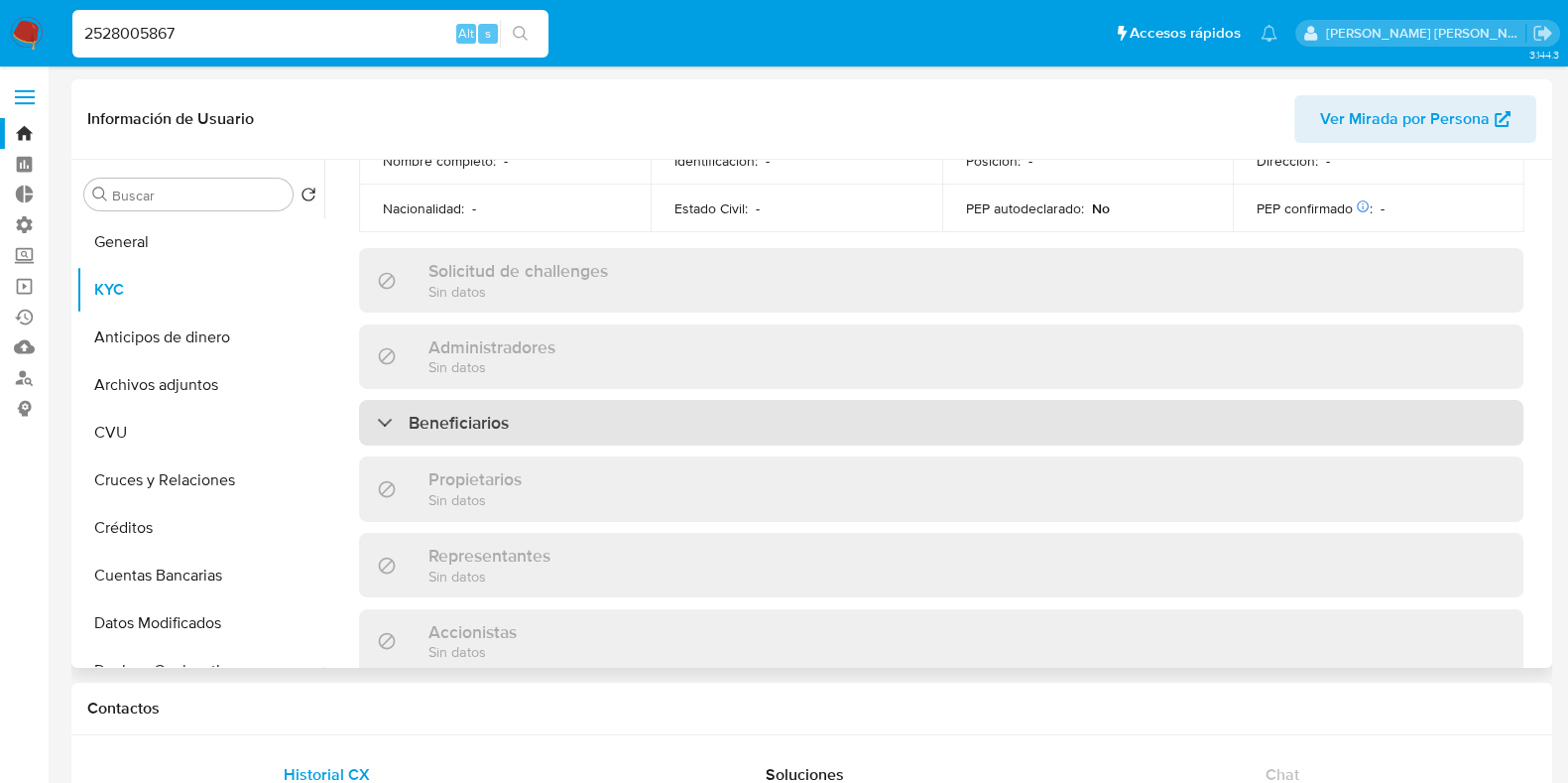 click on "Beneficiarios" at bounding box center (941, 423) 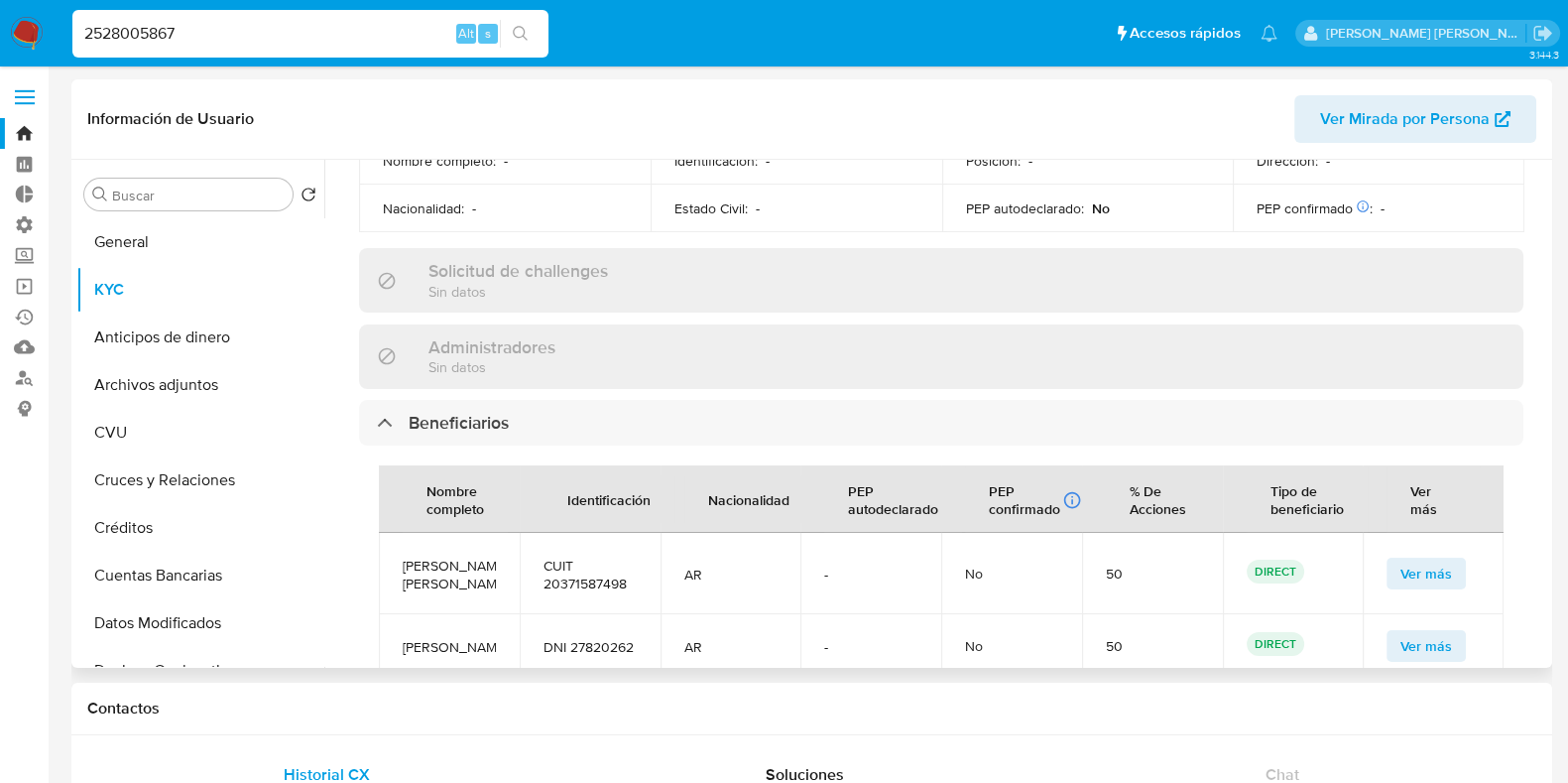 click on "Ver más" at bounding box center [1426, 574] 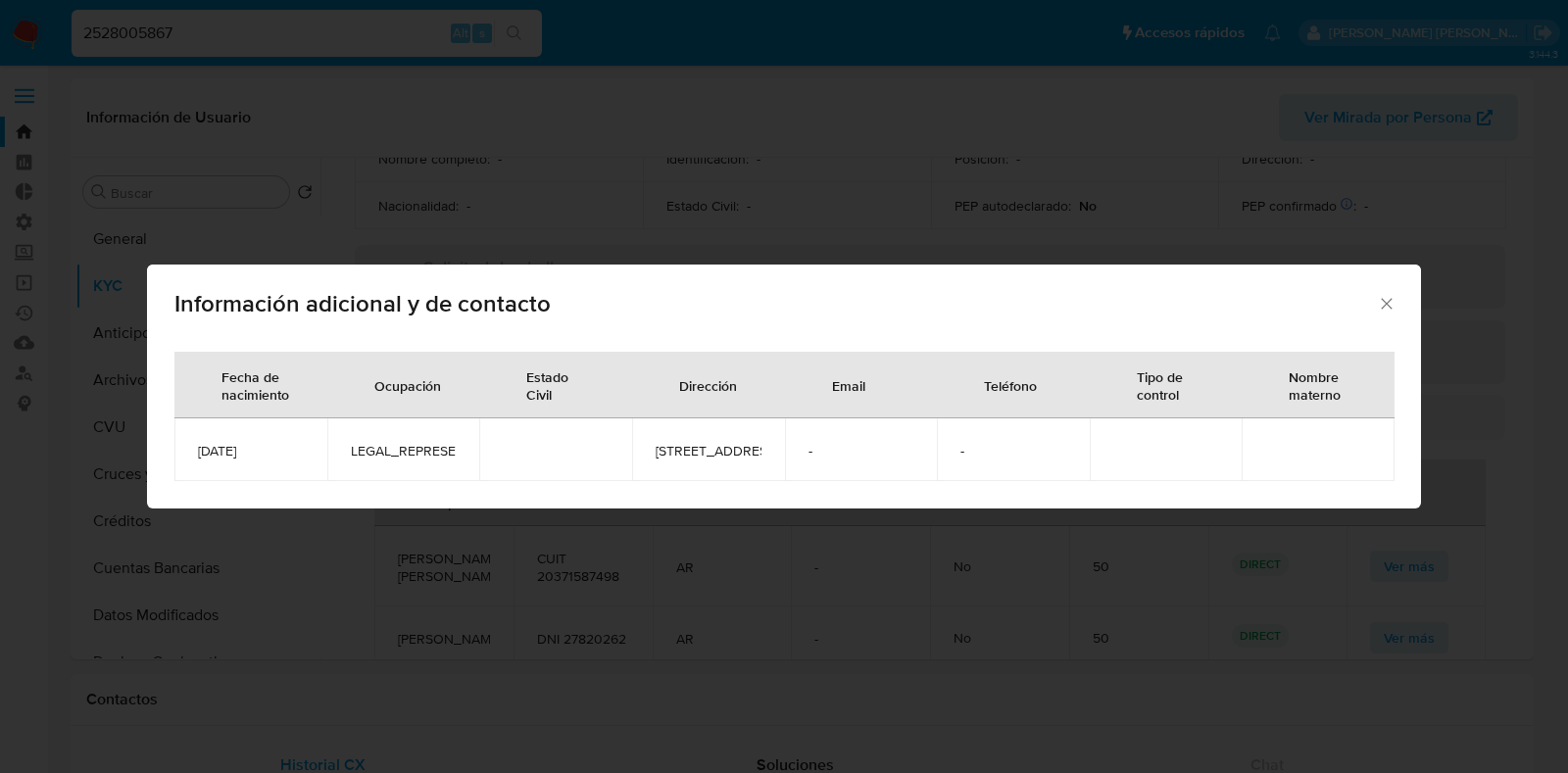 click 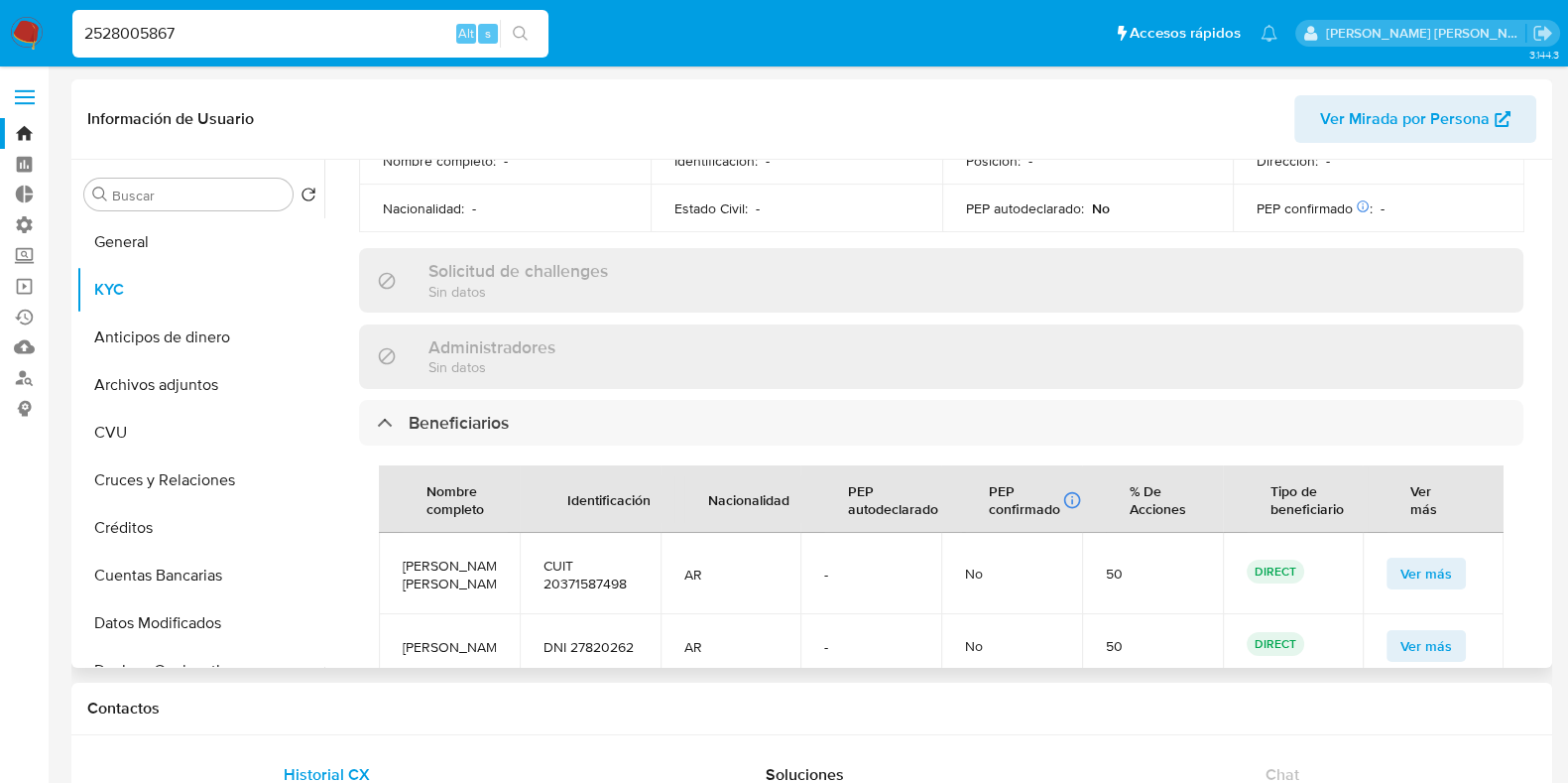 click on "Ver más" at bounding box center [1426, 646] 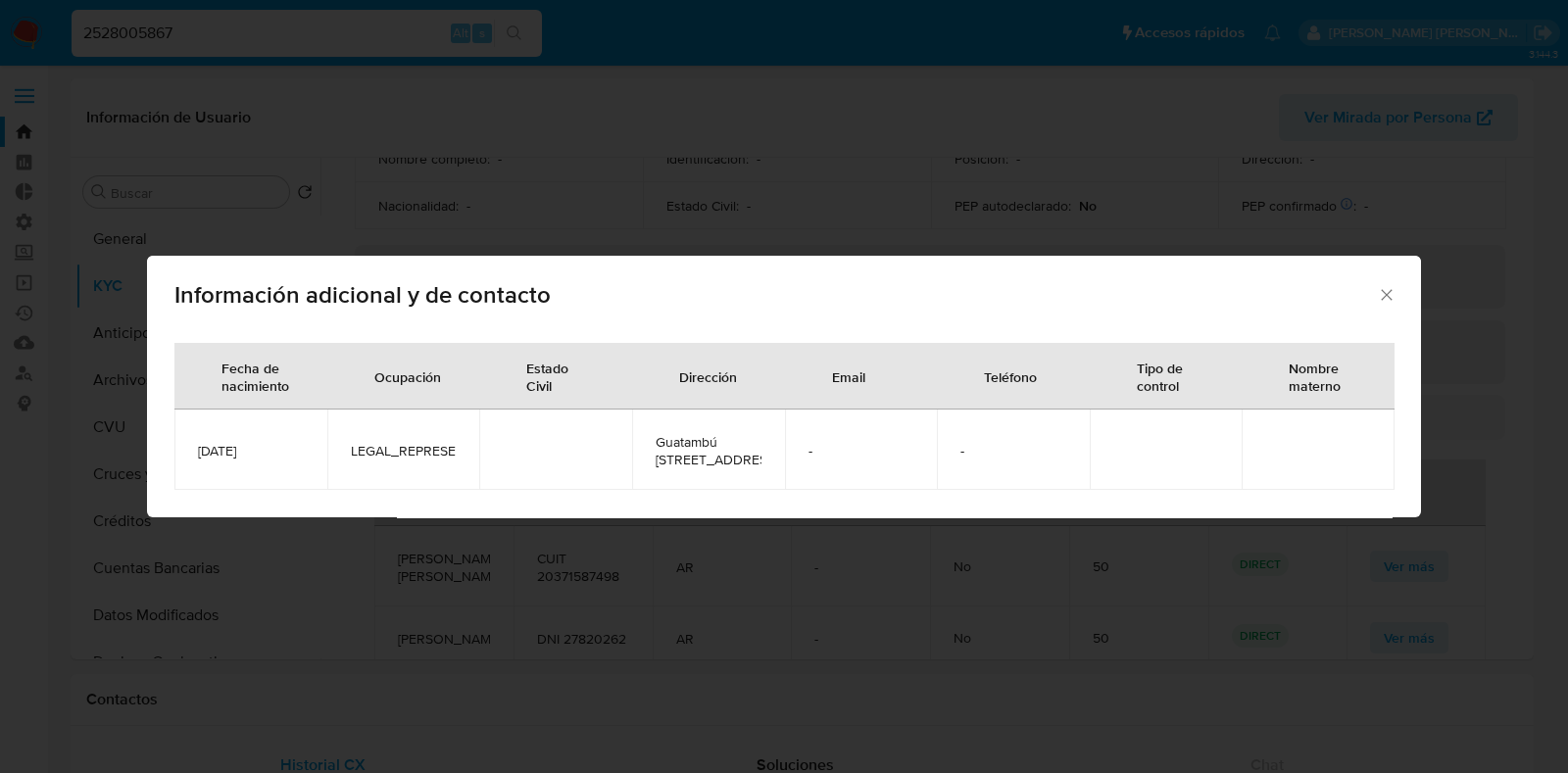click 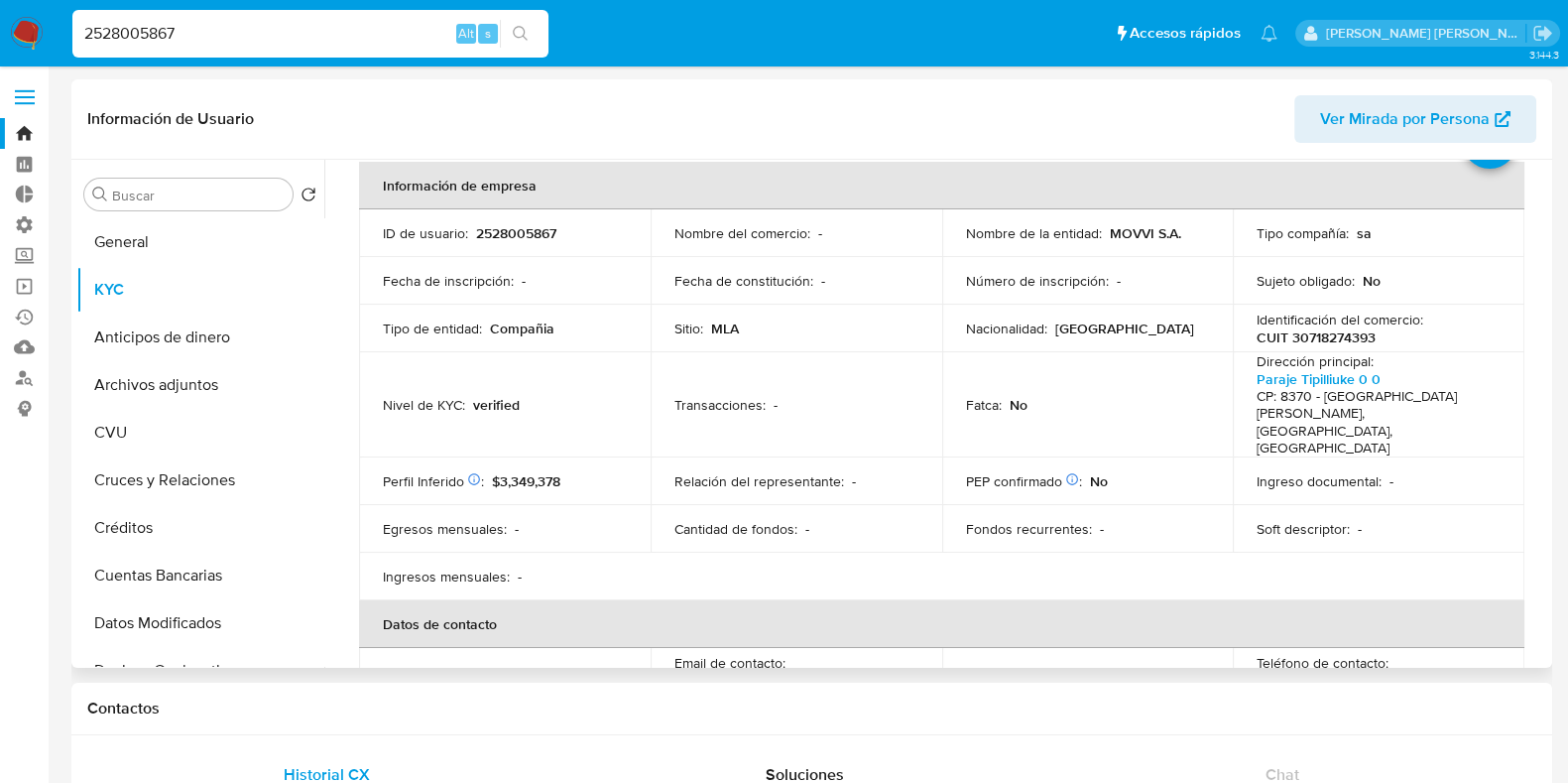 scroll, scrollTop: 85, scrollLeft: 0, axis: vertical 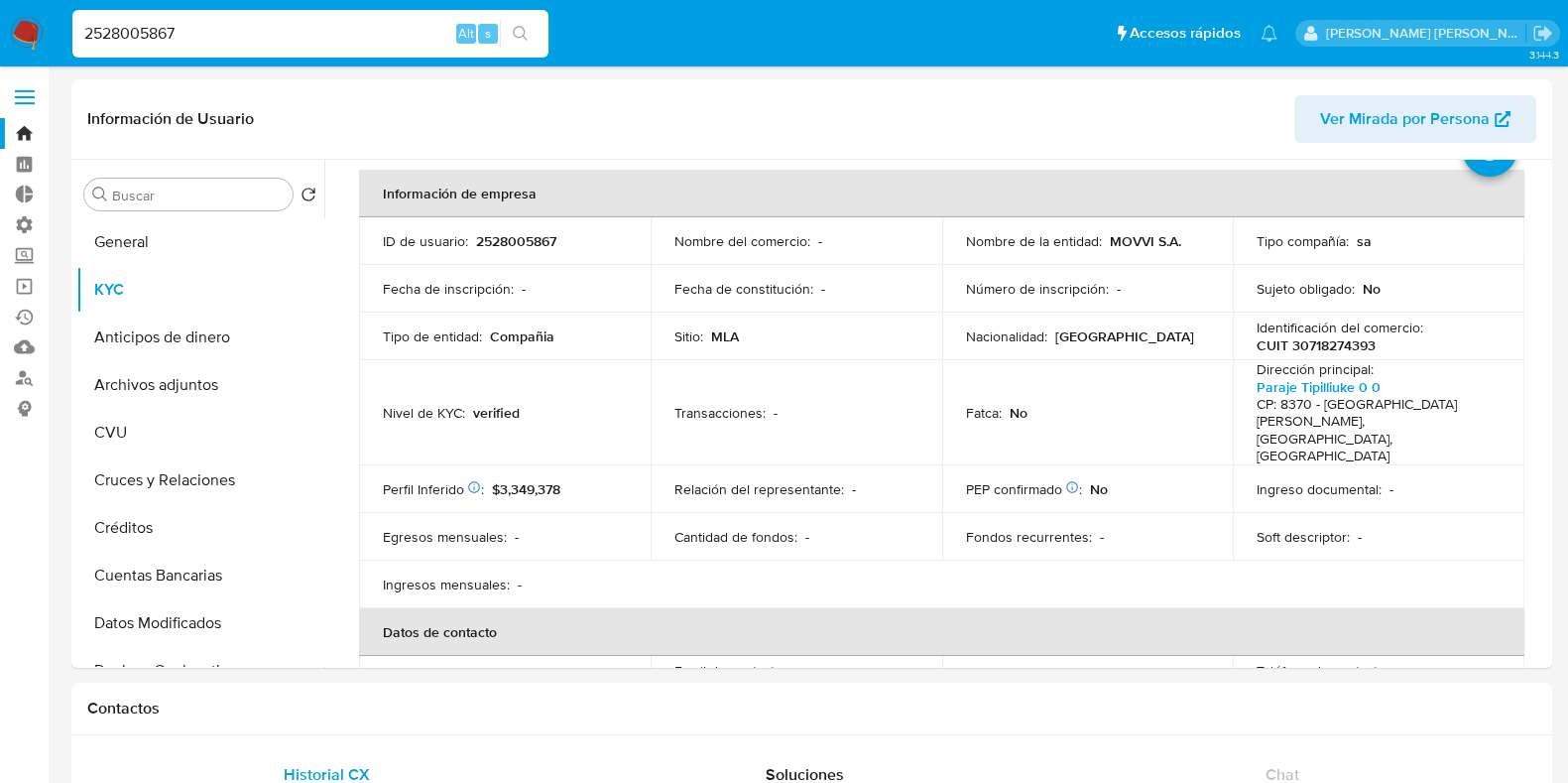 click on "Pausado Ver notificaciones 2528005867 Alt s Accesos rápidos   Presiona las siguientes teclas para acceder a algunas de las funciones Buscar caso o usuario Alt s Volver al home Alt h Agregar un archivo adjunto Alt a" at bounding box center (674, 33) 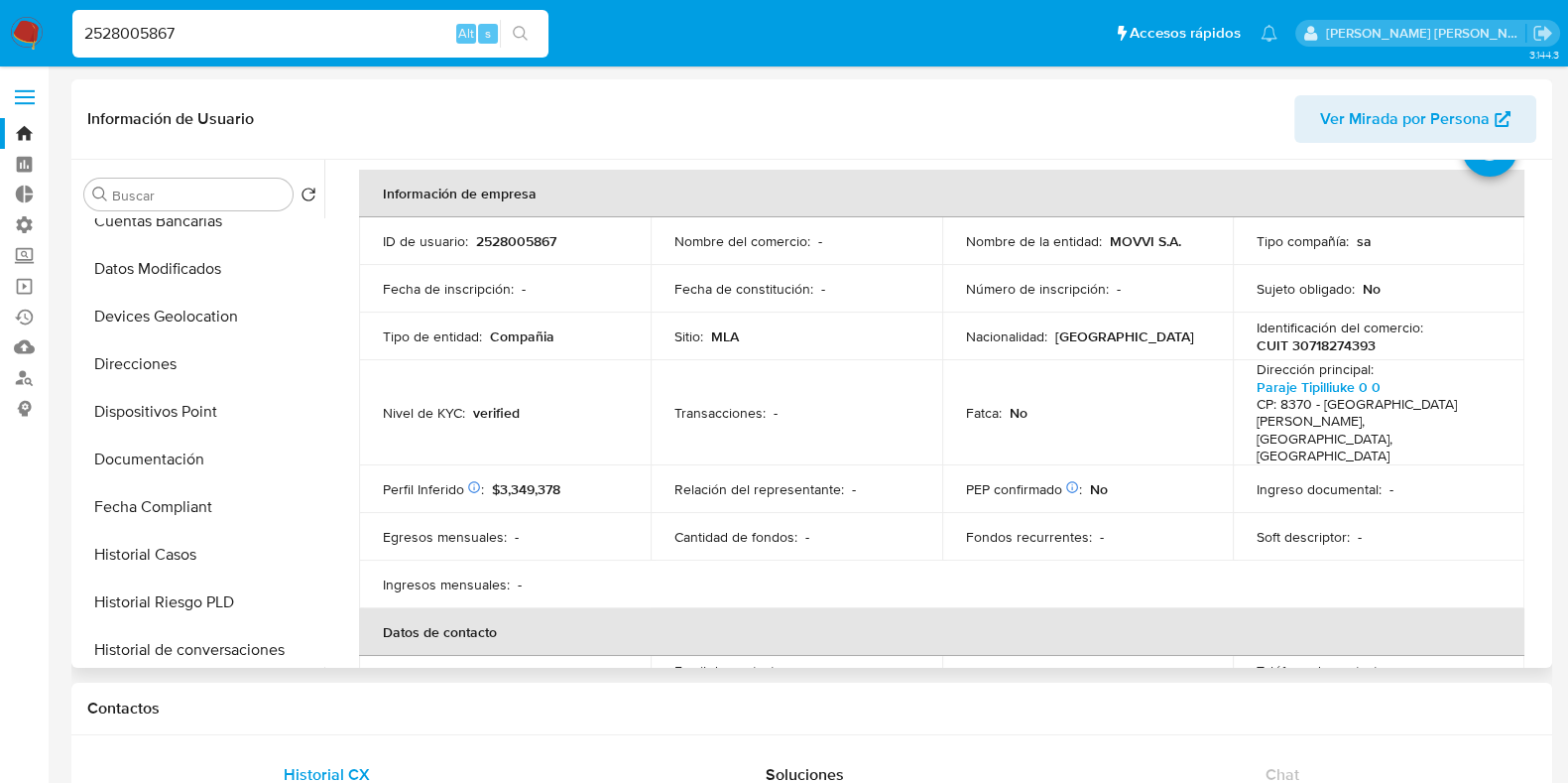 scroll, scrollTop: 359, scrollLeft: 0, axis: vertical 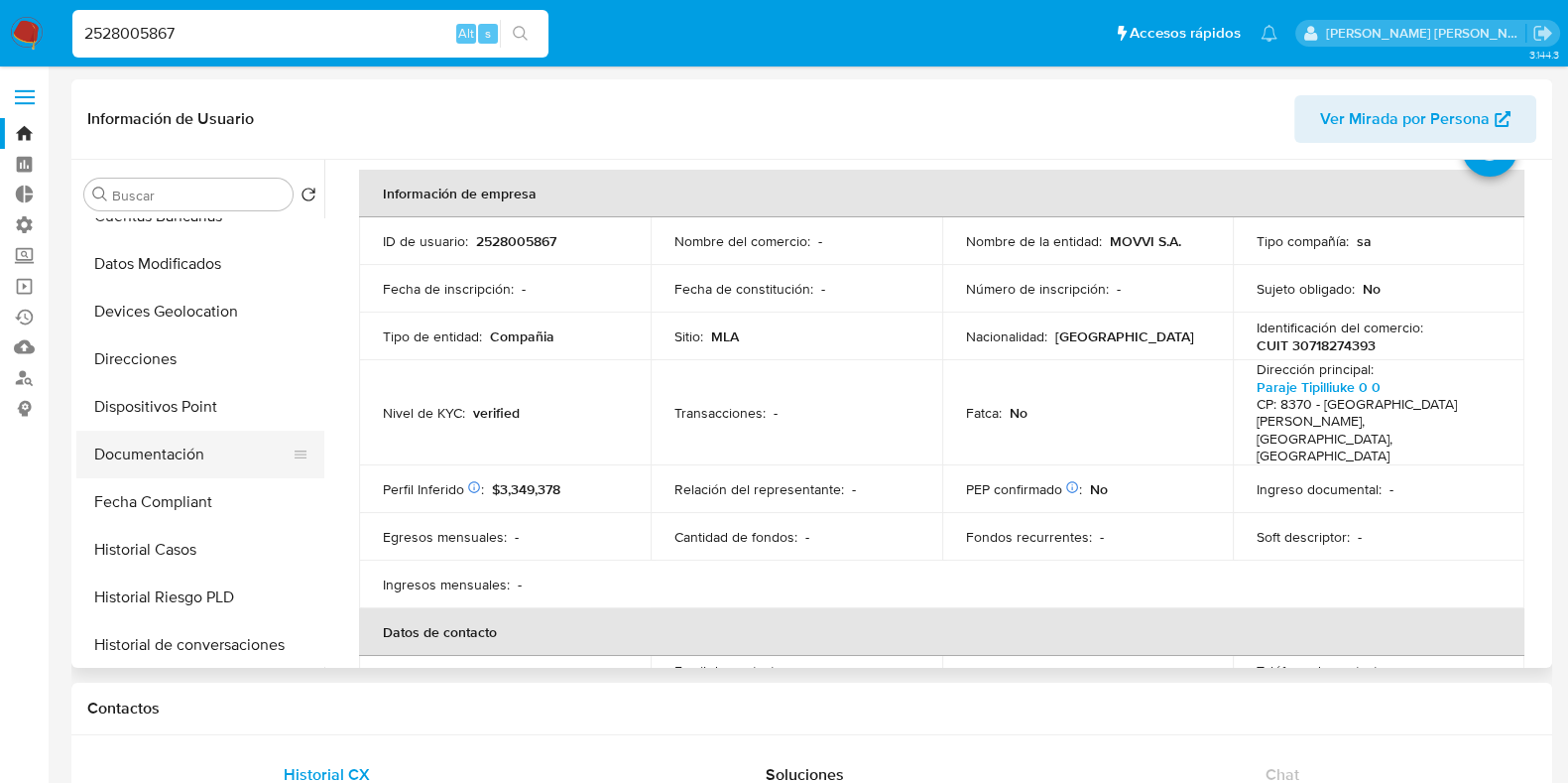 click on "Documentación" at bounding box center (192, 455) 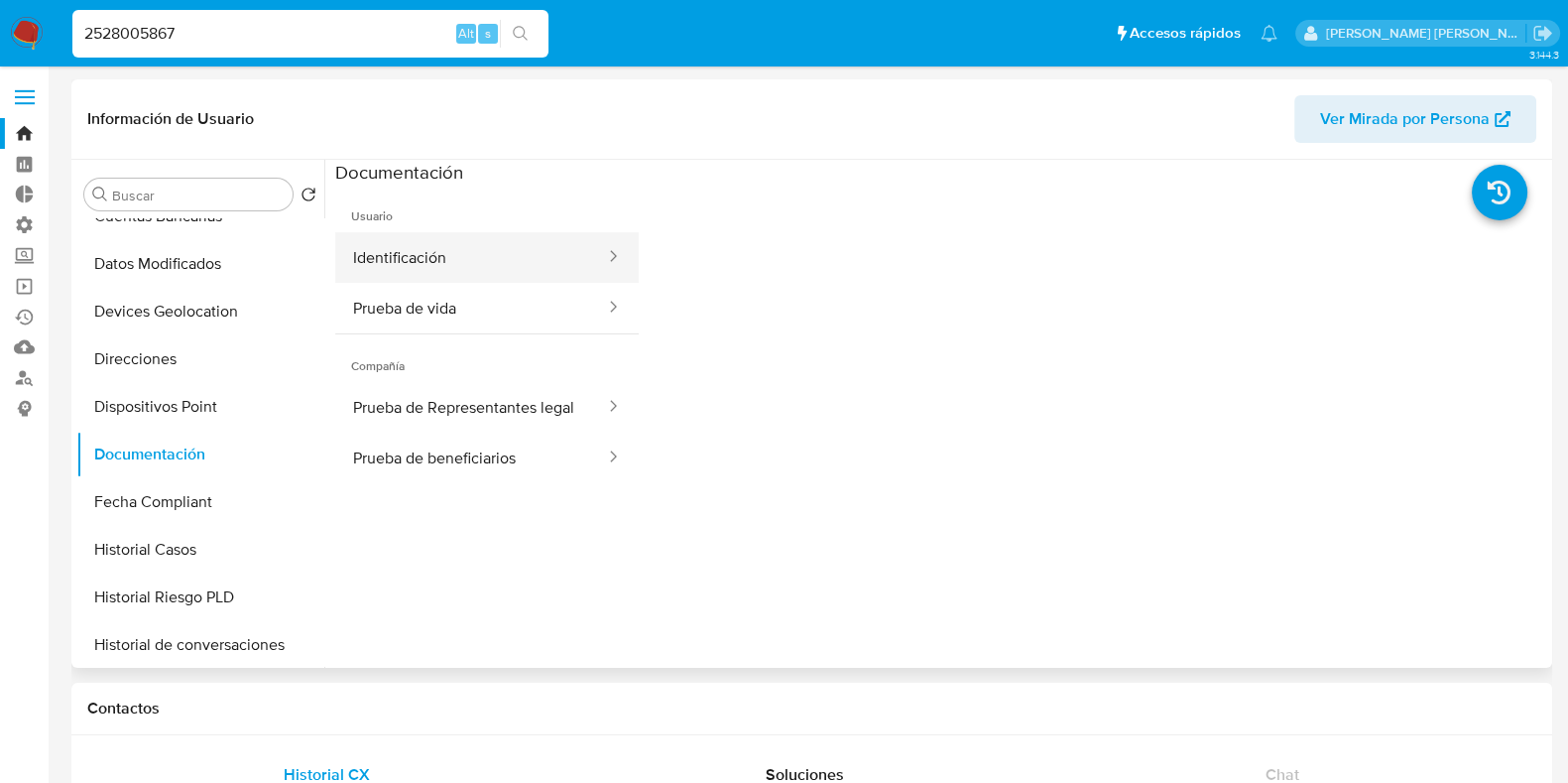 click on "Identificación" at bounding box center [471, 257] 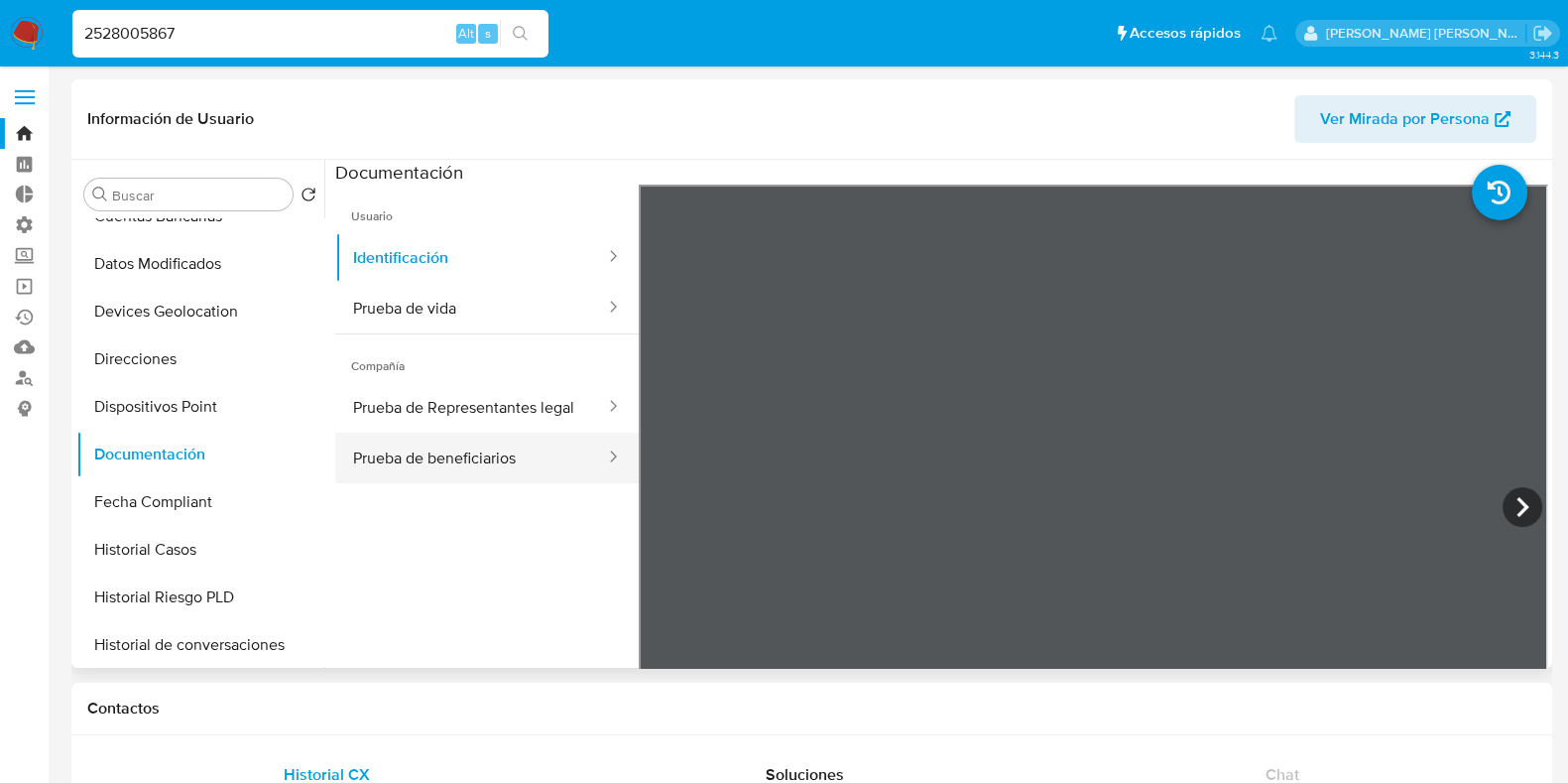 click on "Prueba de beneficiarios" at bounding box center (471, 457) 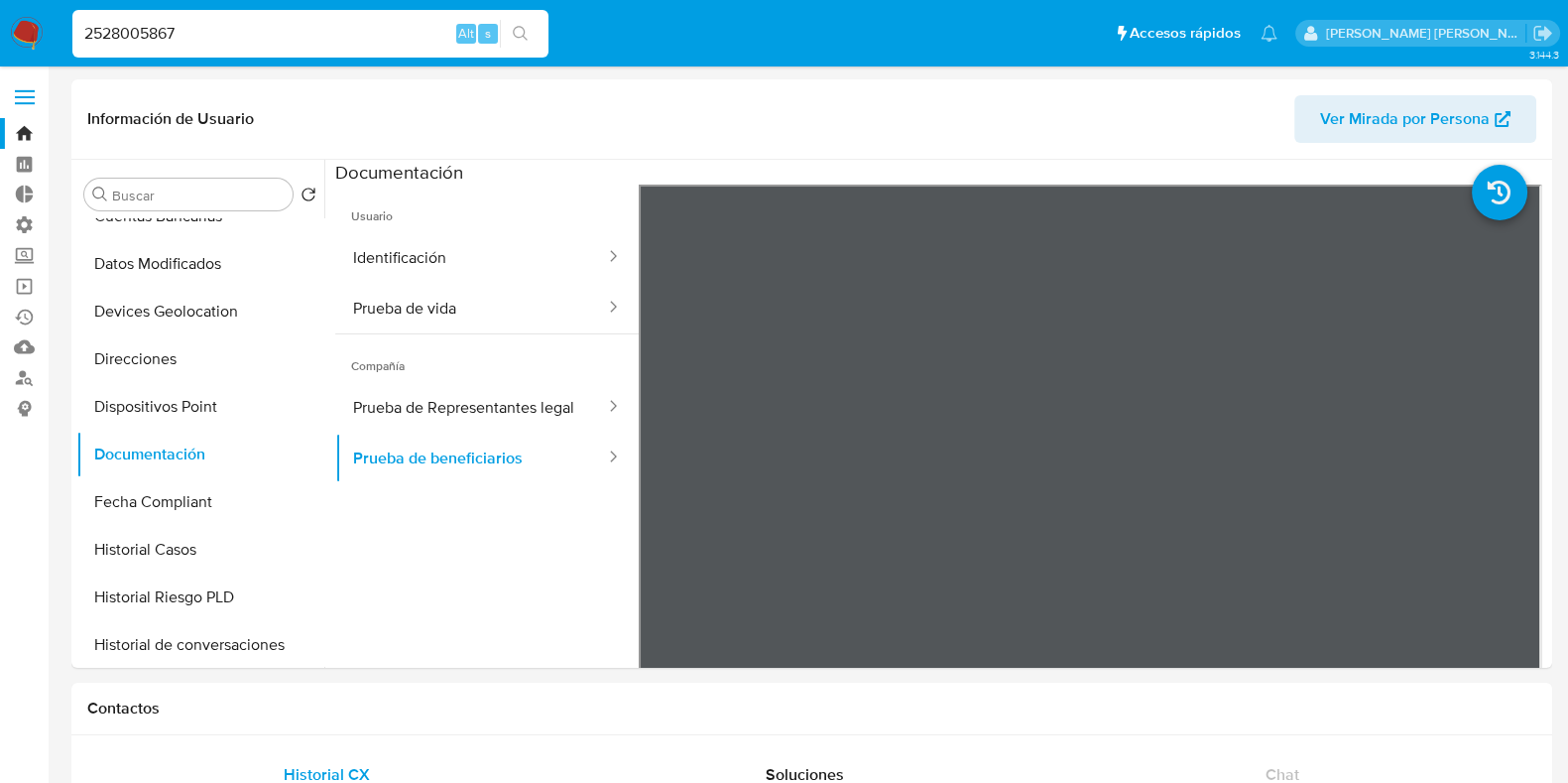 click on "2528005867" at bounding box center (310, 34) 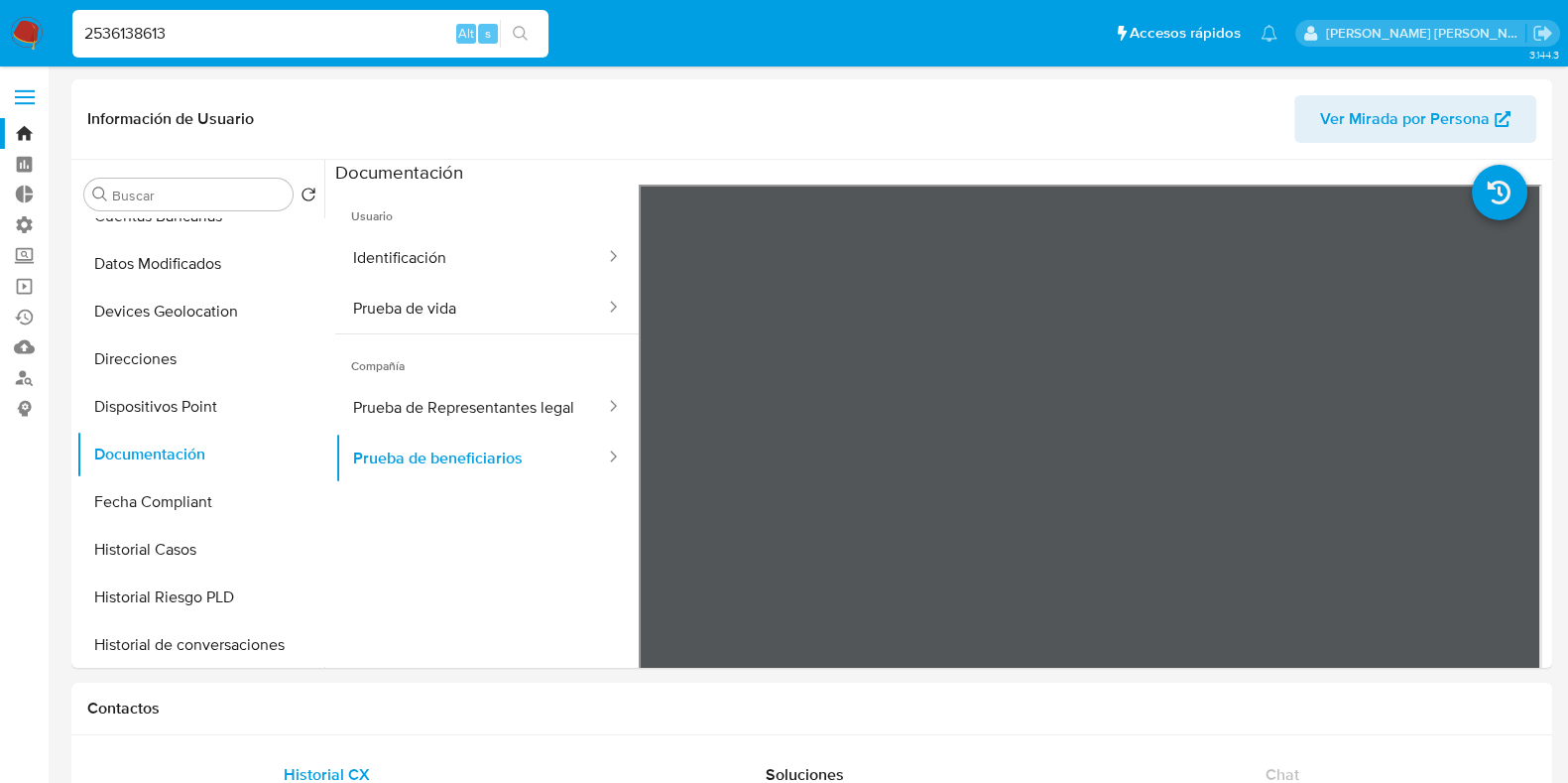 type on "2536138613" 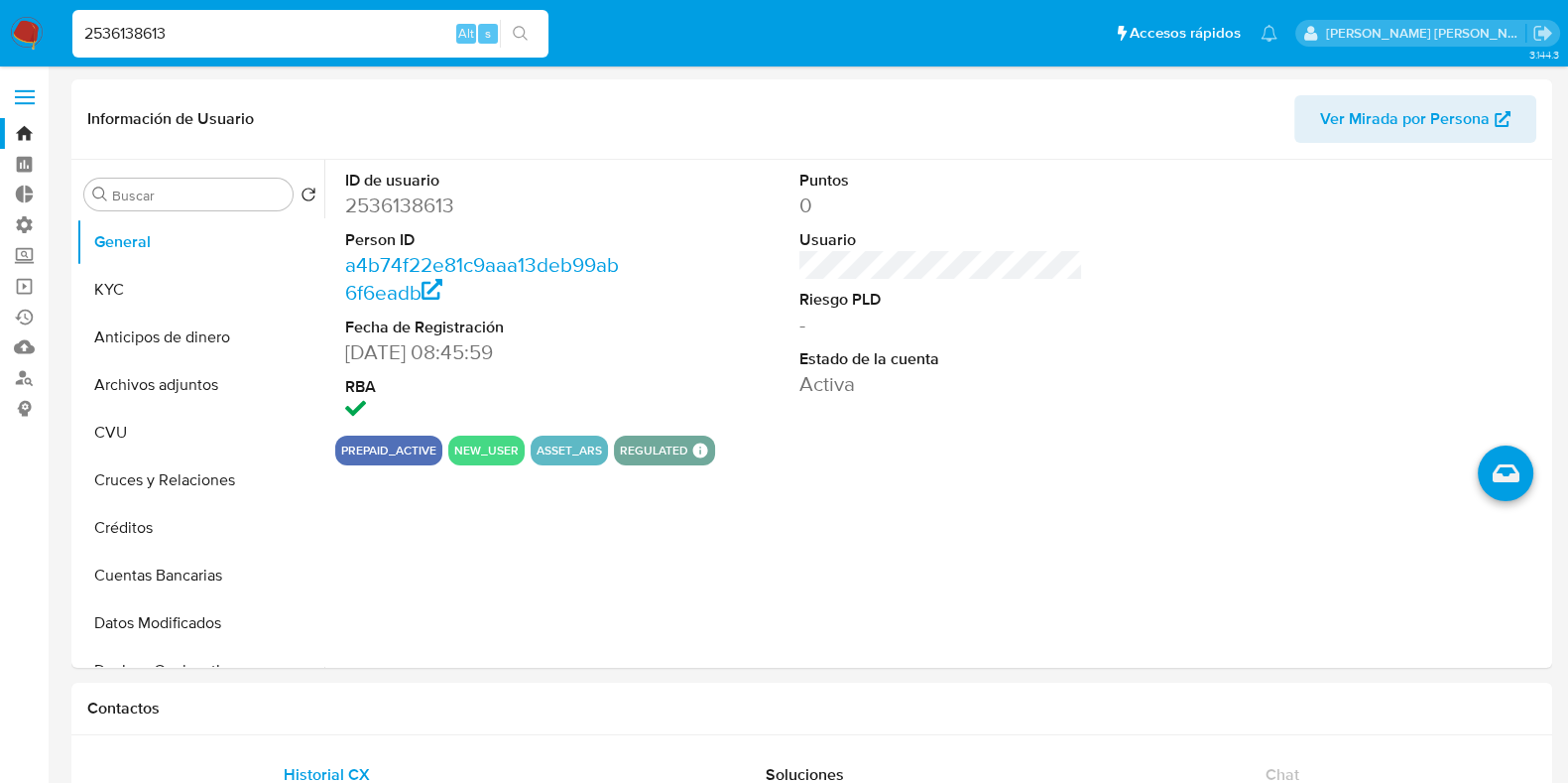 select on "10" 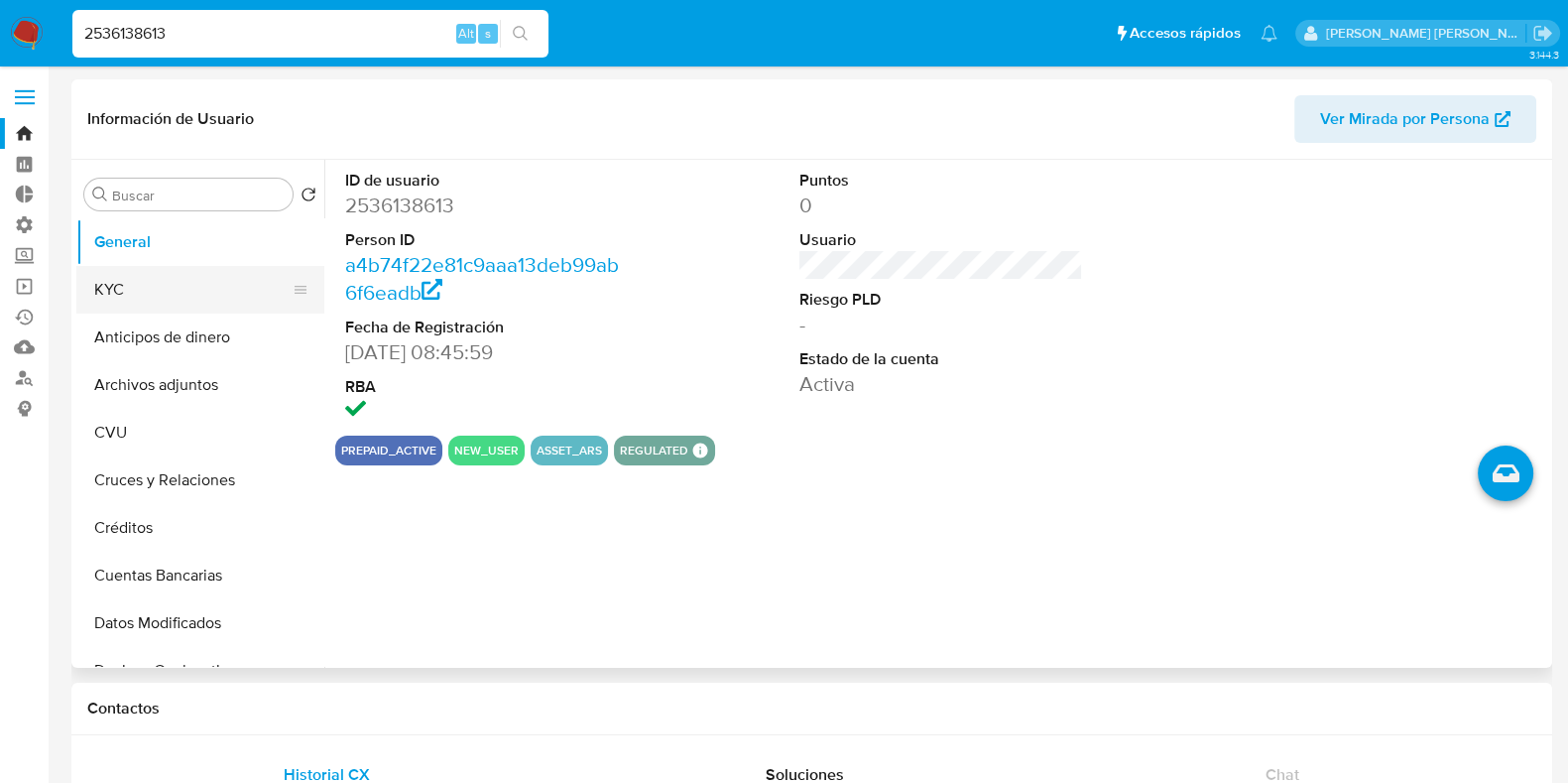 click on "KYC" at bounding box center [192, 290] 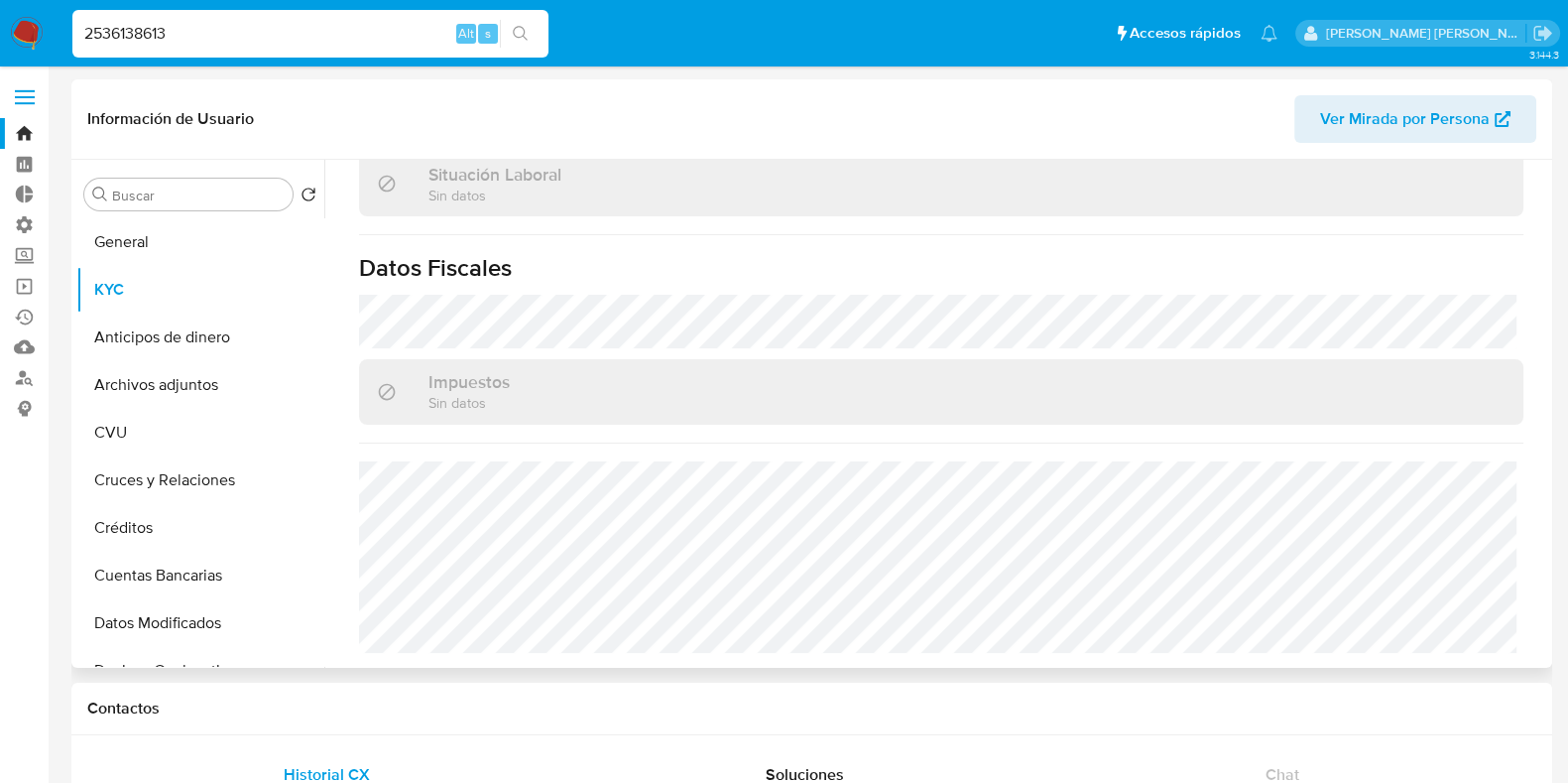 scroll, scrollTop: 0, scrollLeft: 0, axis: both 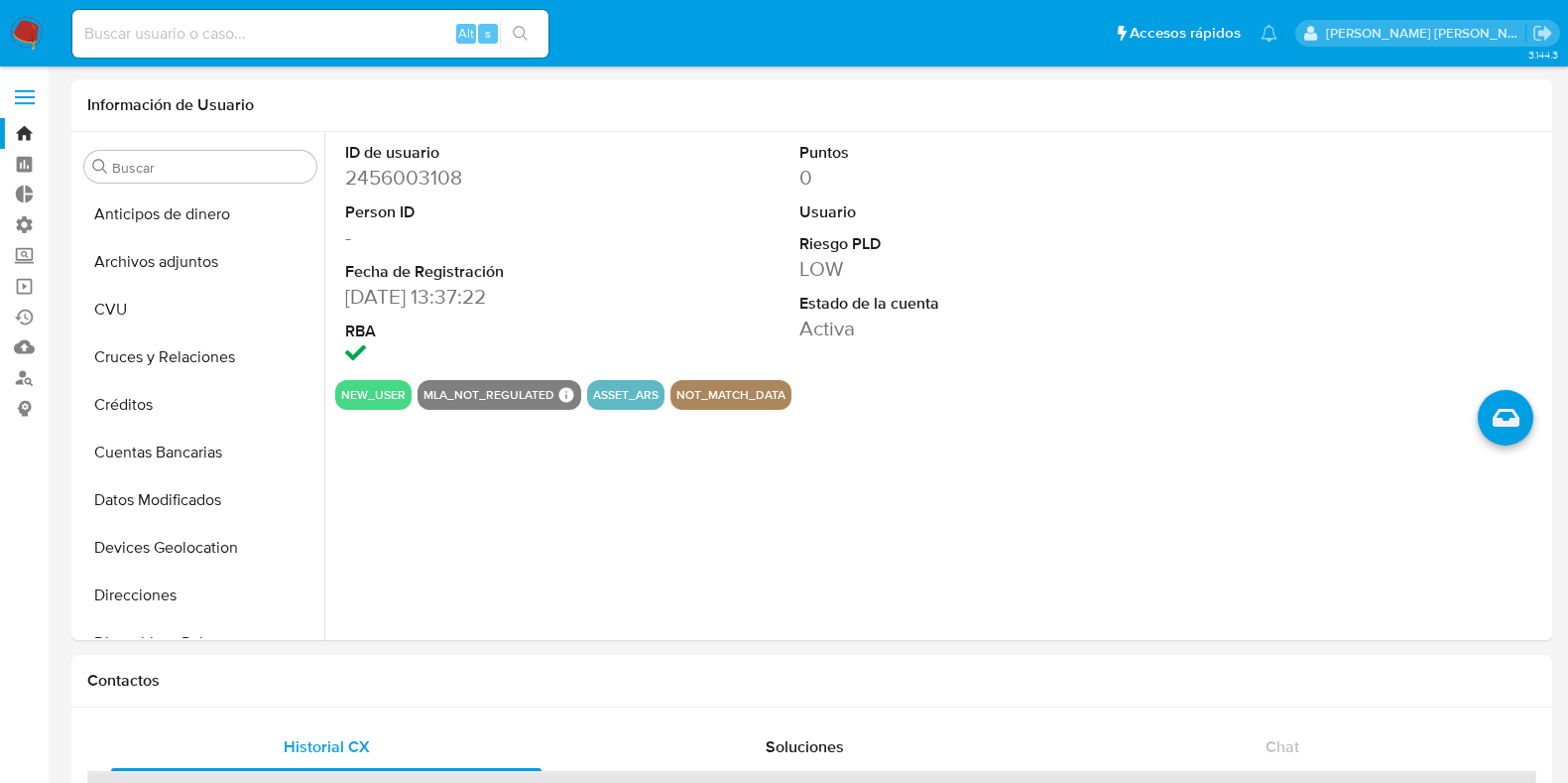 select on "10" 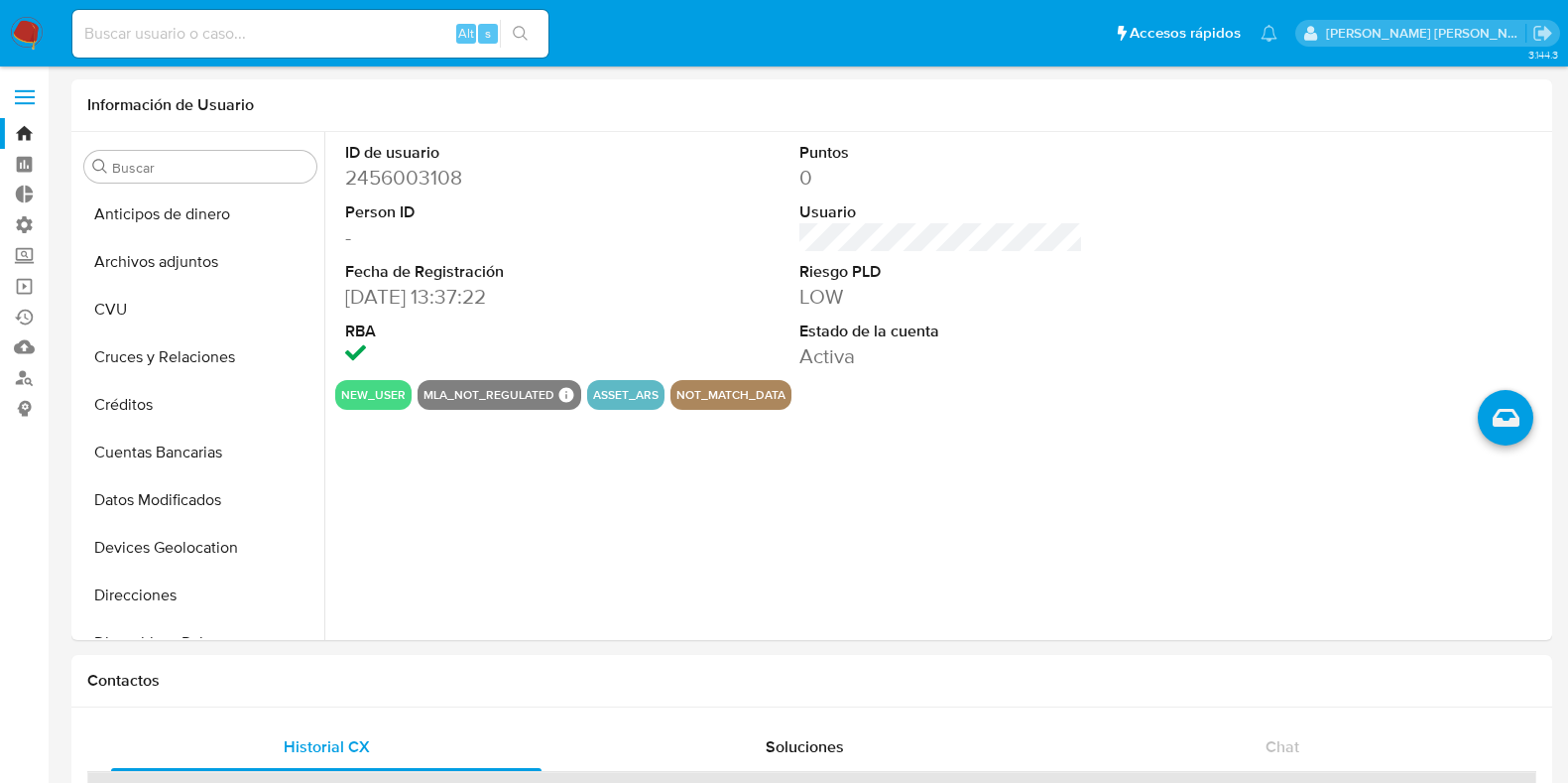 scroll, scrollTop: 0, scrollLeft: 0, axis: both 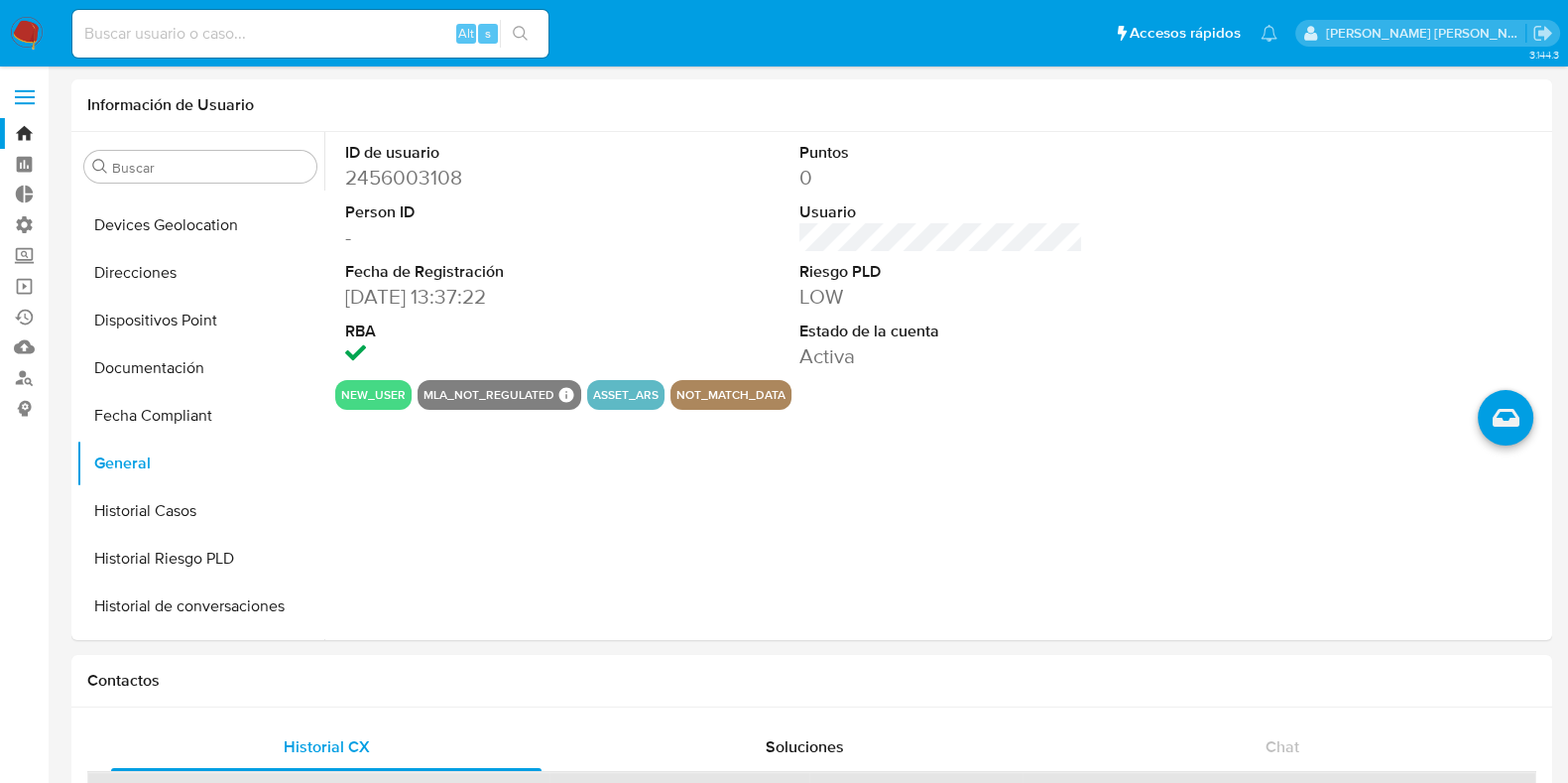 click at bounding box center [27, 34] 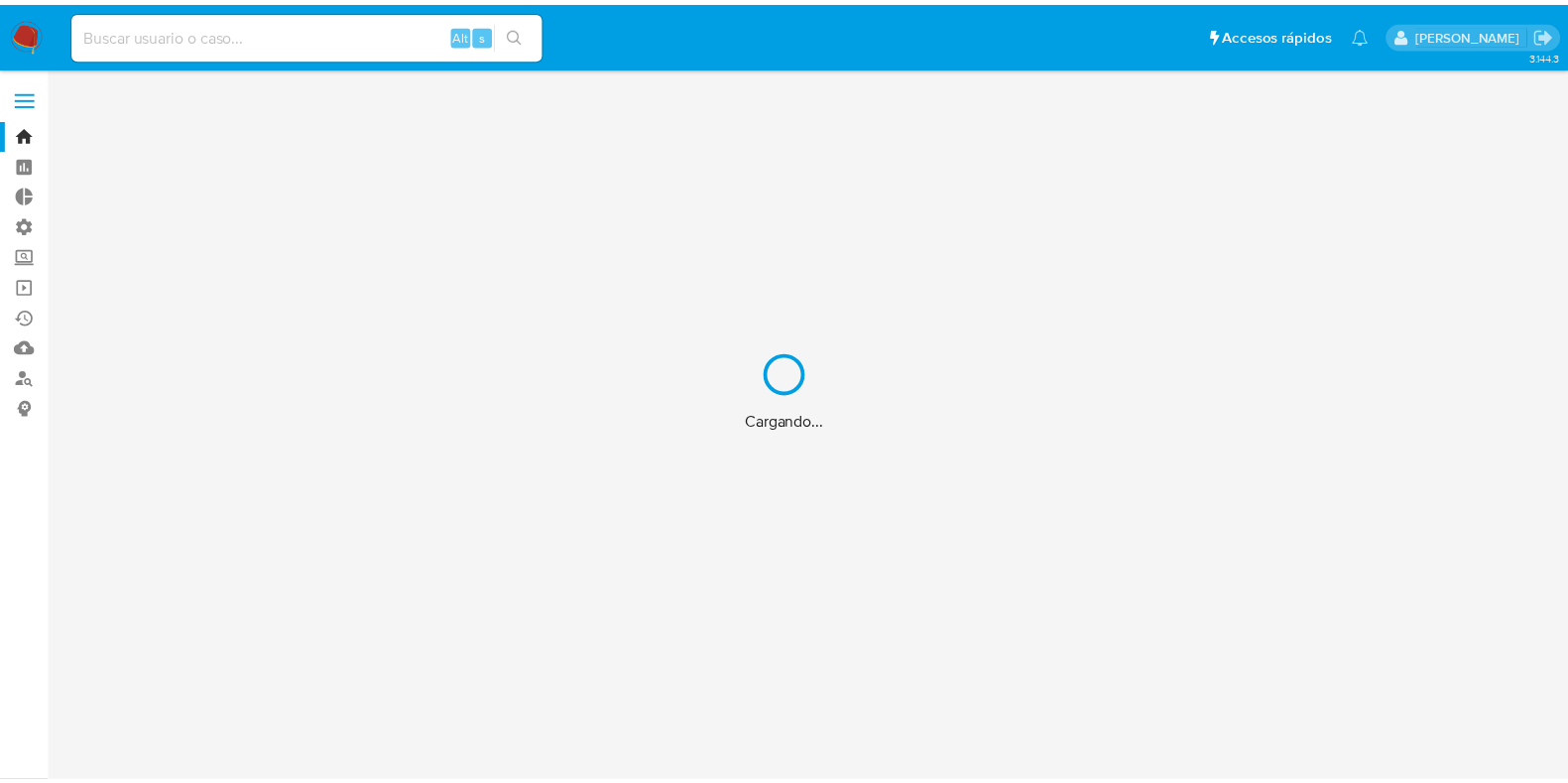scroll, scrollTop: 0, scrollLeft: 0, axis: both 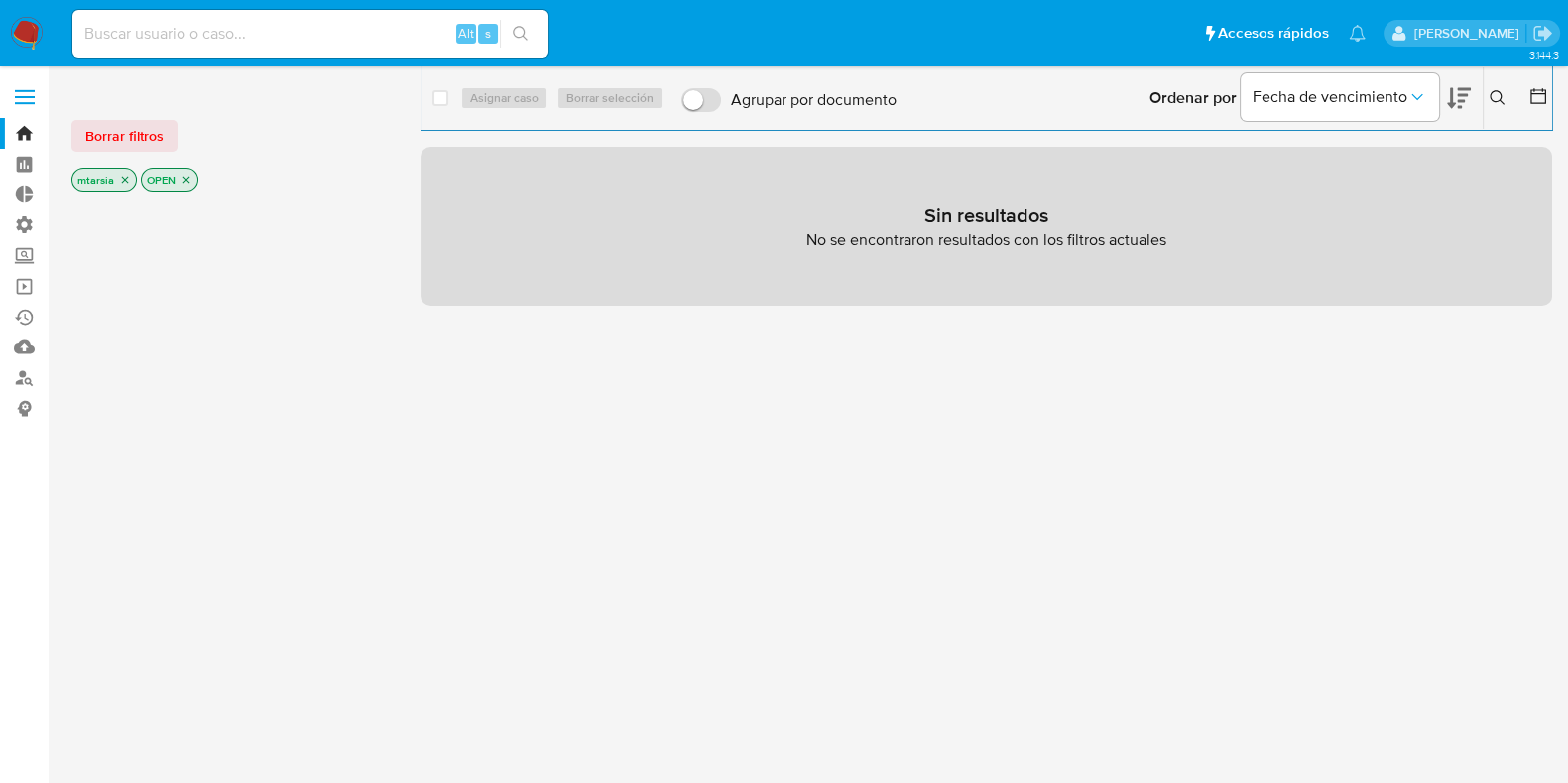click on "Pausado Ver notificaciones Alt s Accesos rápidos   Presiona las siguientes teclas para acceder a algunas de las funciones Buscar caso o usuario Alt s Volver al home Alt h Marianela Sofia Tarsia" at bounding box center [784, 33] 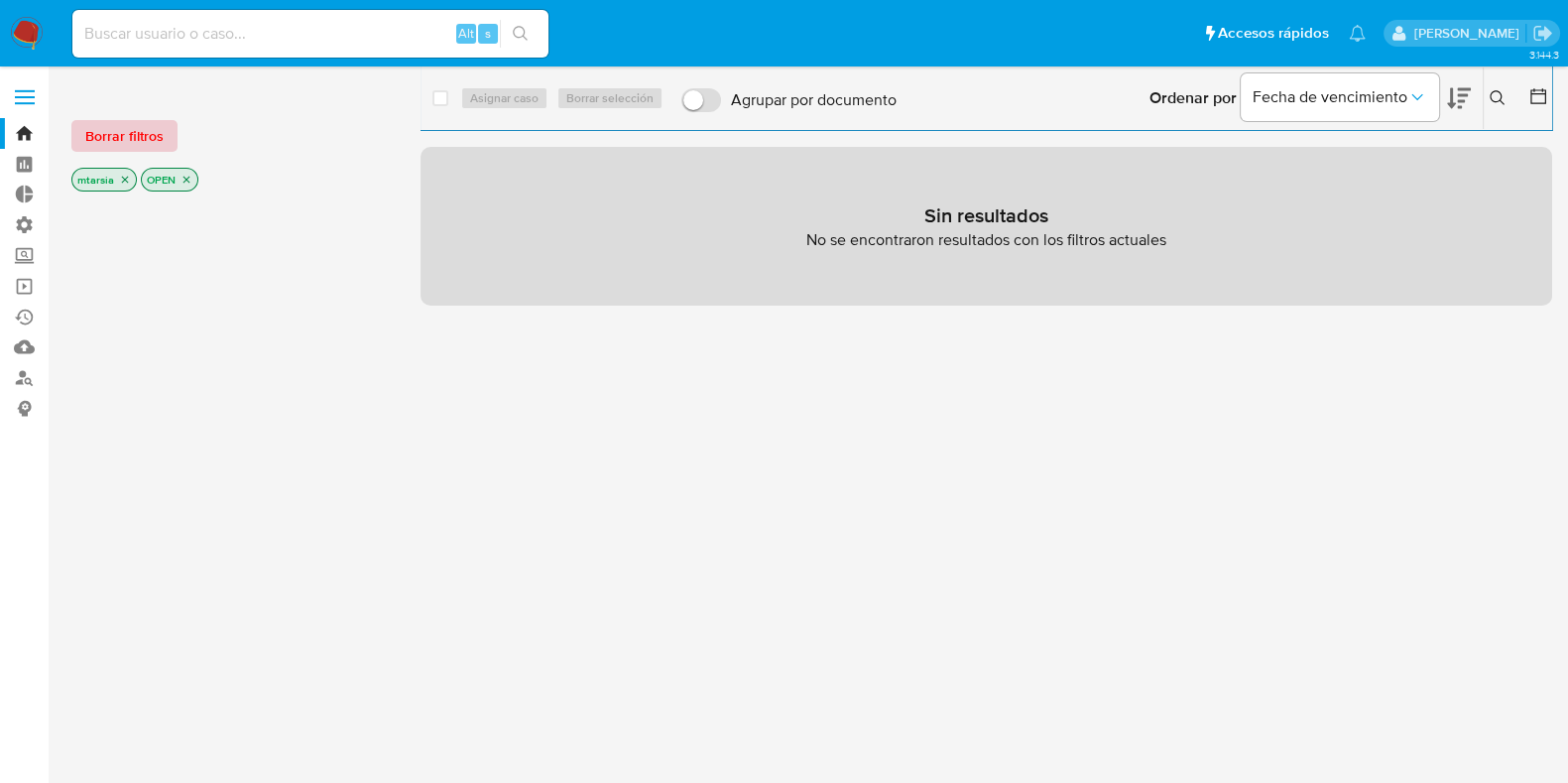 click on "Borrar filtros" at bounding box center (124, 136) 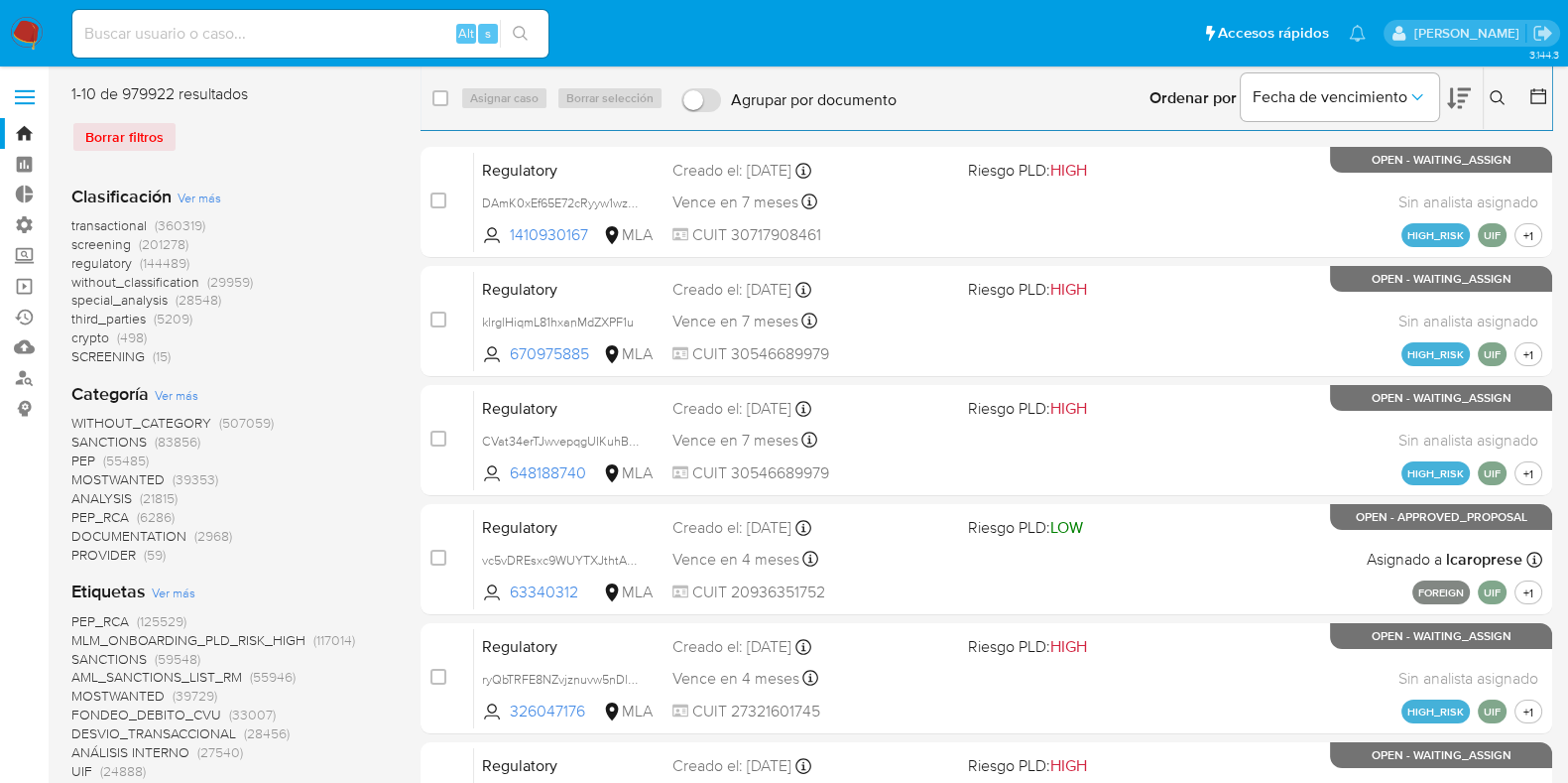 click on "screening" at bounding box center (101, 244) 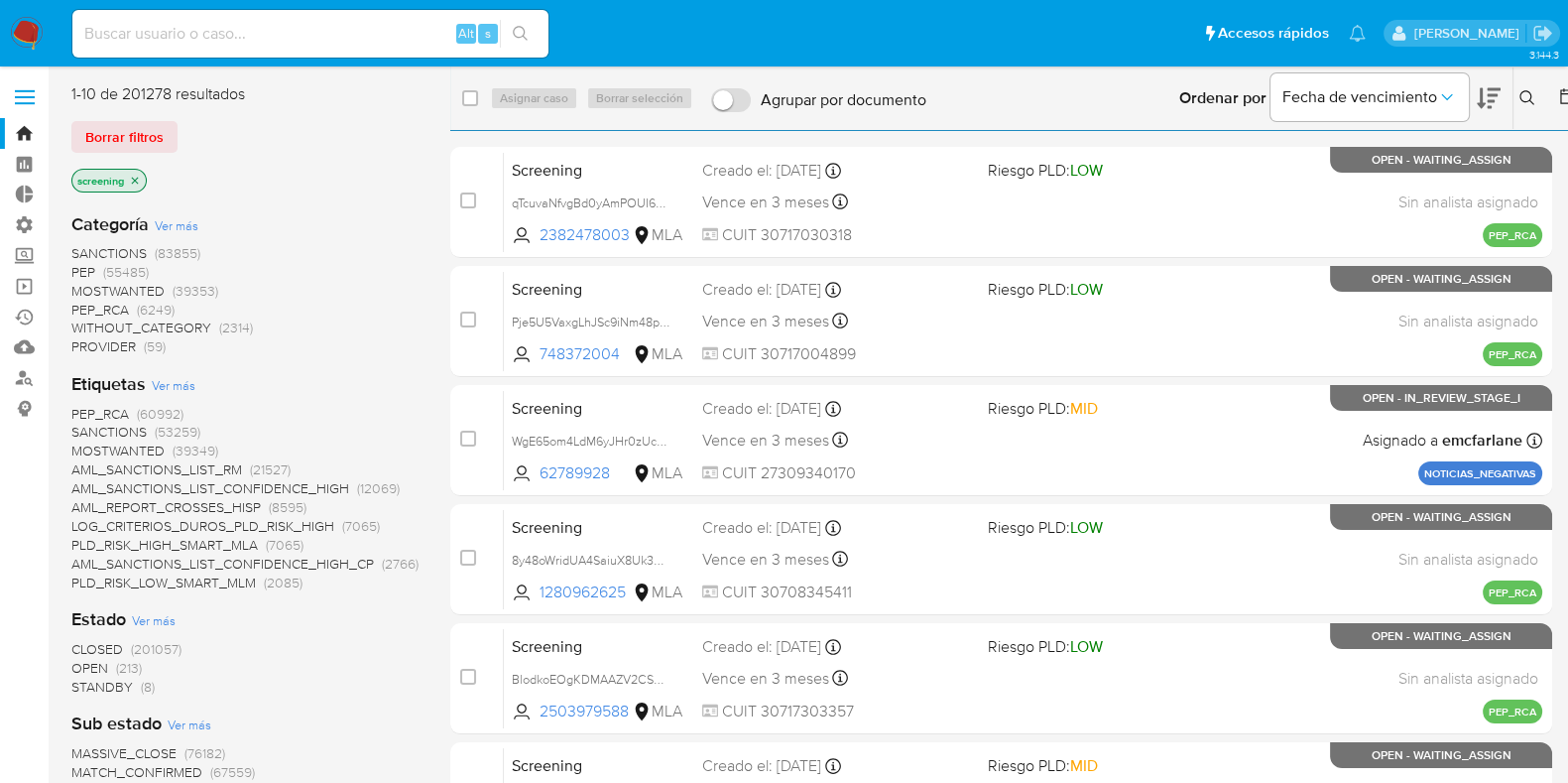 click on "OPEN" at bounding box center (89, 668) 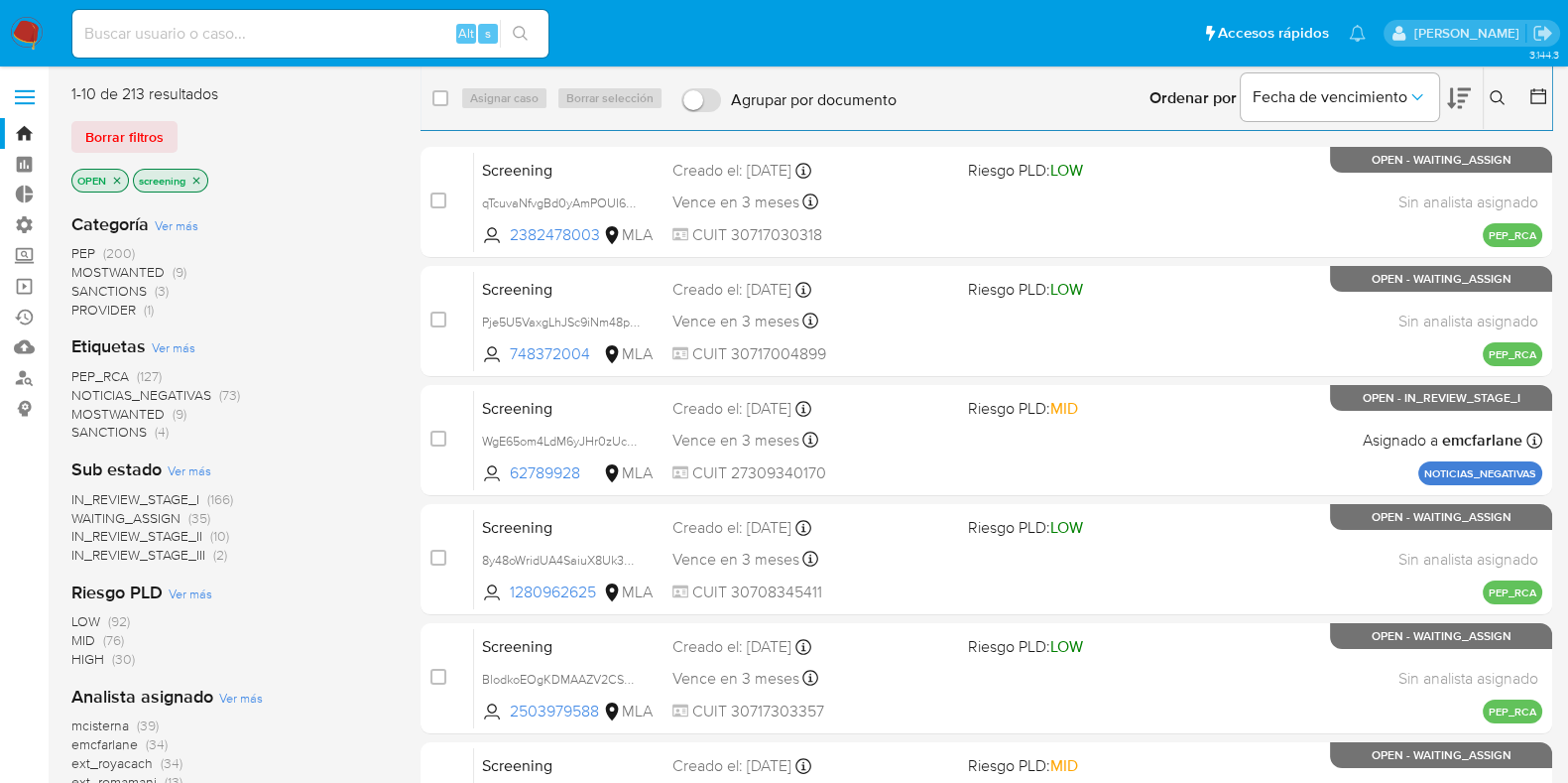 click on "SANCTIONS" at bounding box center [109, 432] 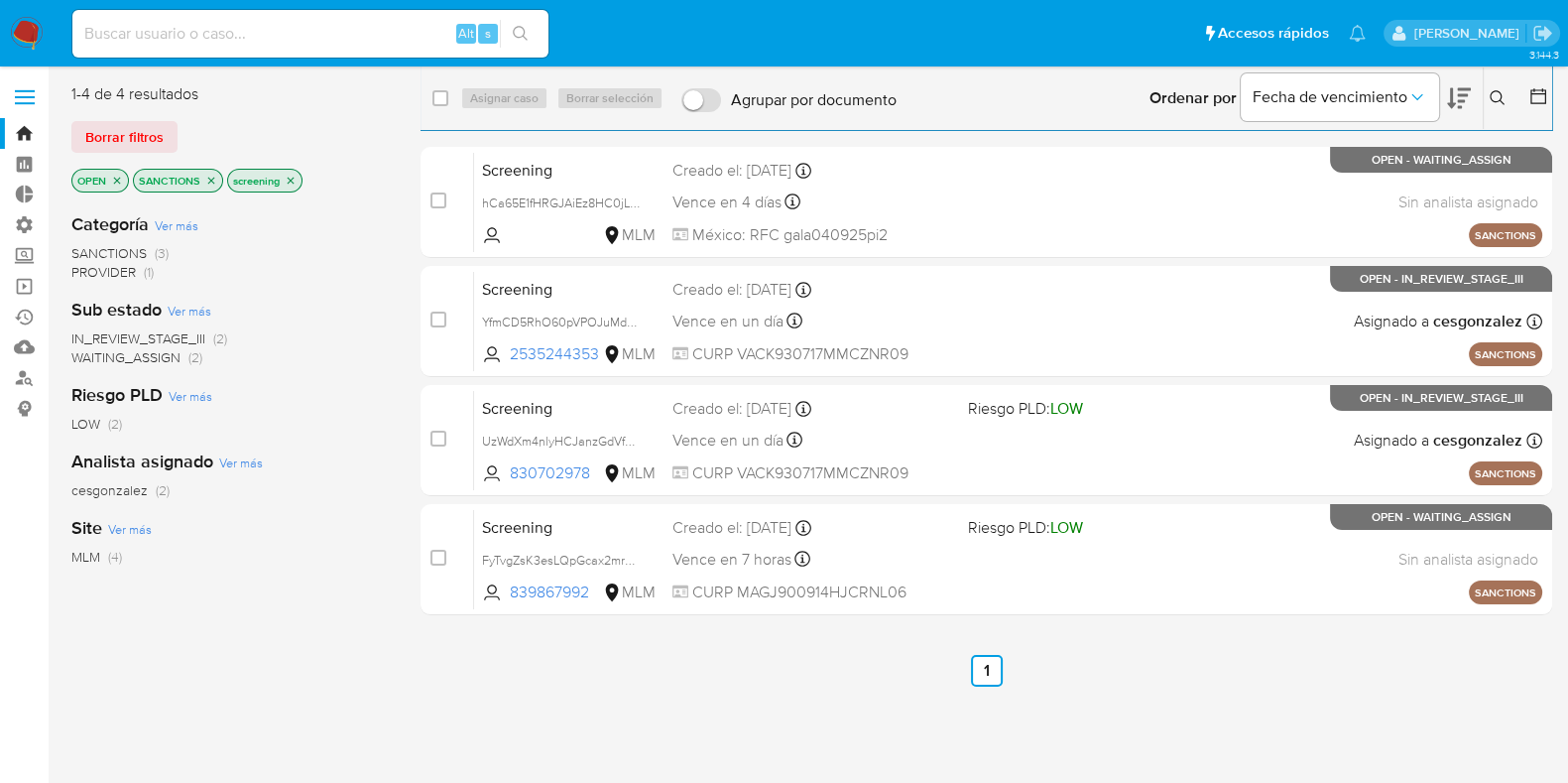click at bounding box center [1459, 98] 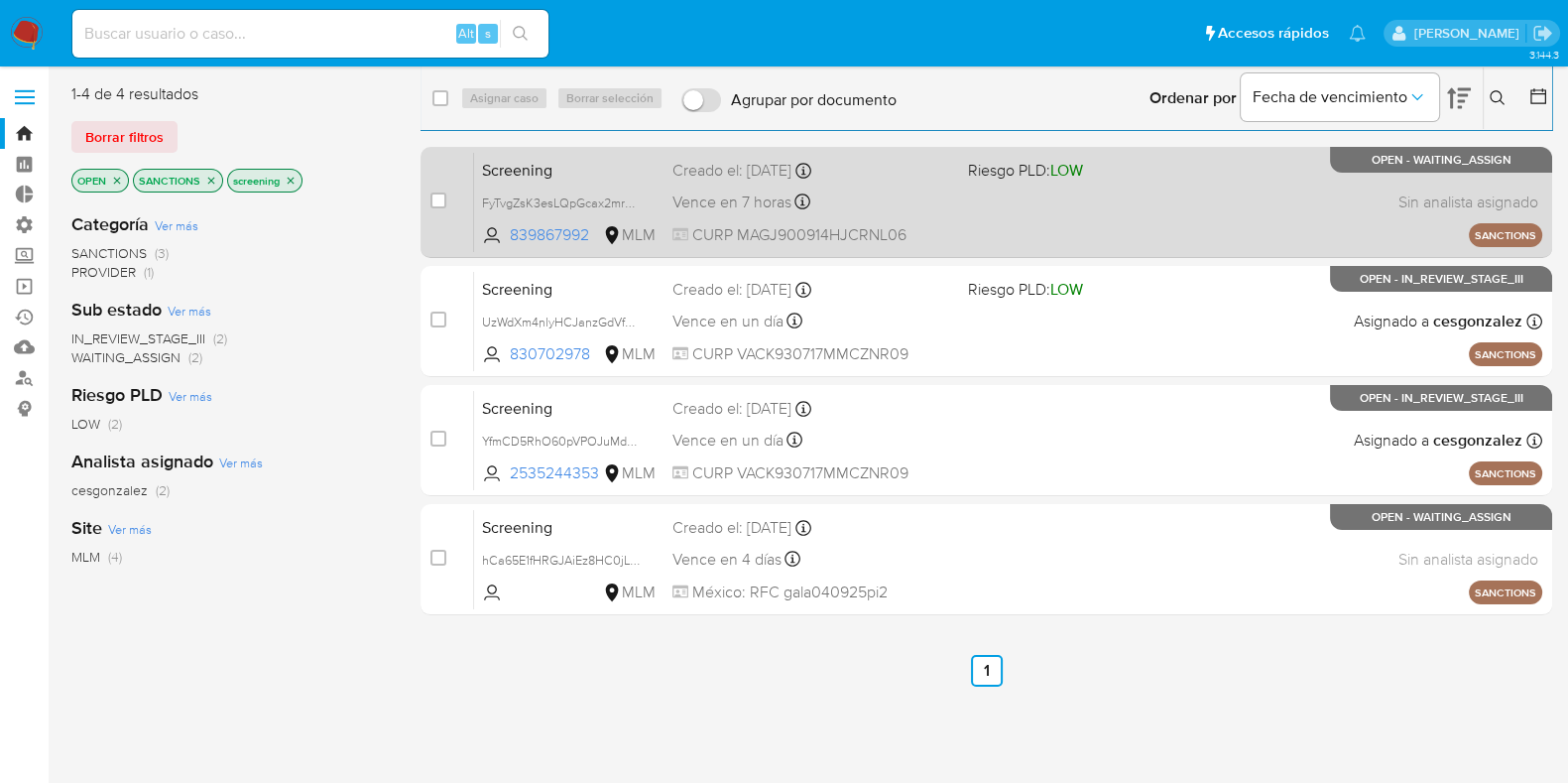 click on "Screening" at bounding box center [569, 169] 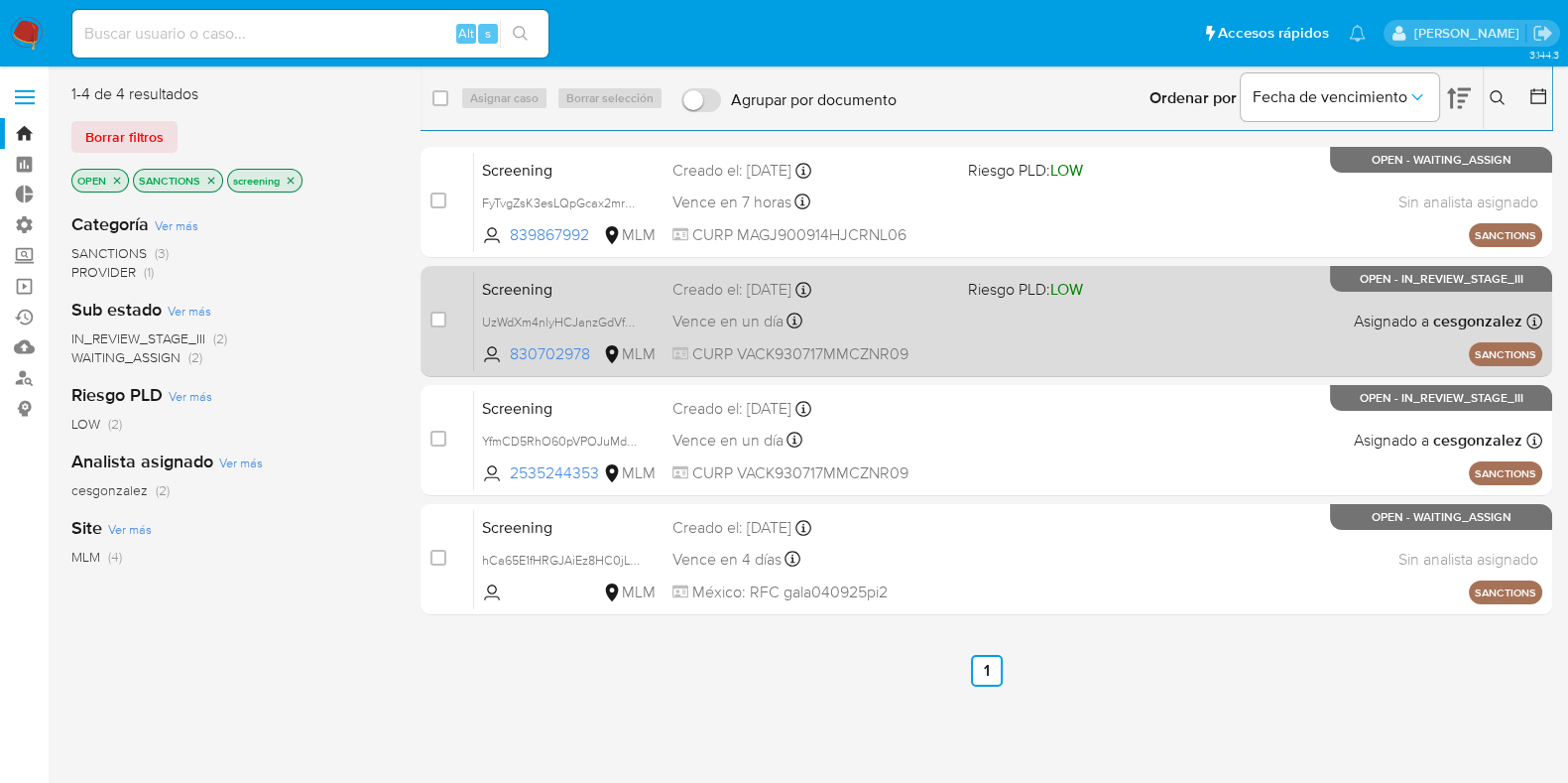 click on "case-item-checkbox   No es posible asignar el caso Screening UzWdXm4nlyHCJanzGdVfPsP1 830702978 MLM Riesgo PLD:  LOW Creado el: 05/07/2025   Creado el: 05/07/2025 18:30:48 Vence en un día   Vence el 08/07/2025 18:30:49 CURP   VACK930717MMCZNR09 Asignado a   cesgonzalez   Asignado el: 07/07/2025 12:29:10 SANCTIONS OPEN - IN_REVIEW_STAGE_III" at bounding box center [986, 322] 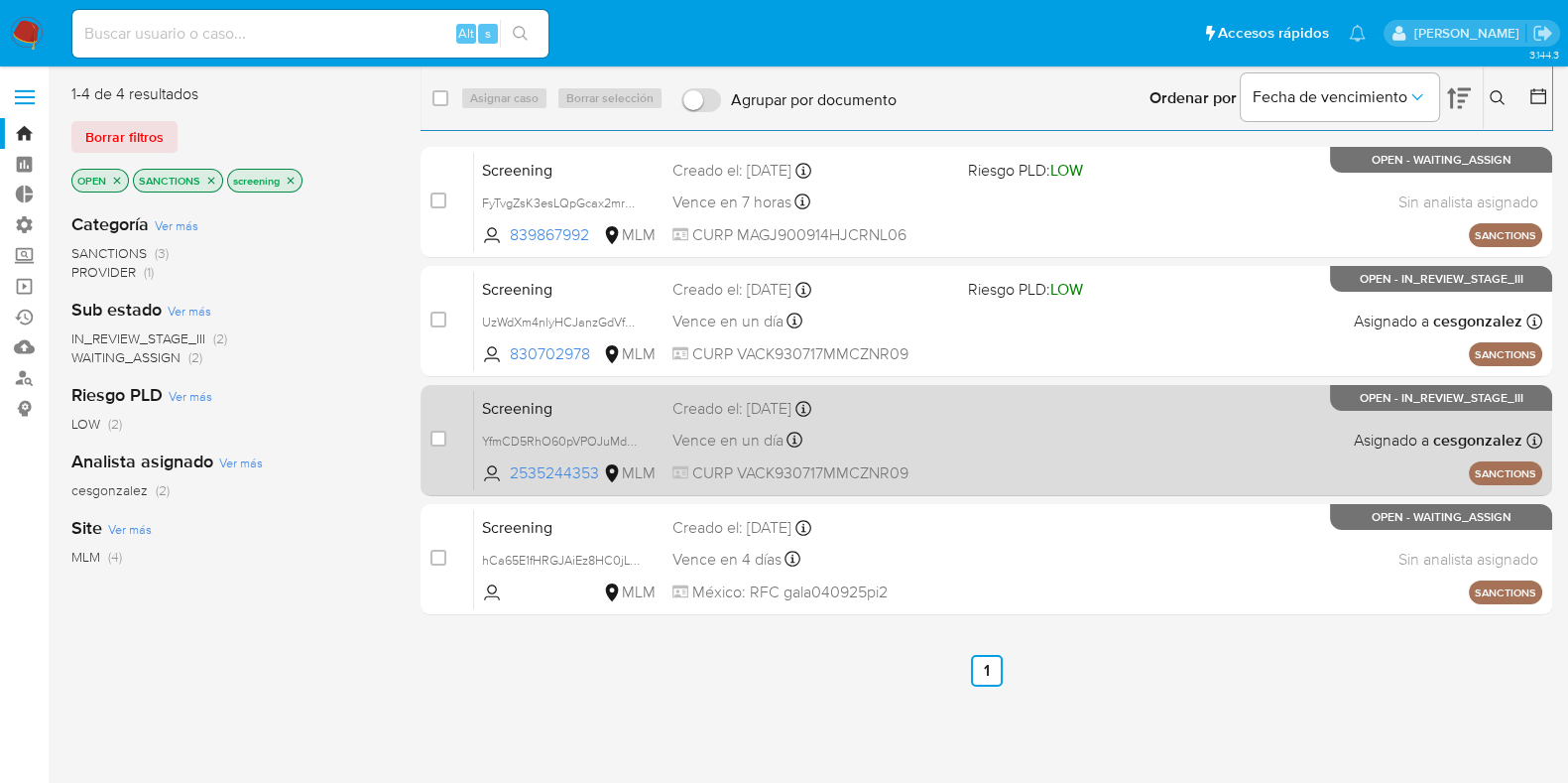 click on "Screening" at bounding box center (569, 407) 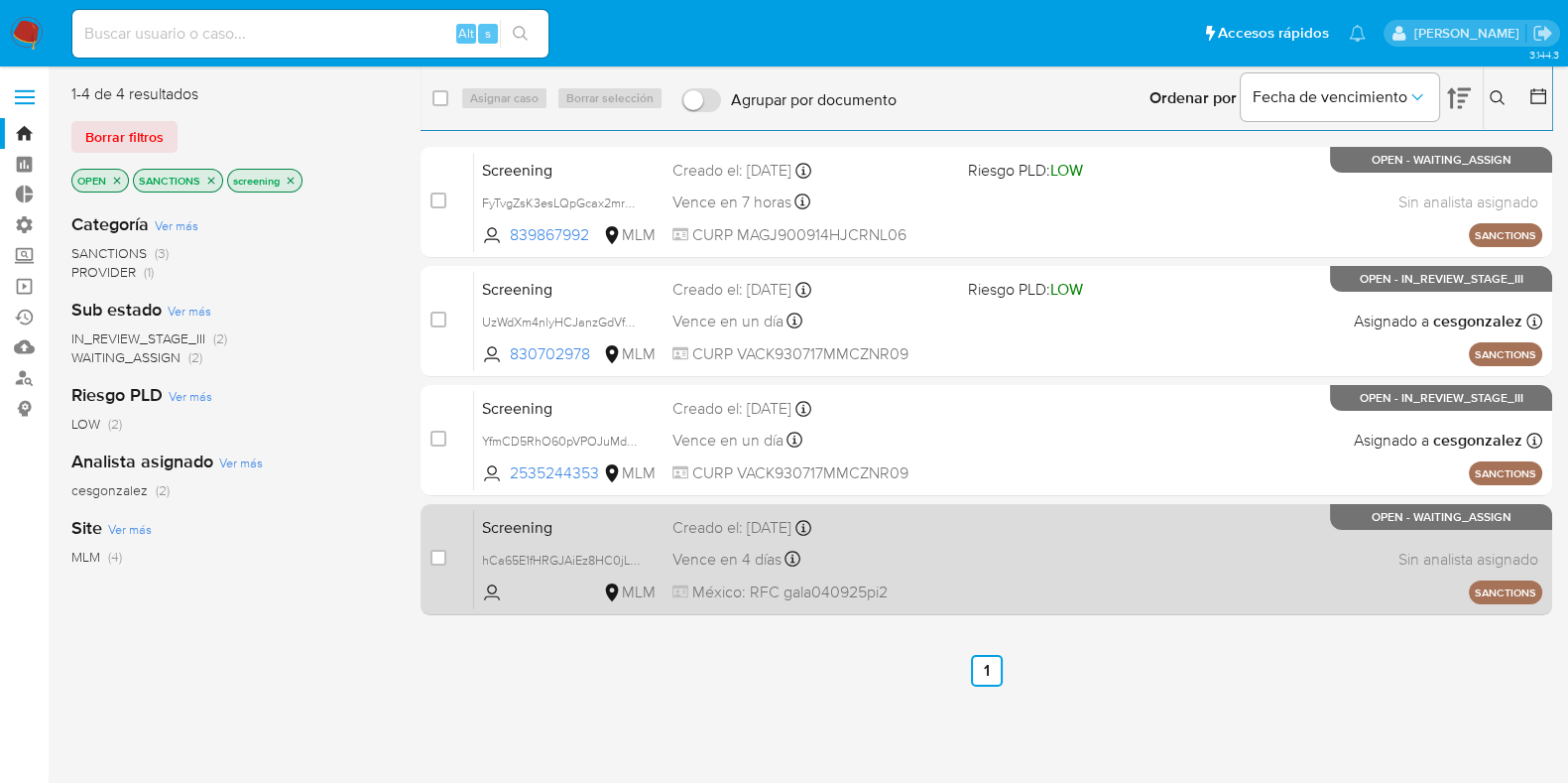 click on "Screening" at bounding box center (569, 526) 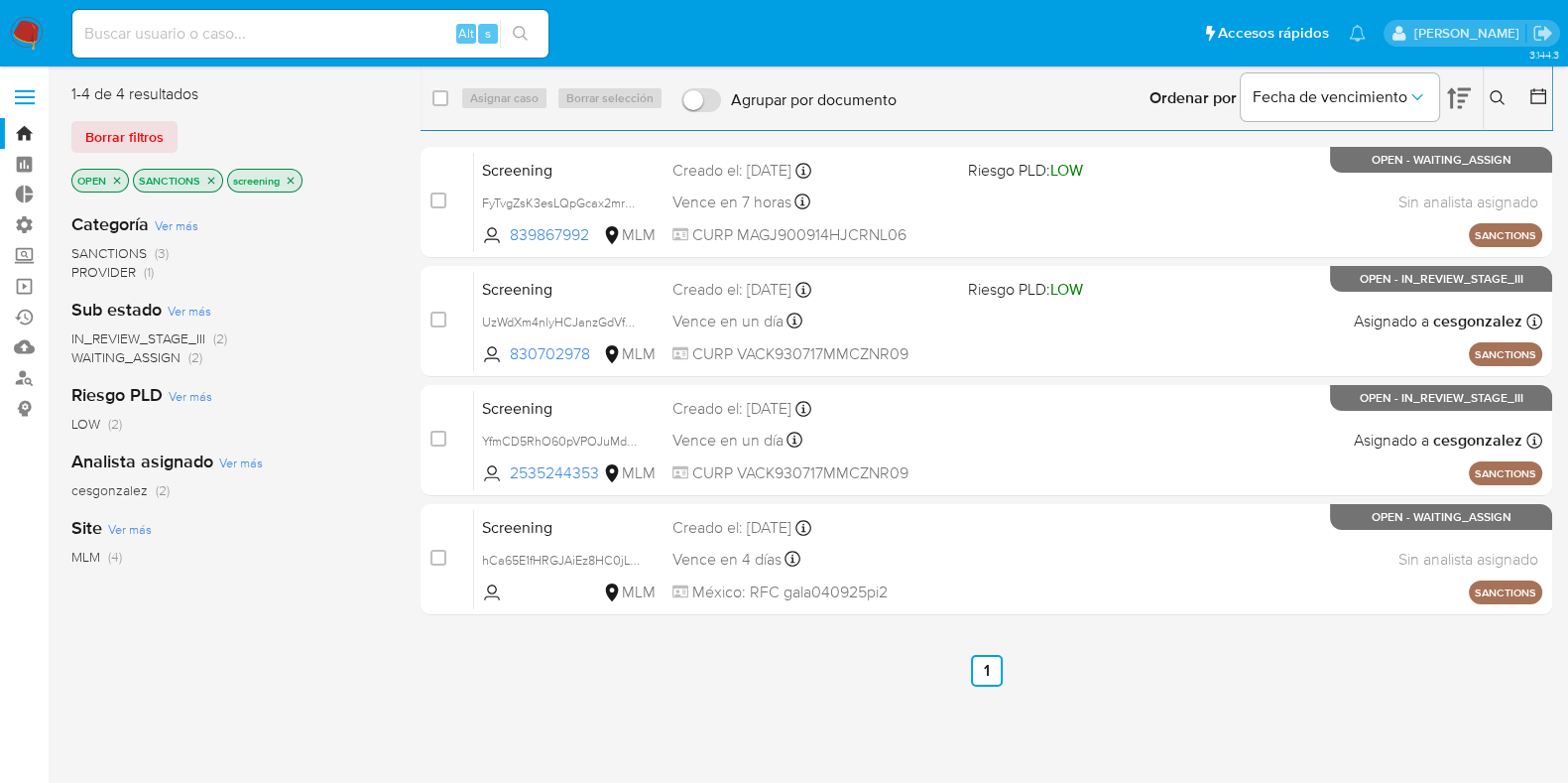 click 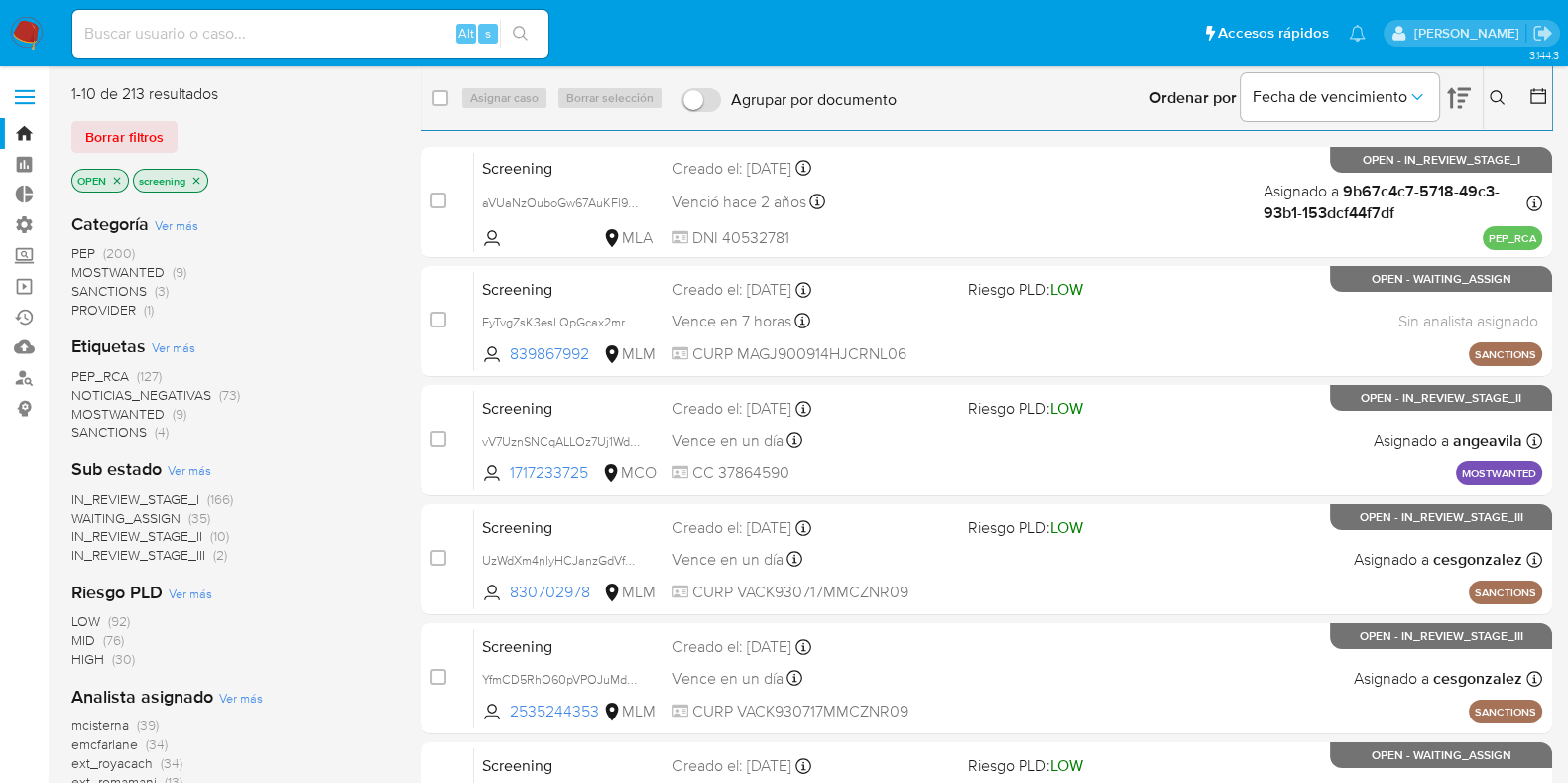 click on "PEP_RCA" at bounding box center (100, 376) 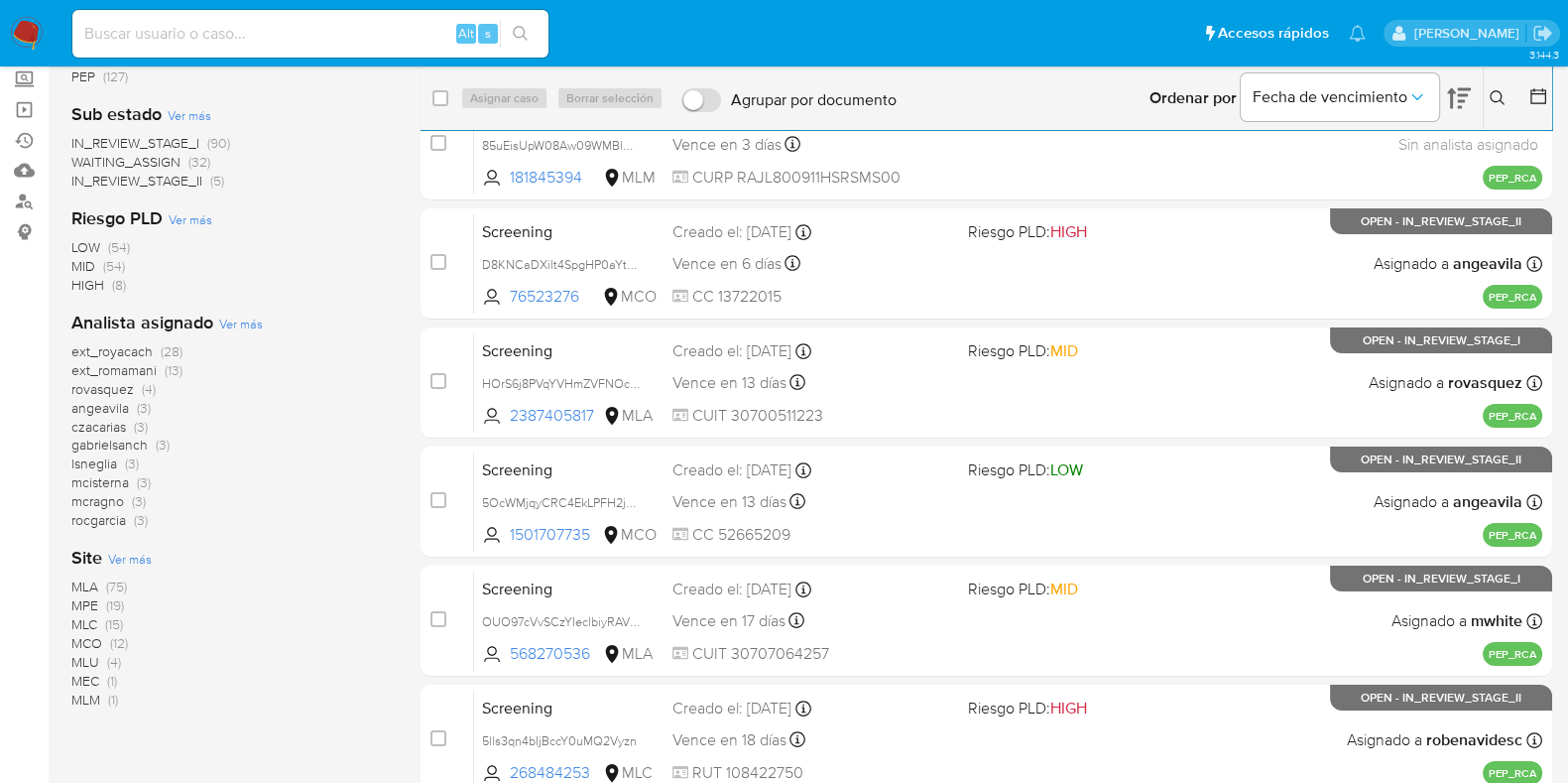 scroll, scrollTop: 180, scrollLeft: 0, axis: vertical 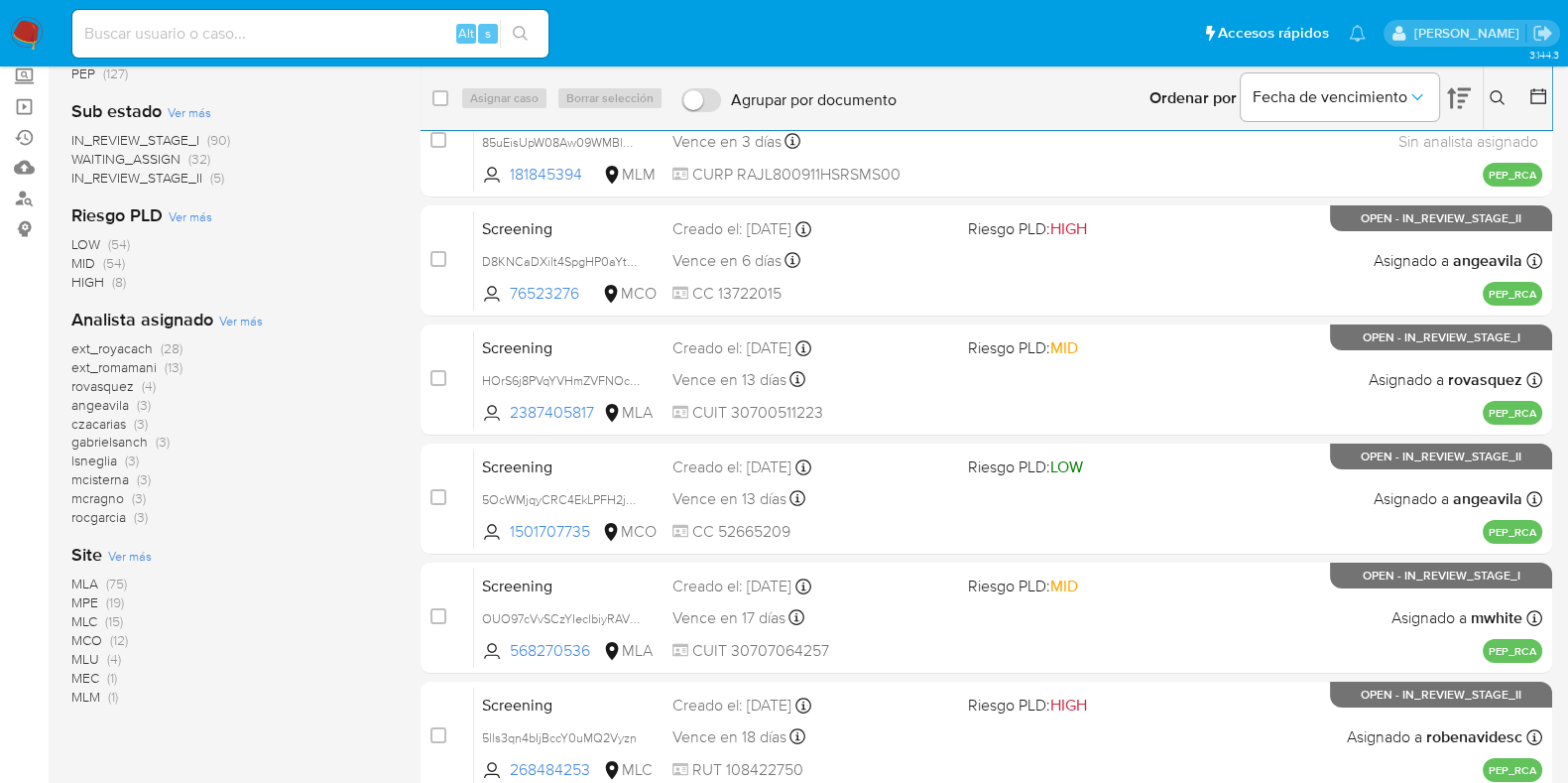 click on "MLM" at bounding box center (85, 697) 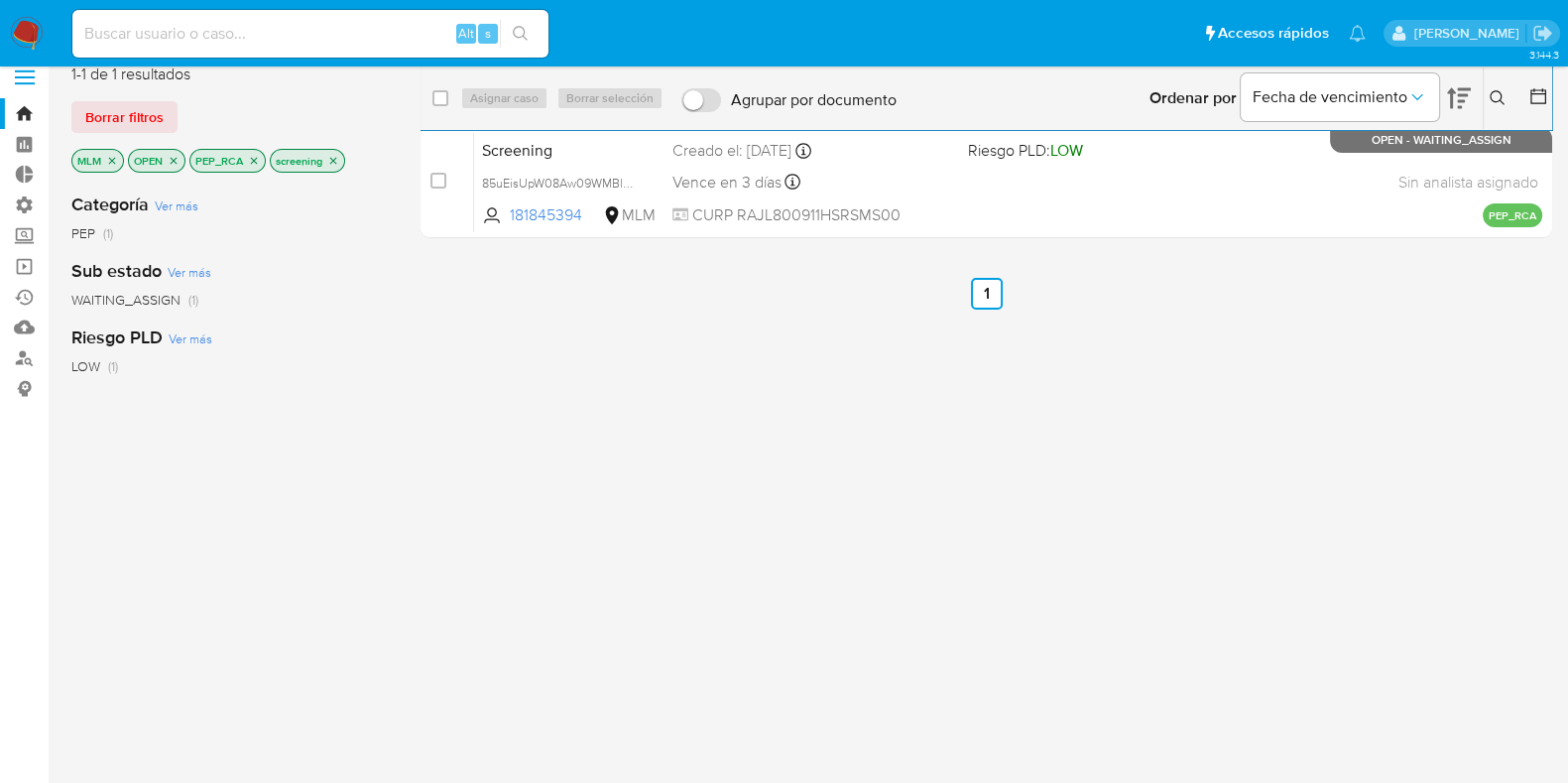 scroll, scrollTop: 0, scrollLeft: 0, axis: both 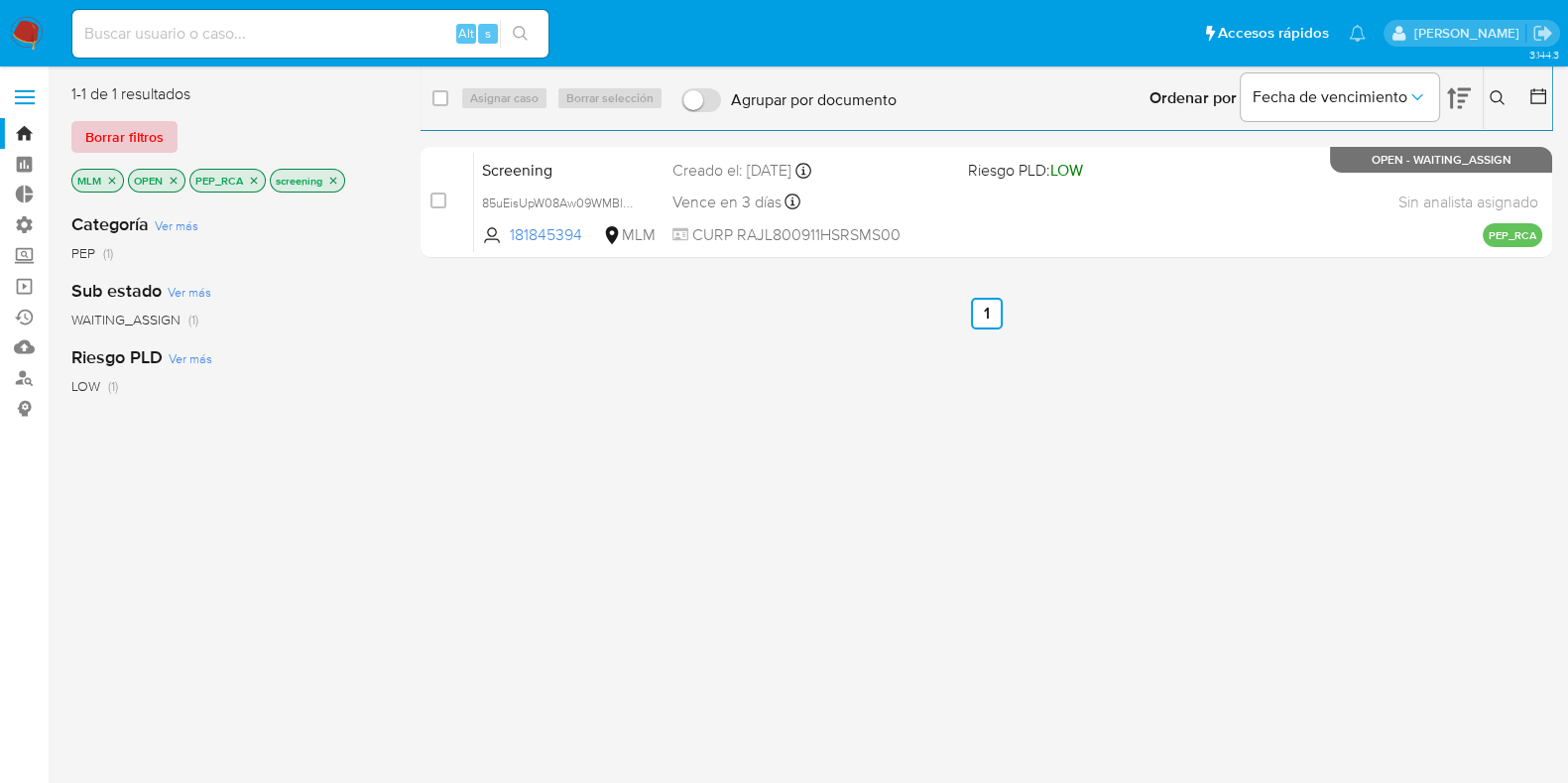 click on "Borrar filtros" at bounding box center [124, 137] 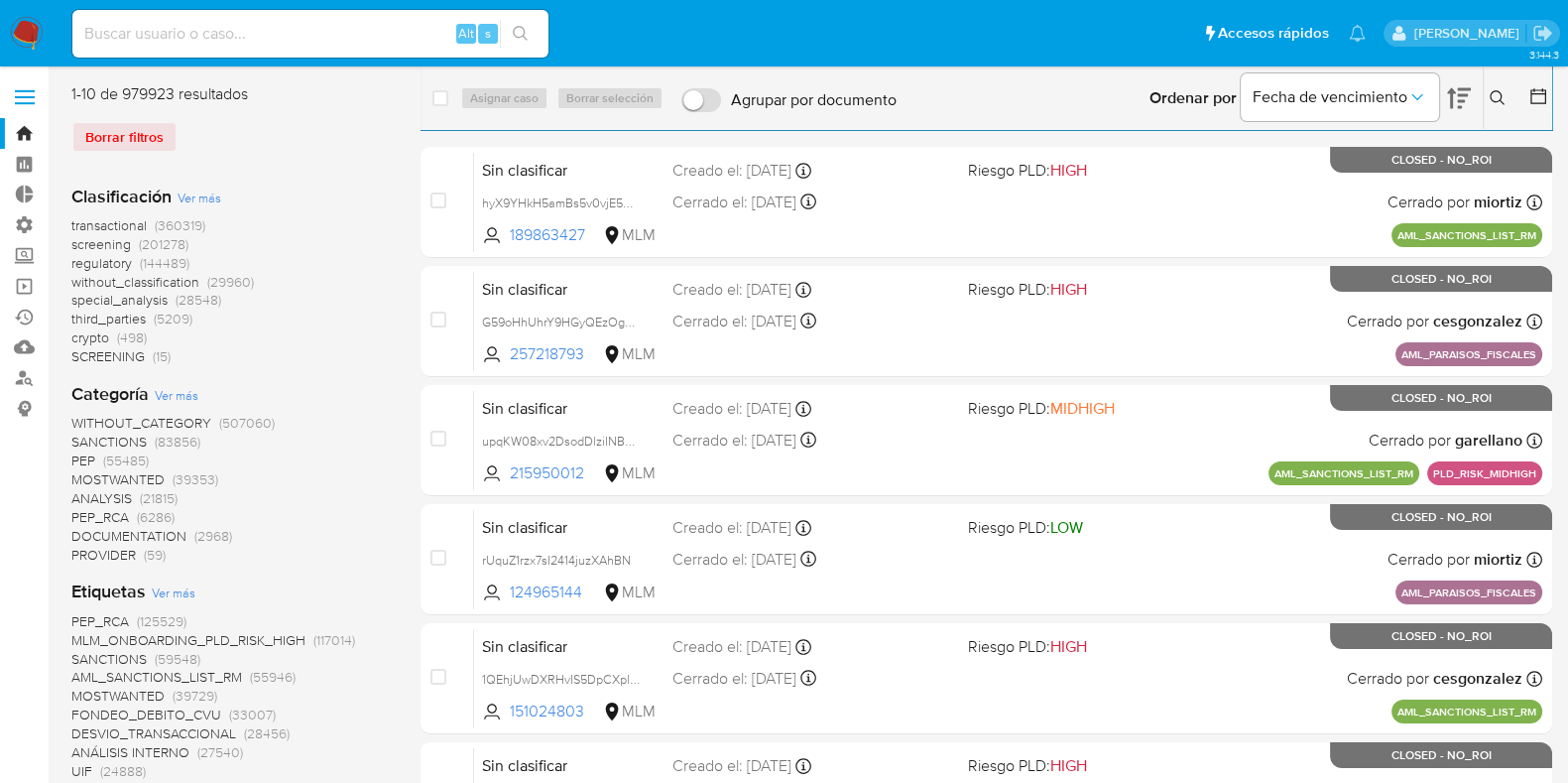 click on "regulatory" at bounding box center (101, 263) 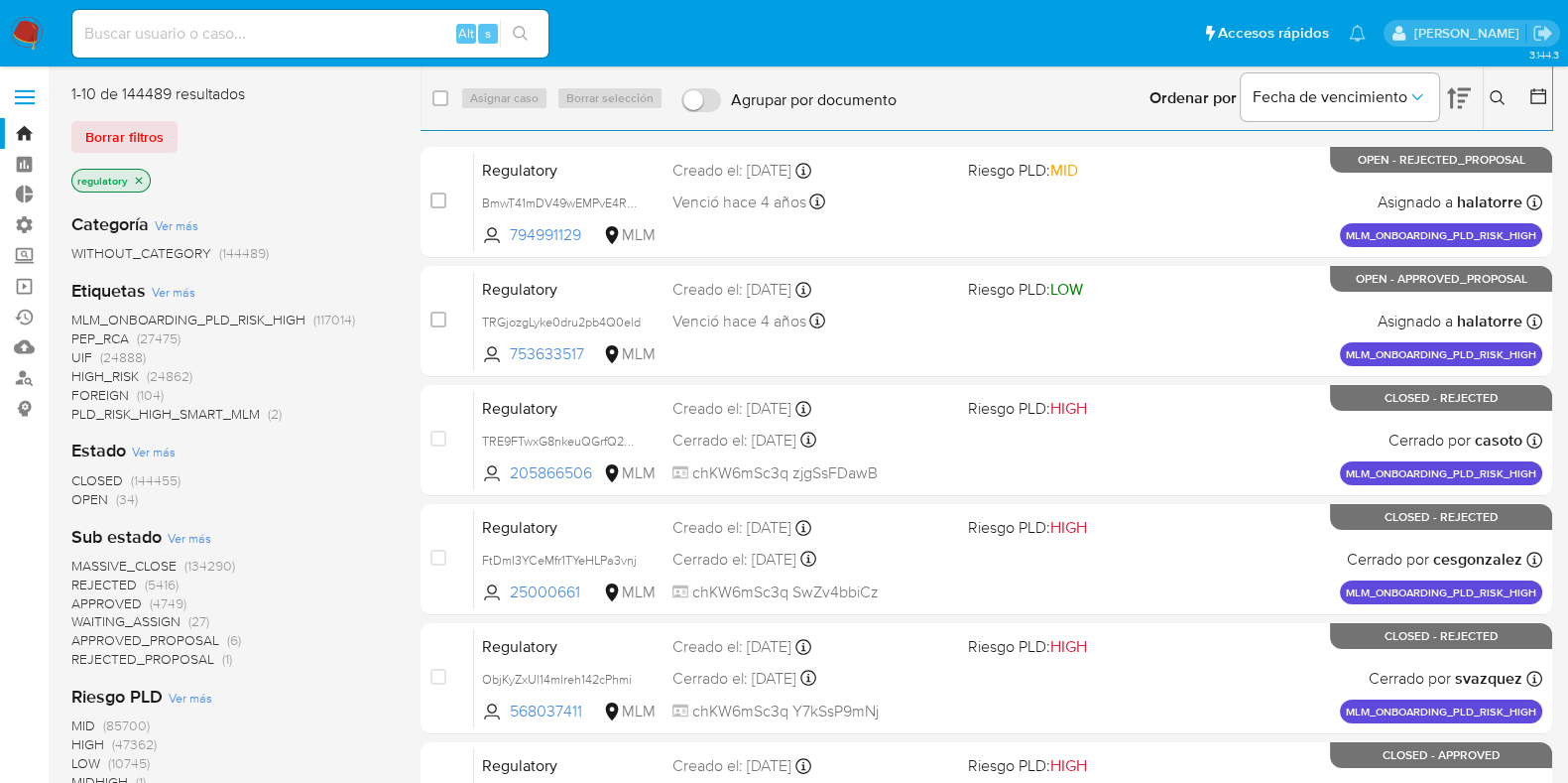 click on "OPEN" at bounding box center [89, 499] 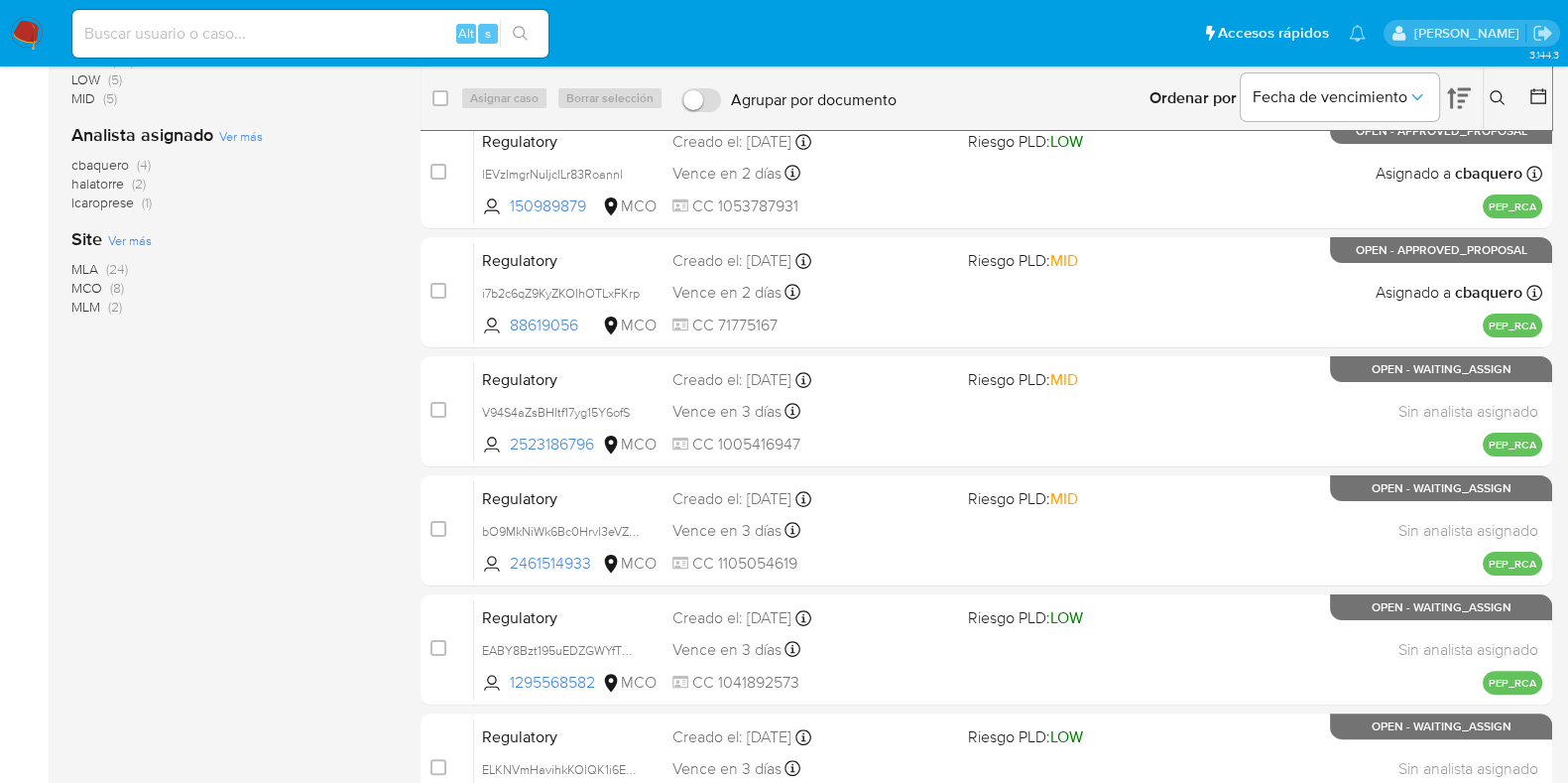 scroll, scrollTop: 503, scrollLeft: 0, axis: vertical 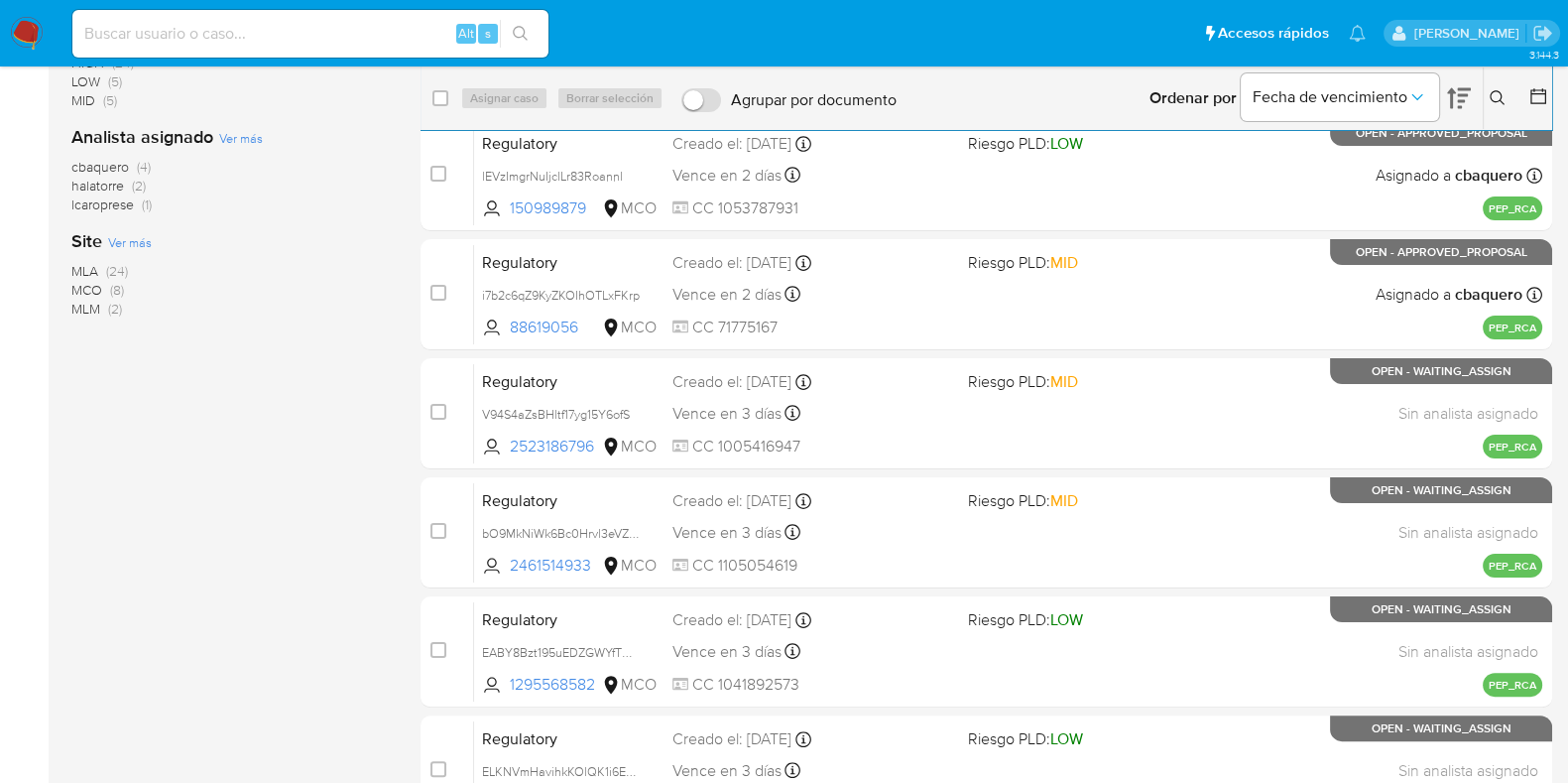 click on "MCO" at bounding box center [86, 290] 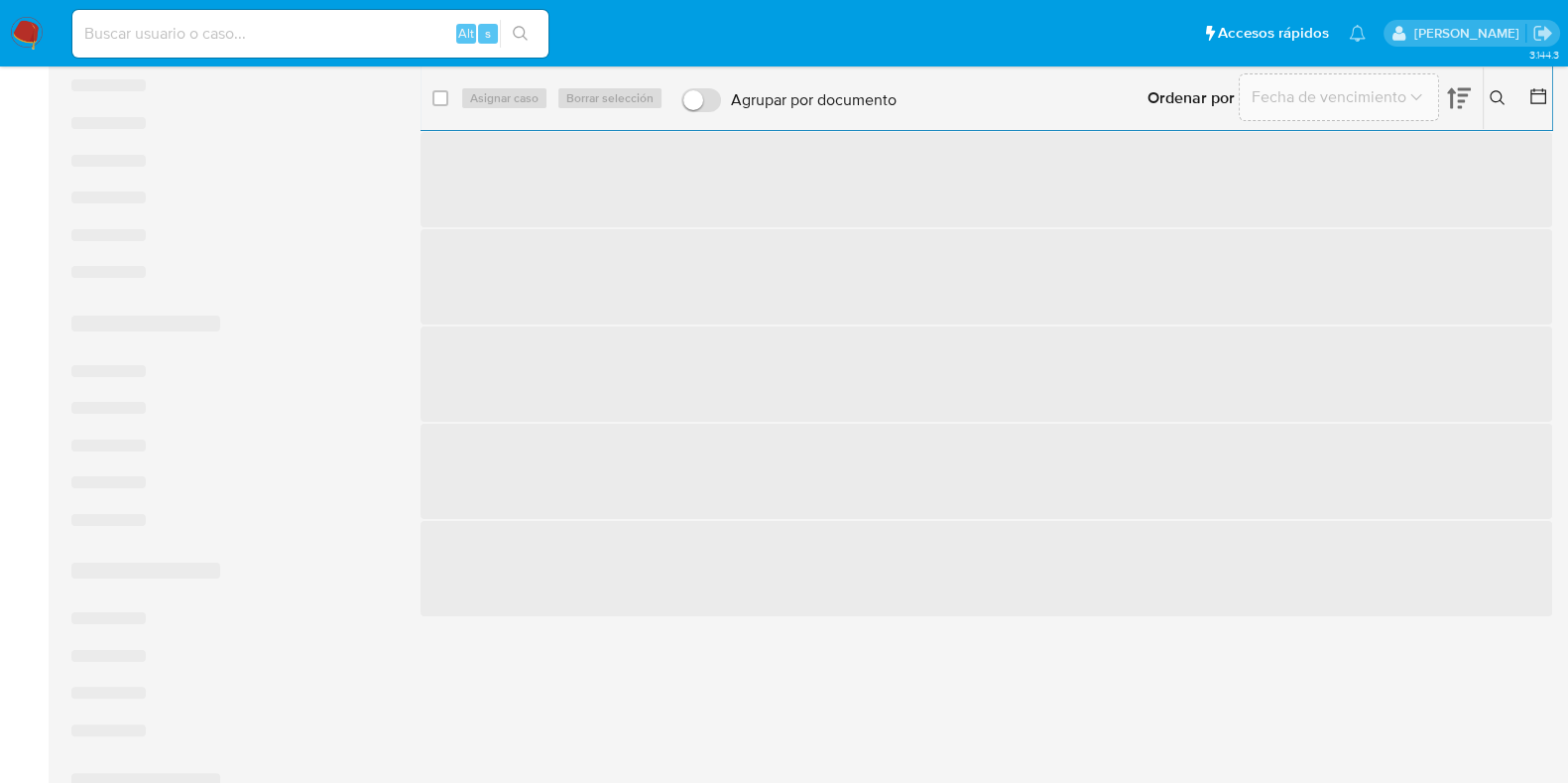 scroll, scrollTop: 392, scrollLeft: 0, axis: vertical 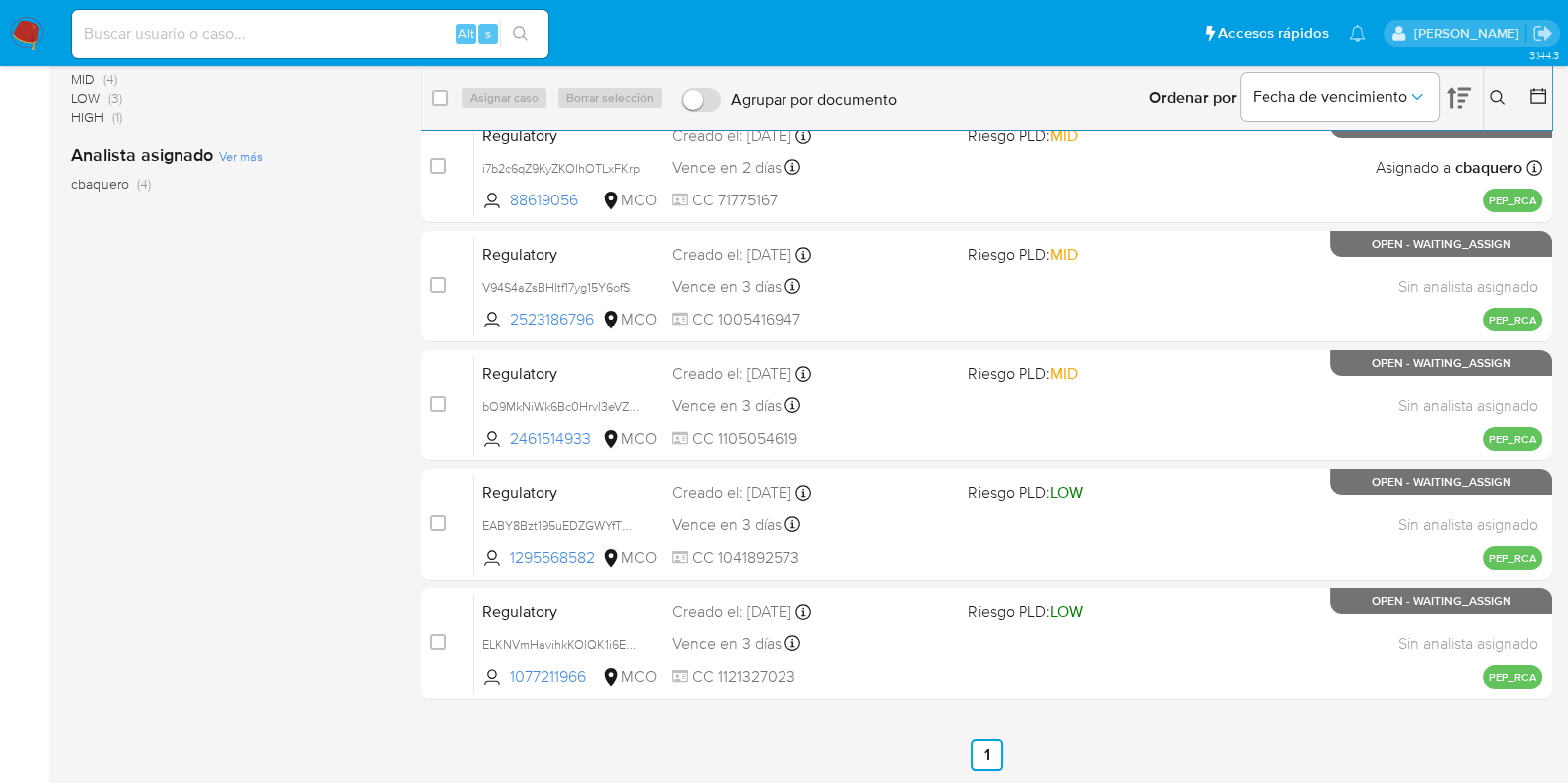 click at bounding box center (27, 34) 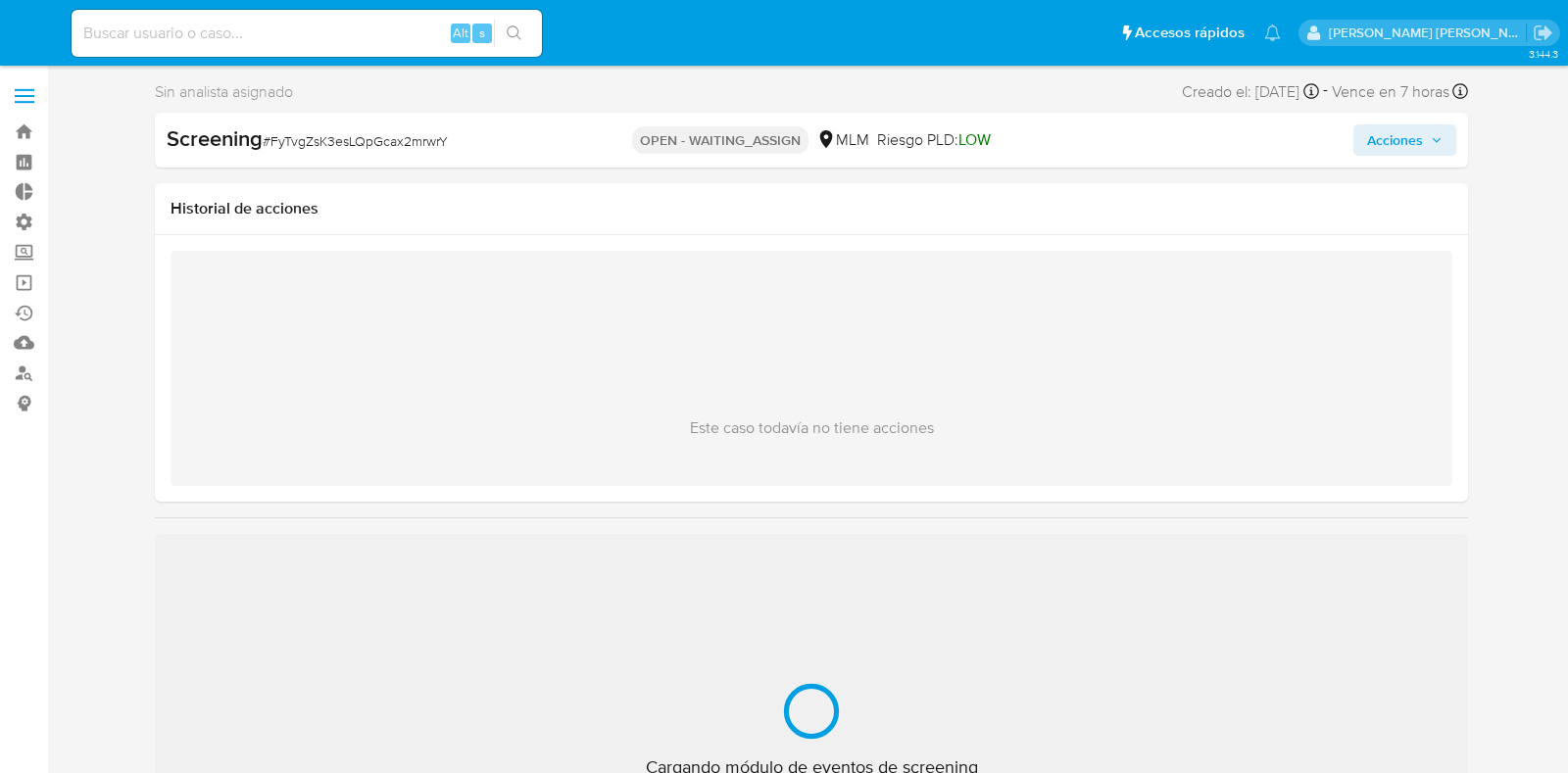 select on "10" 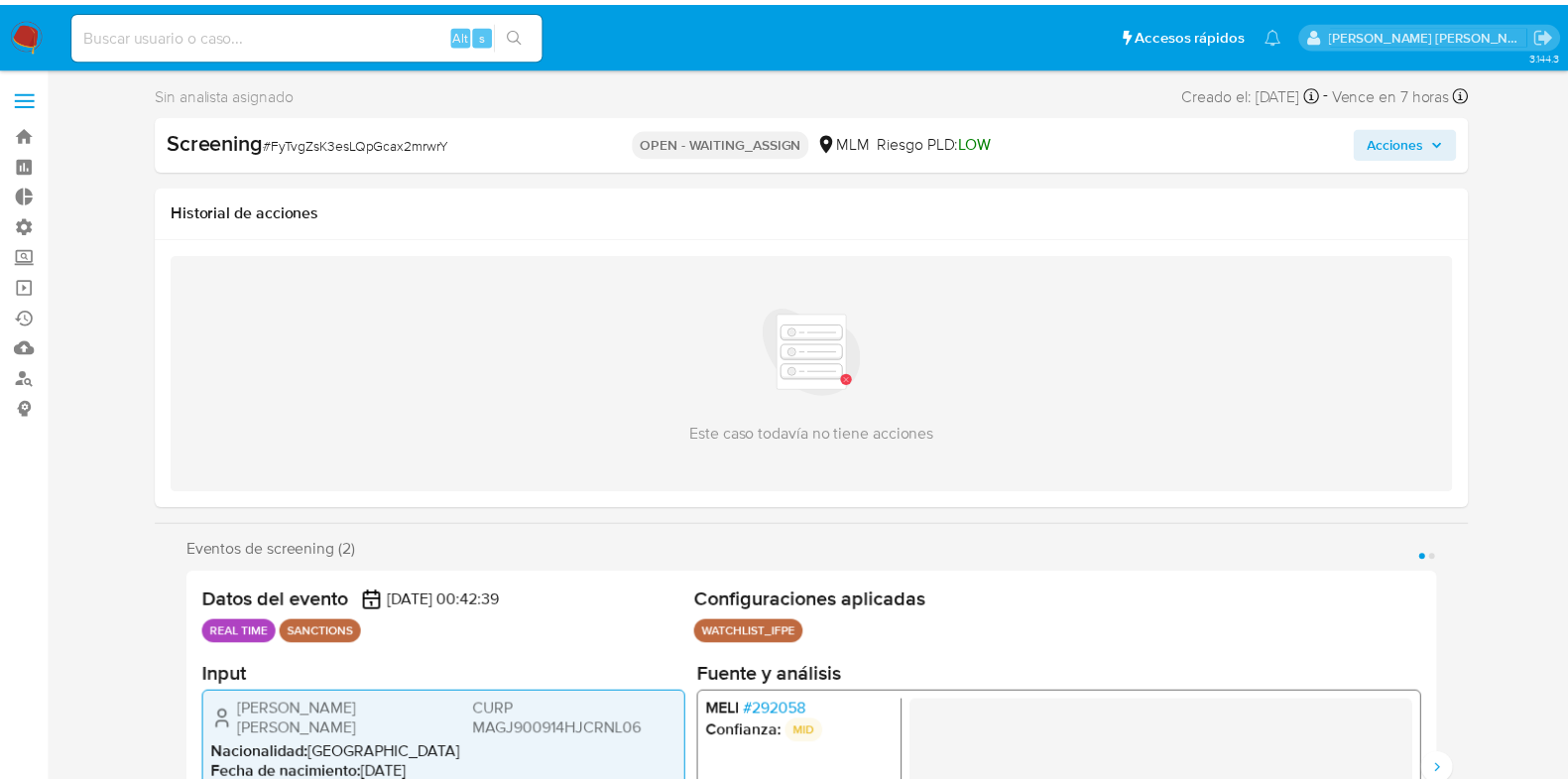 scroll, scrollTop: 0, scrollLeft: 0, axis: both 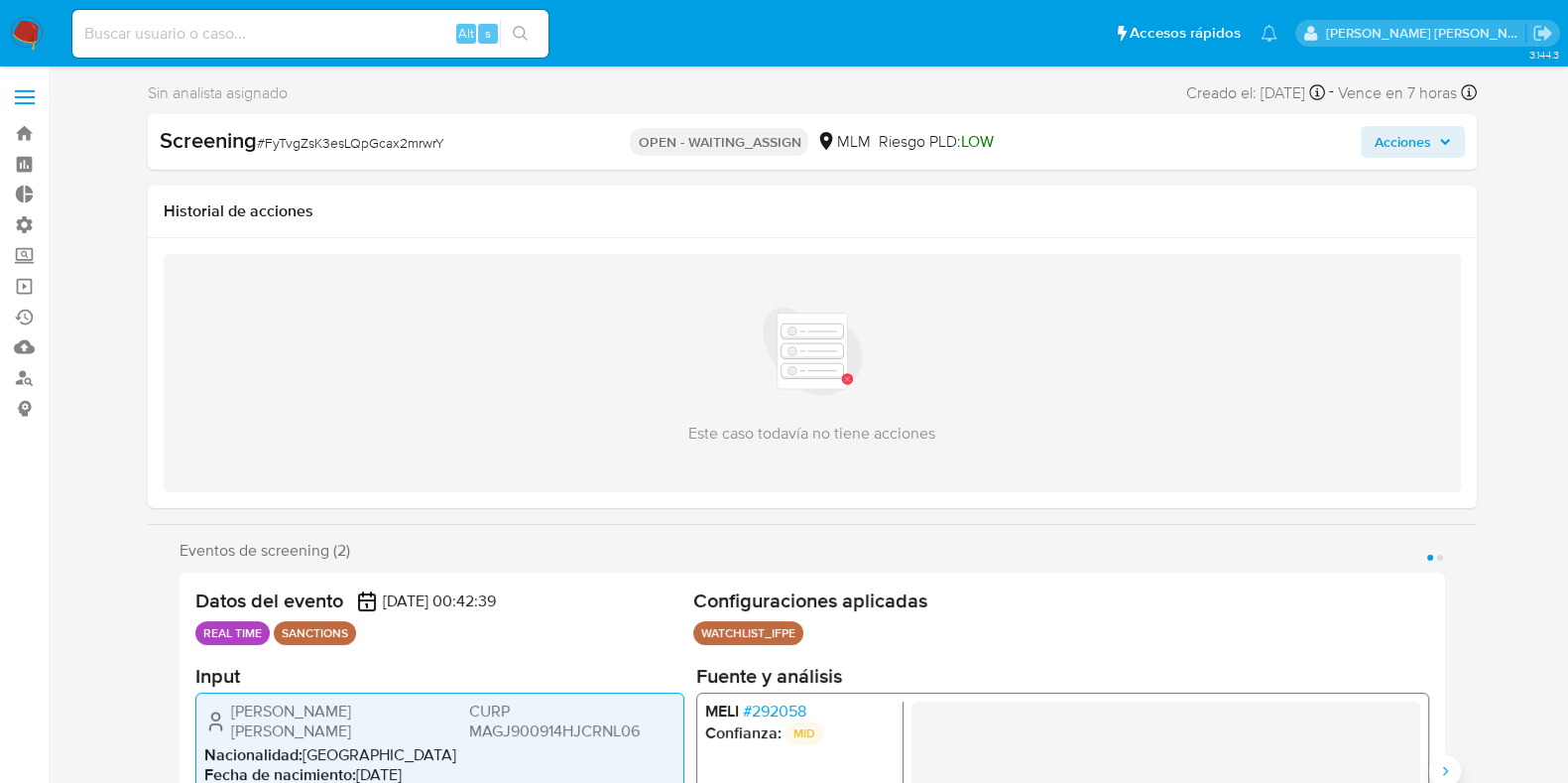 click 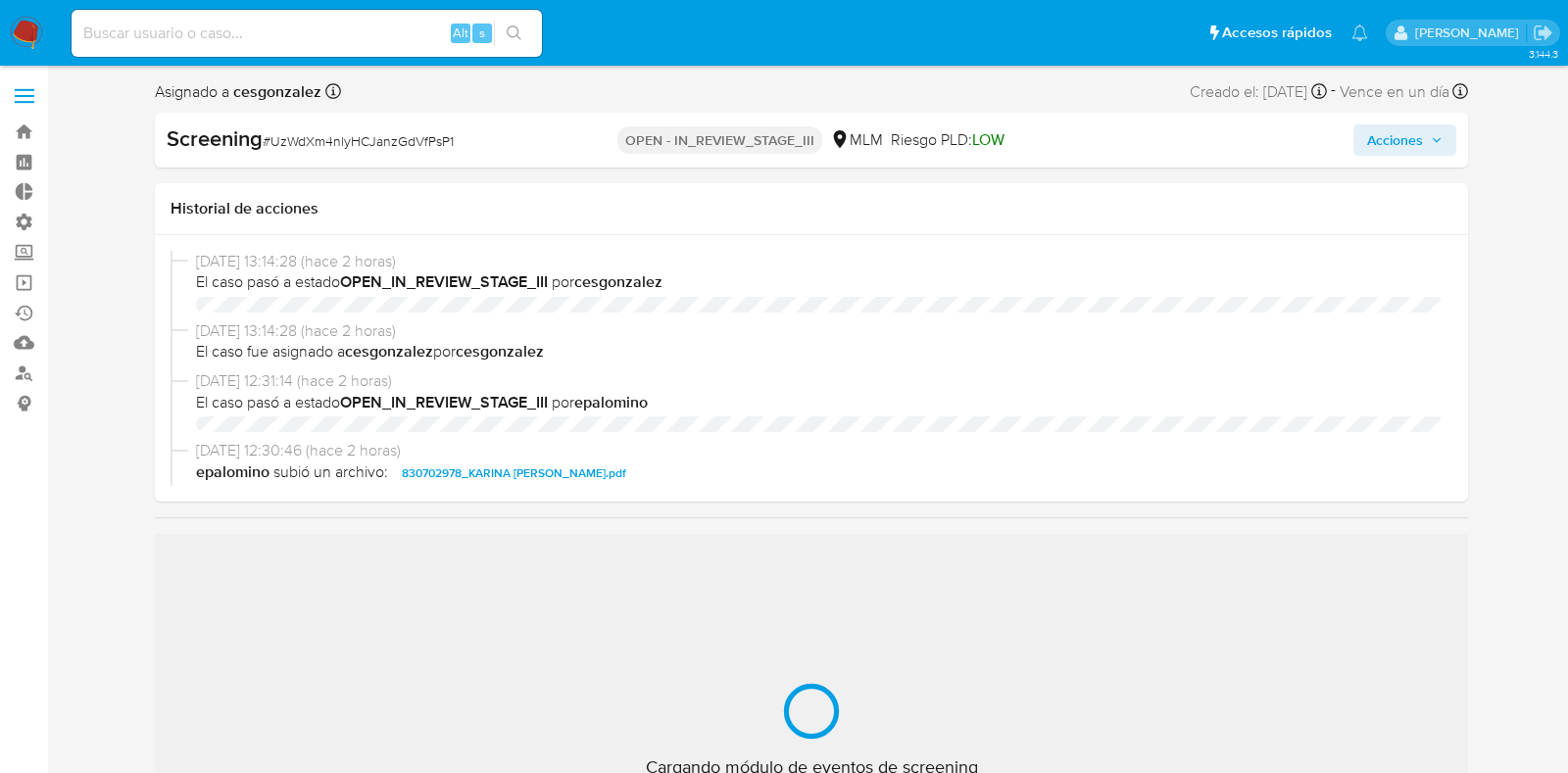 select on "10" 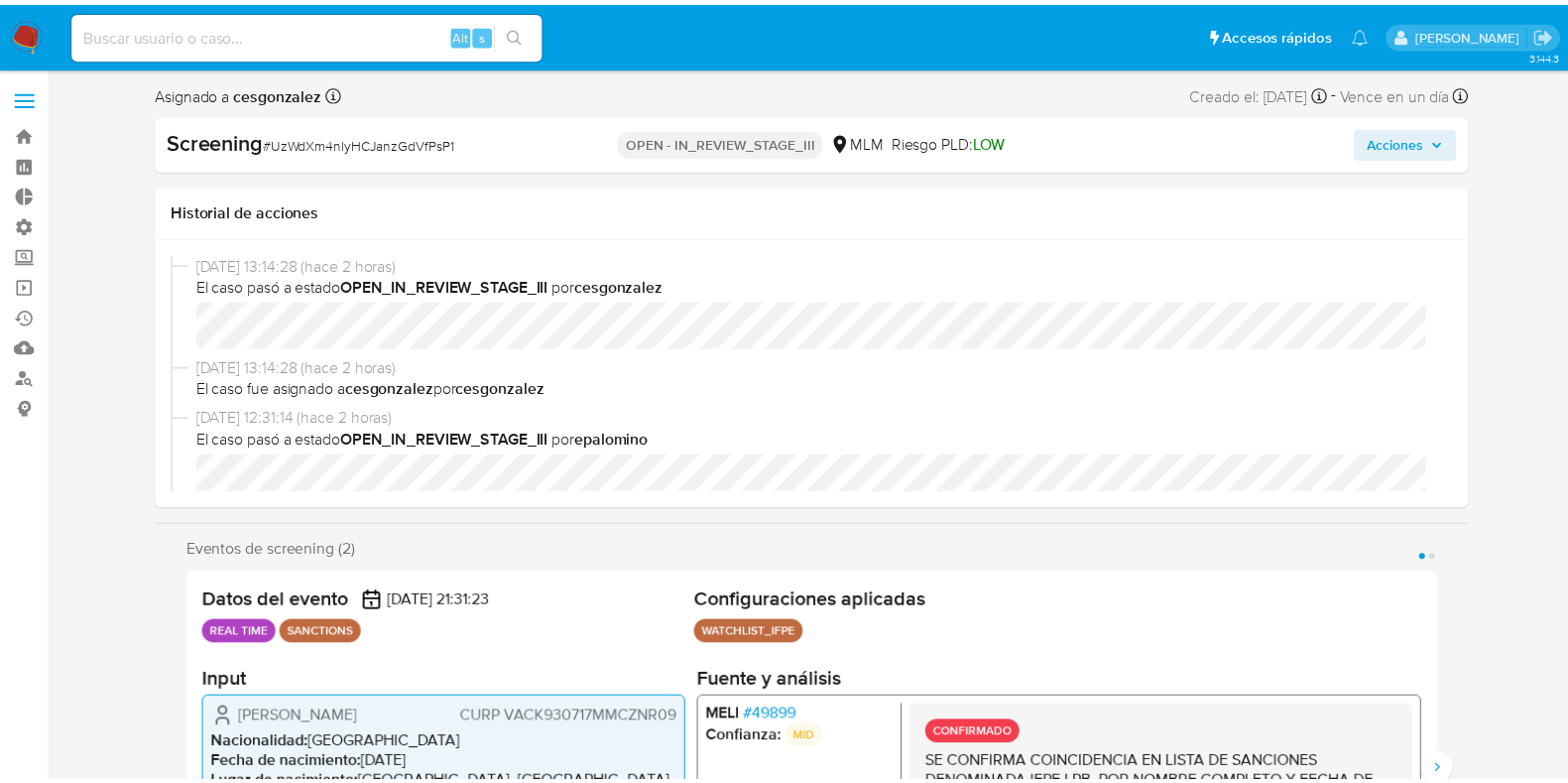 scroll, scrollTop: 0, scrollLeft: 0, axis: both 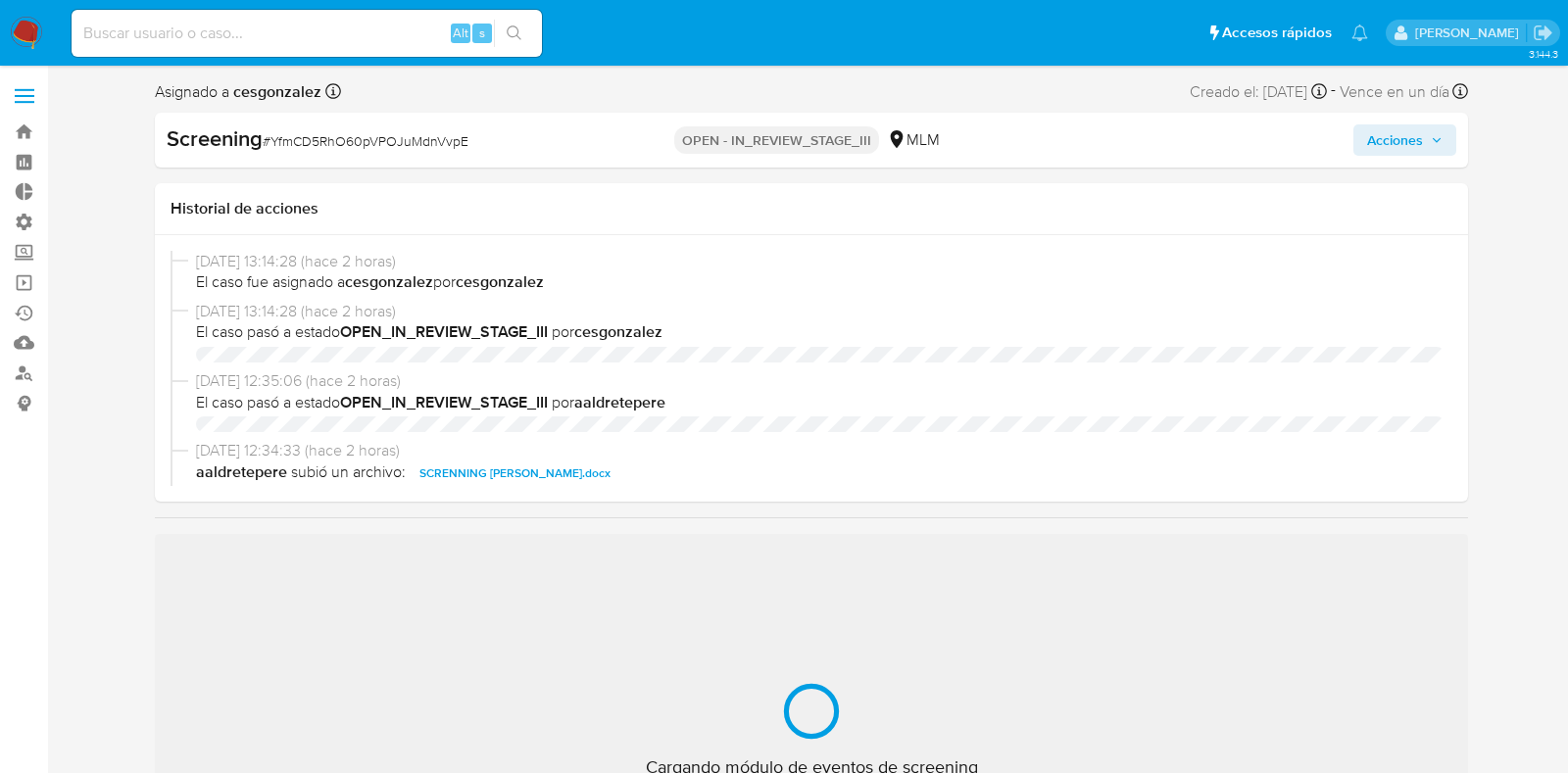 select on "10" 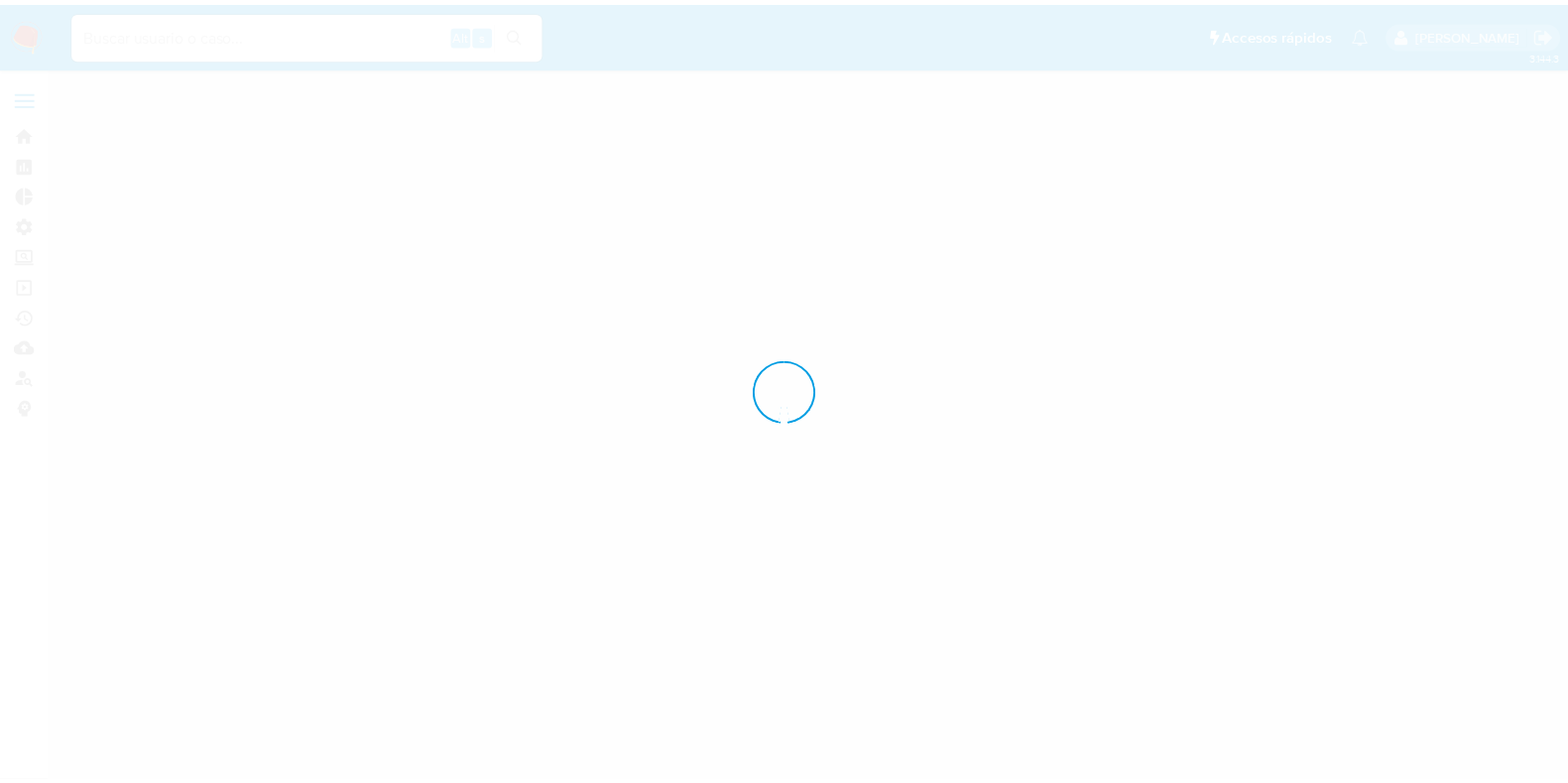 scroll, scrollTop: 0, scrollLeft: 0, axis: both 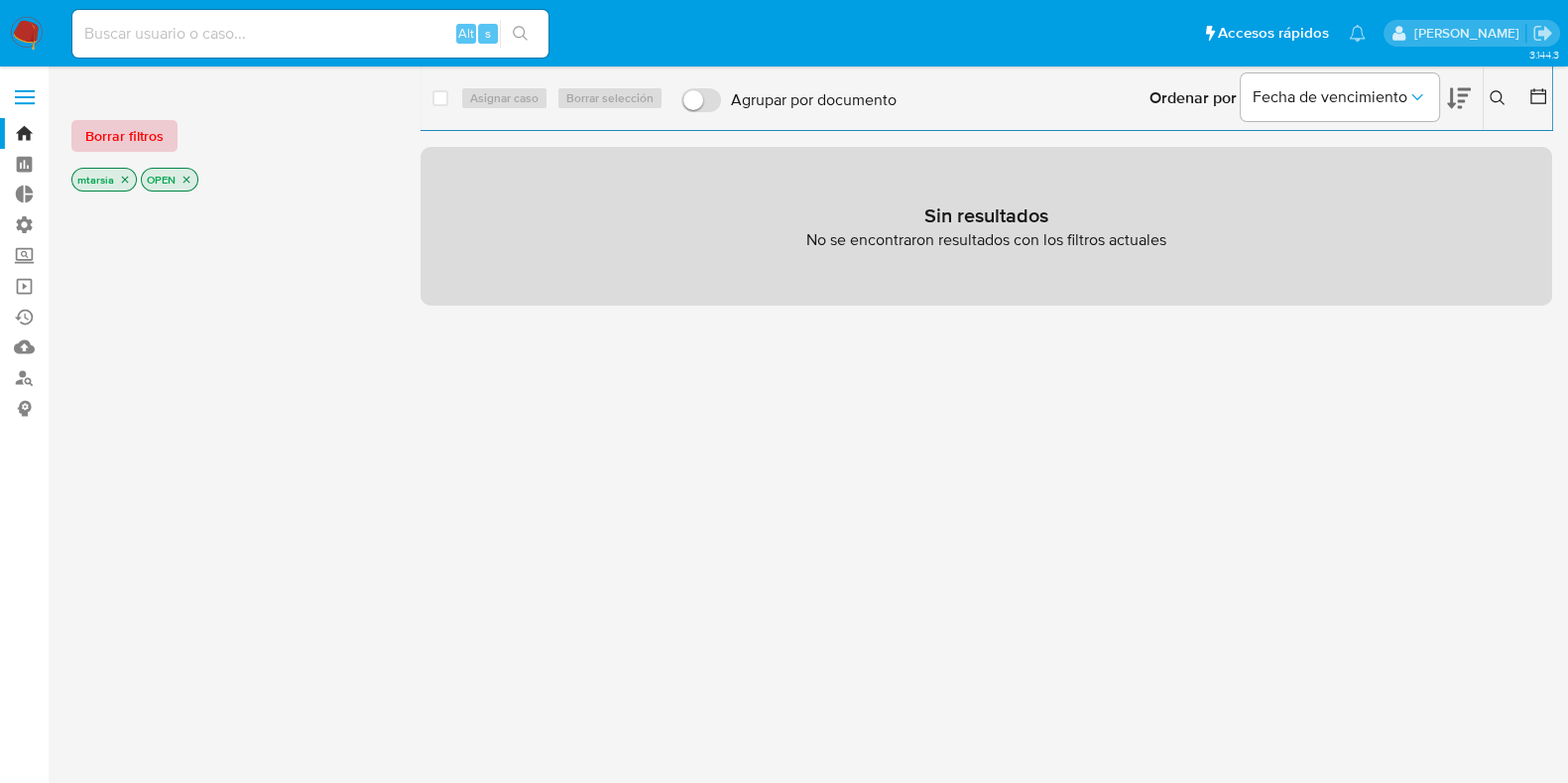 click on "Borrar filtros" at bounding box center (124, 136) 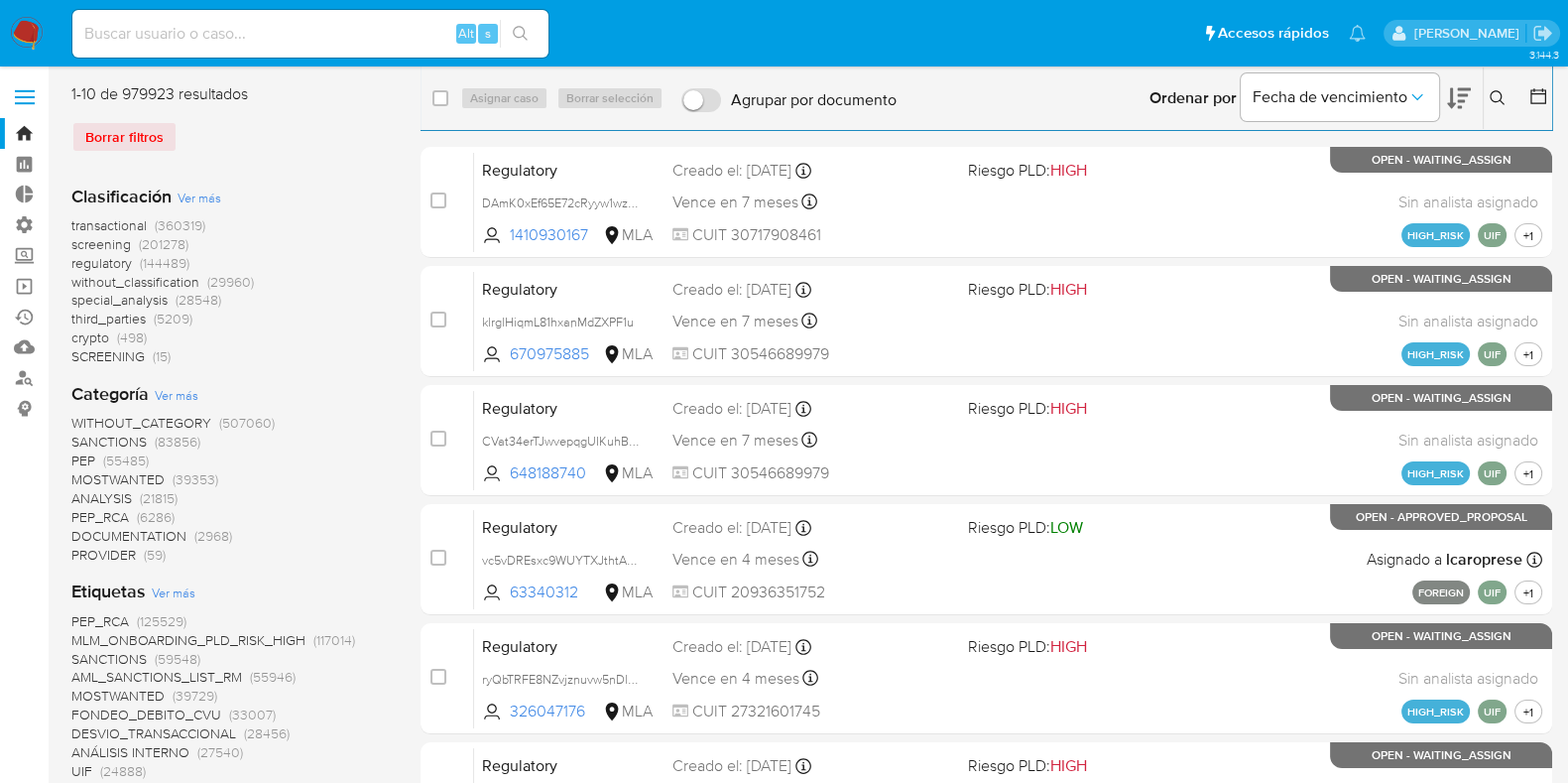 click on "regulatory" at bounding box center [101, 263] 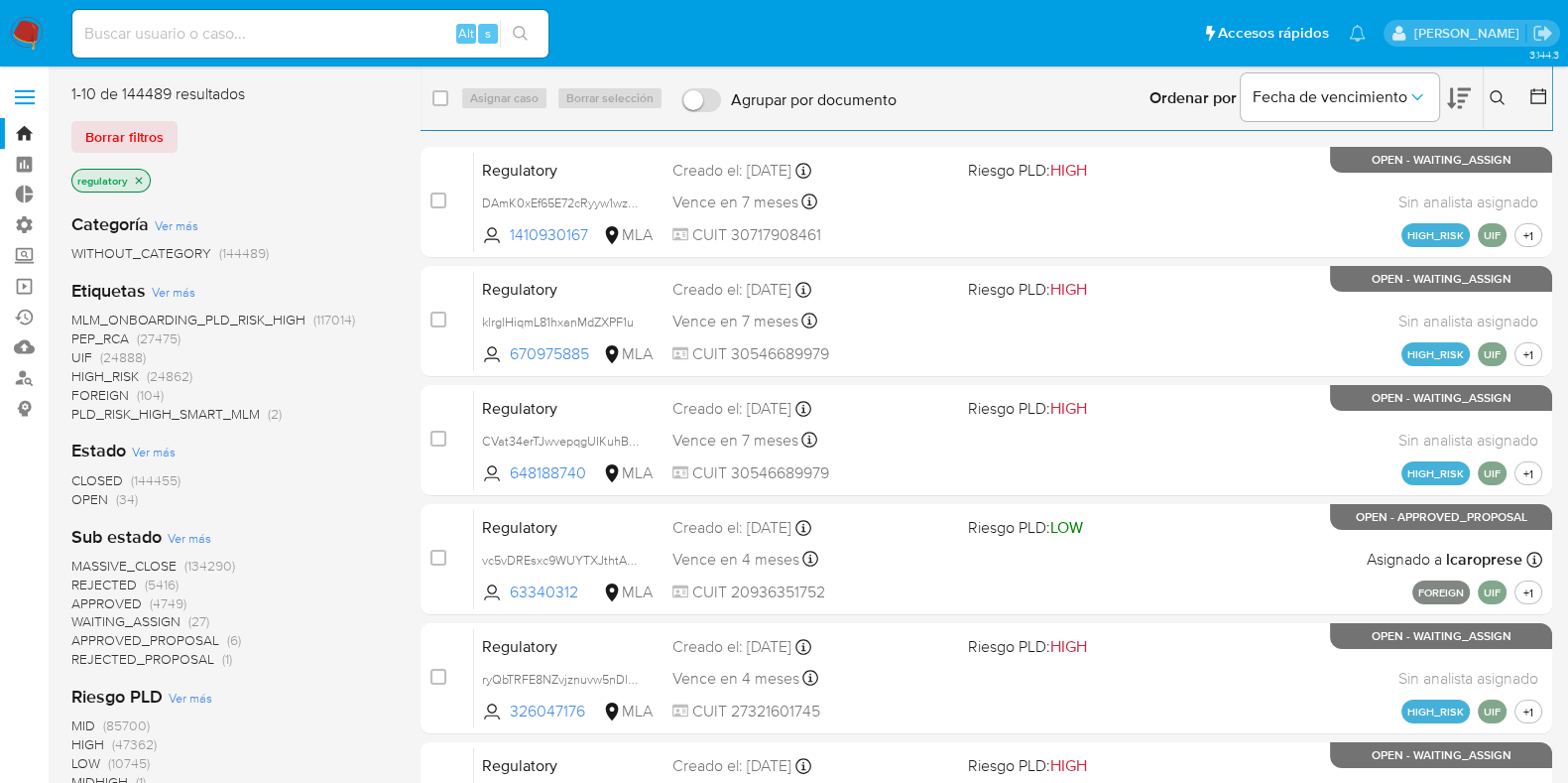 click on "OPEN" at bounding box center (89, 499) 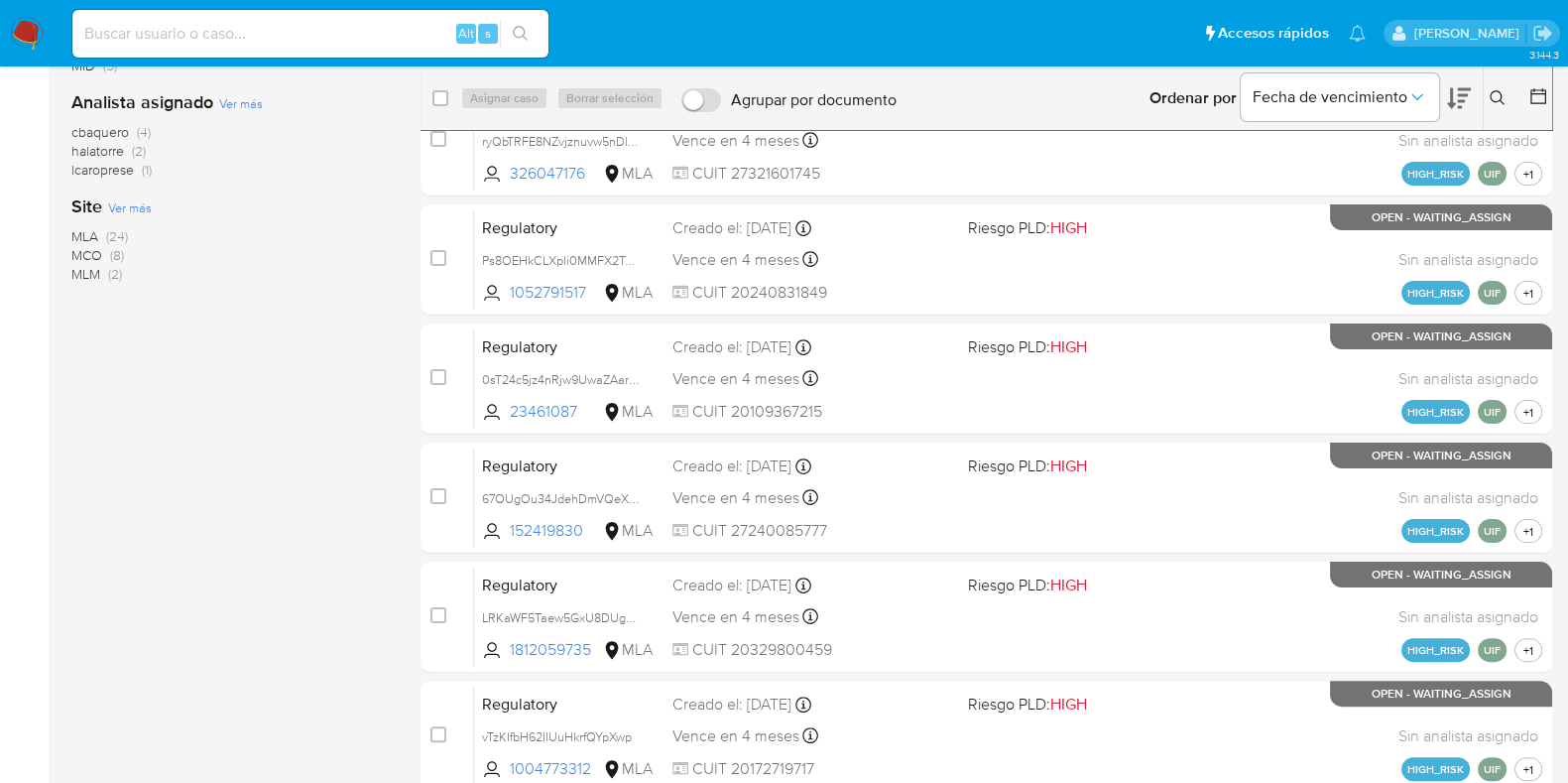 scroll, scrollTop: 617, scrollLeft: 0, axis: vertical 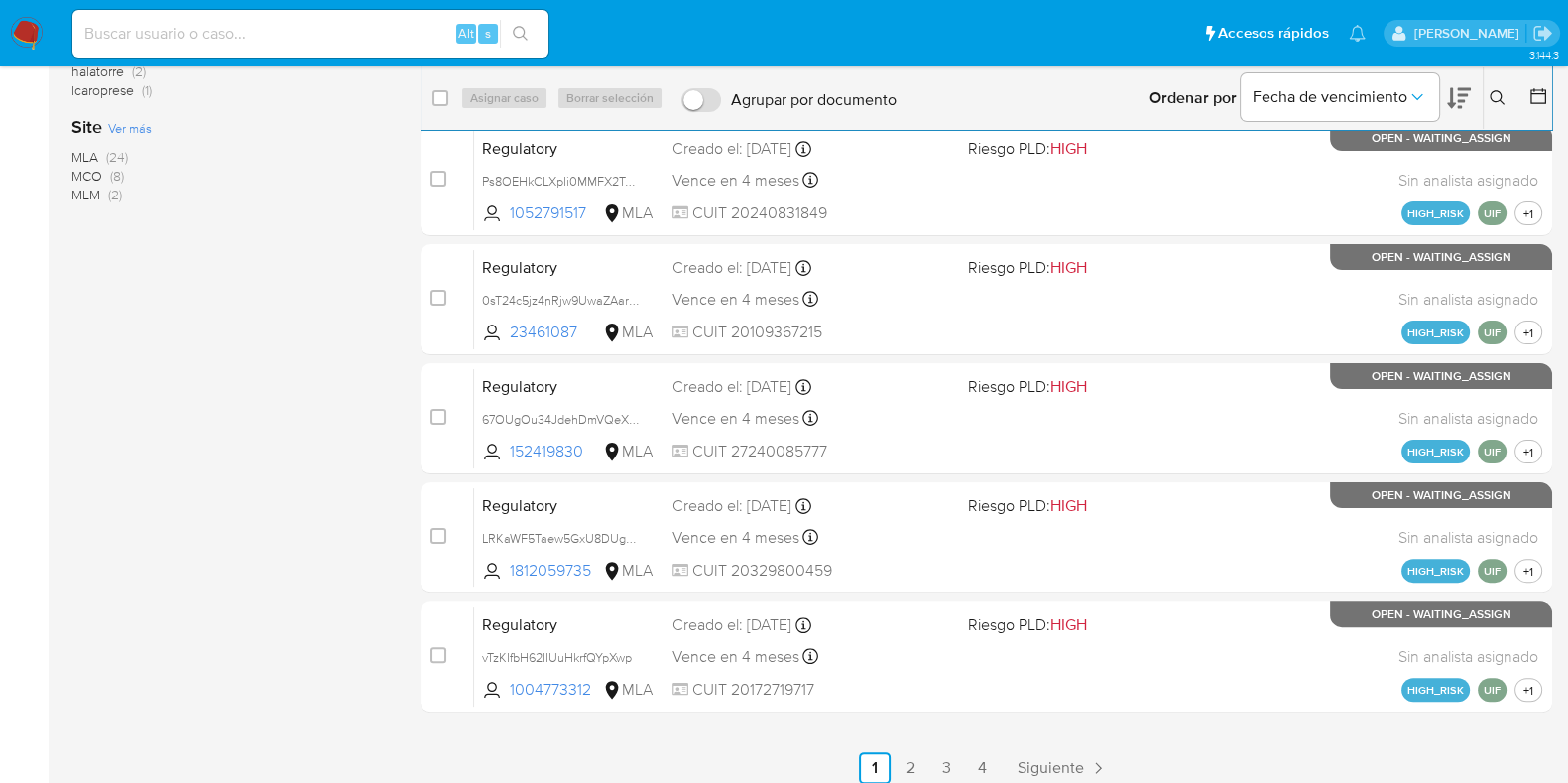click on "MCO" at bounding box center (86, 176) 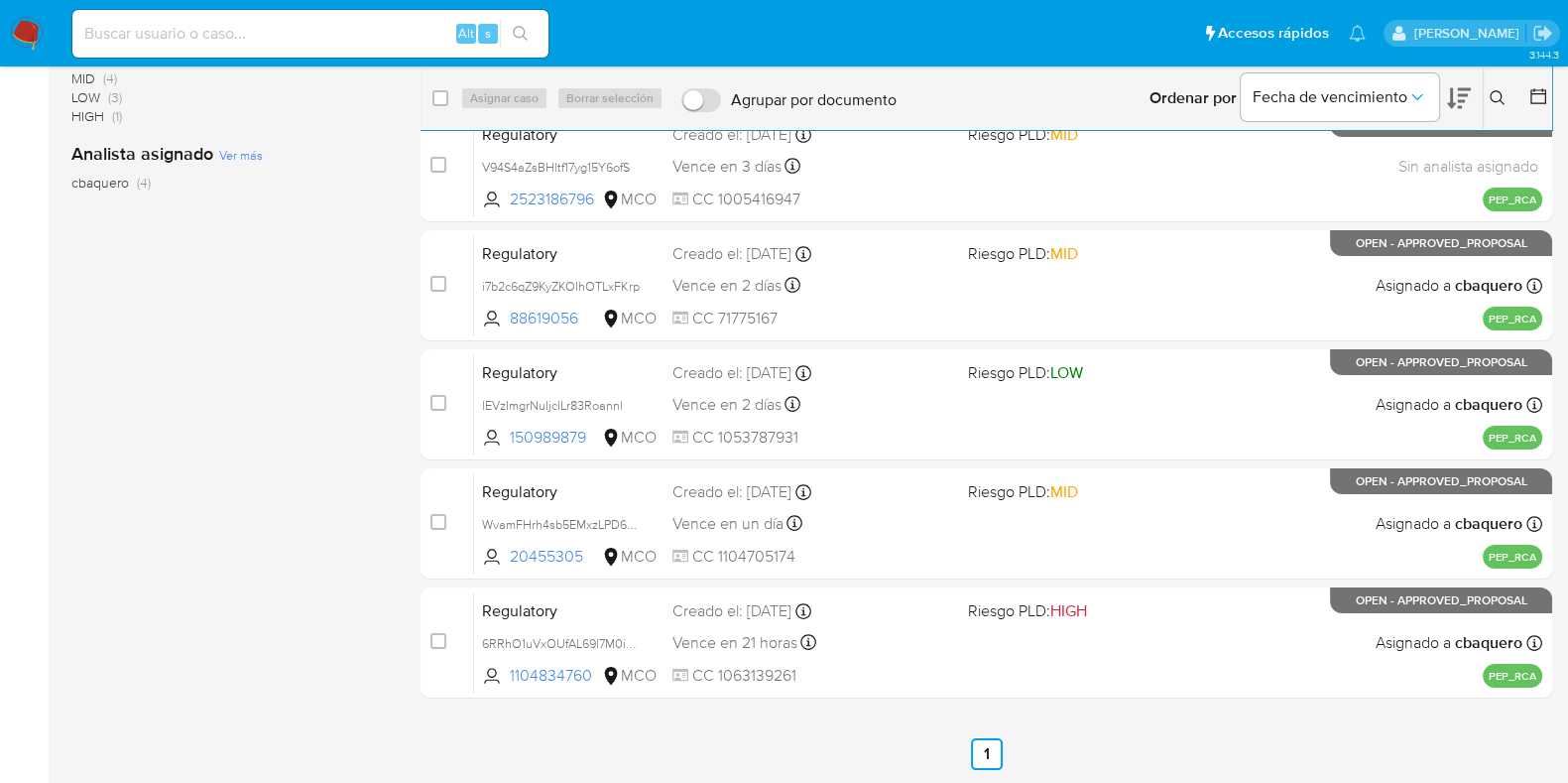 scroll, scrollTop: 392, scrollLeft: 0, axis: vertical 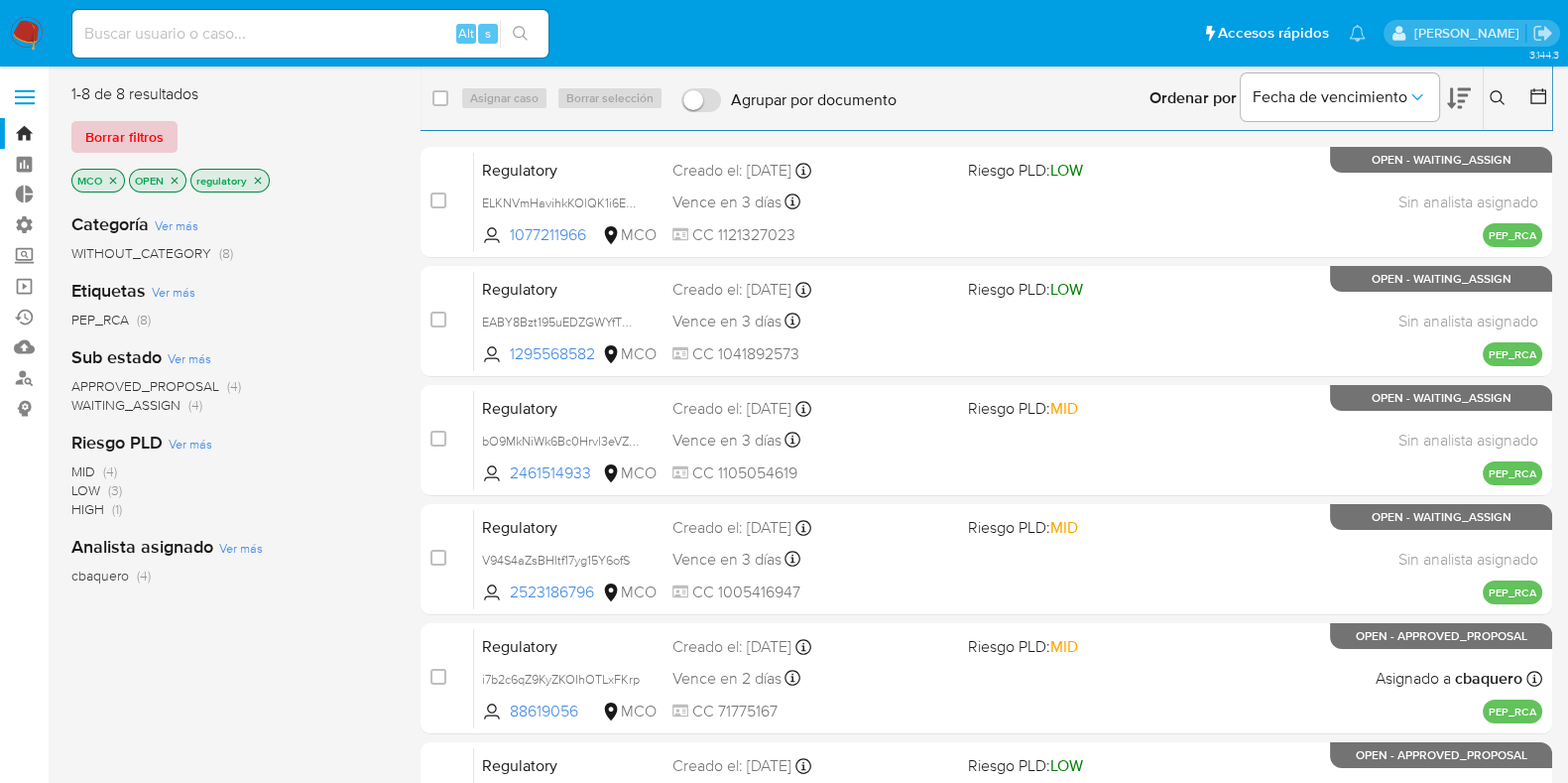 click on "Borrar filtros" at bounding box center (124, 137) 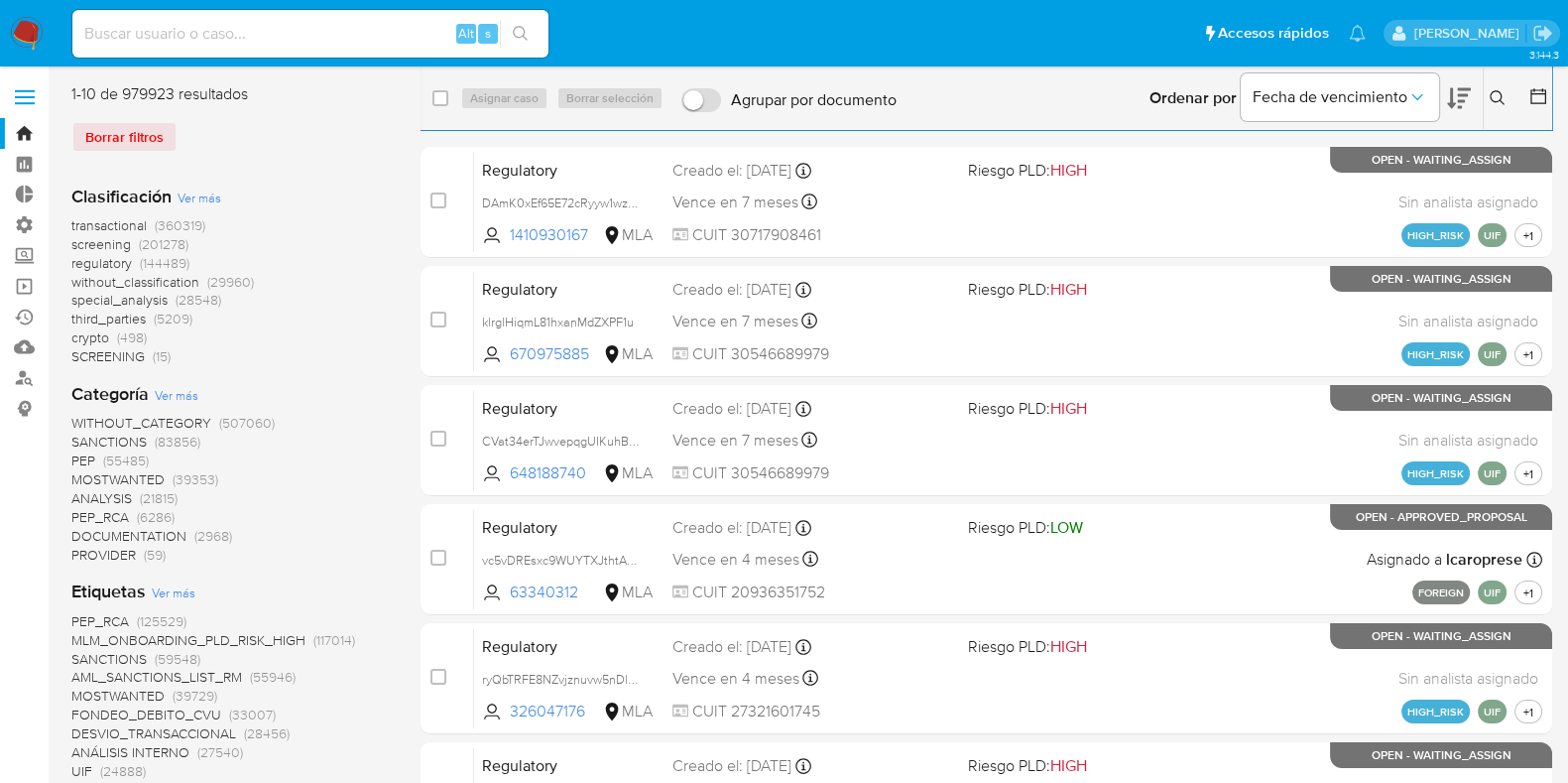 click on "screening" at bounding box center [101, 244] 